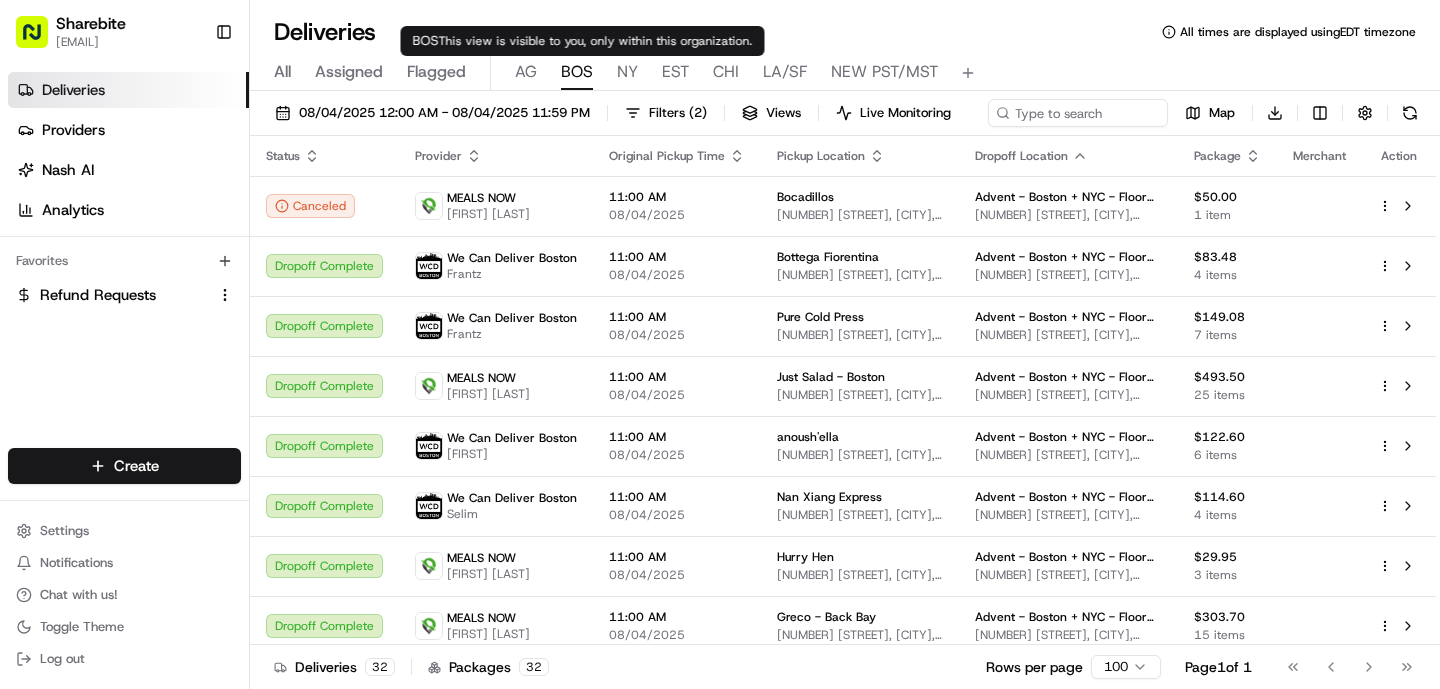 scroll, scrollTop: 0, scrollLeft: 0, axis: both 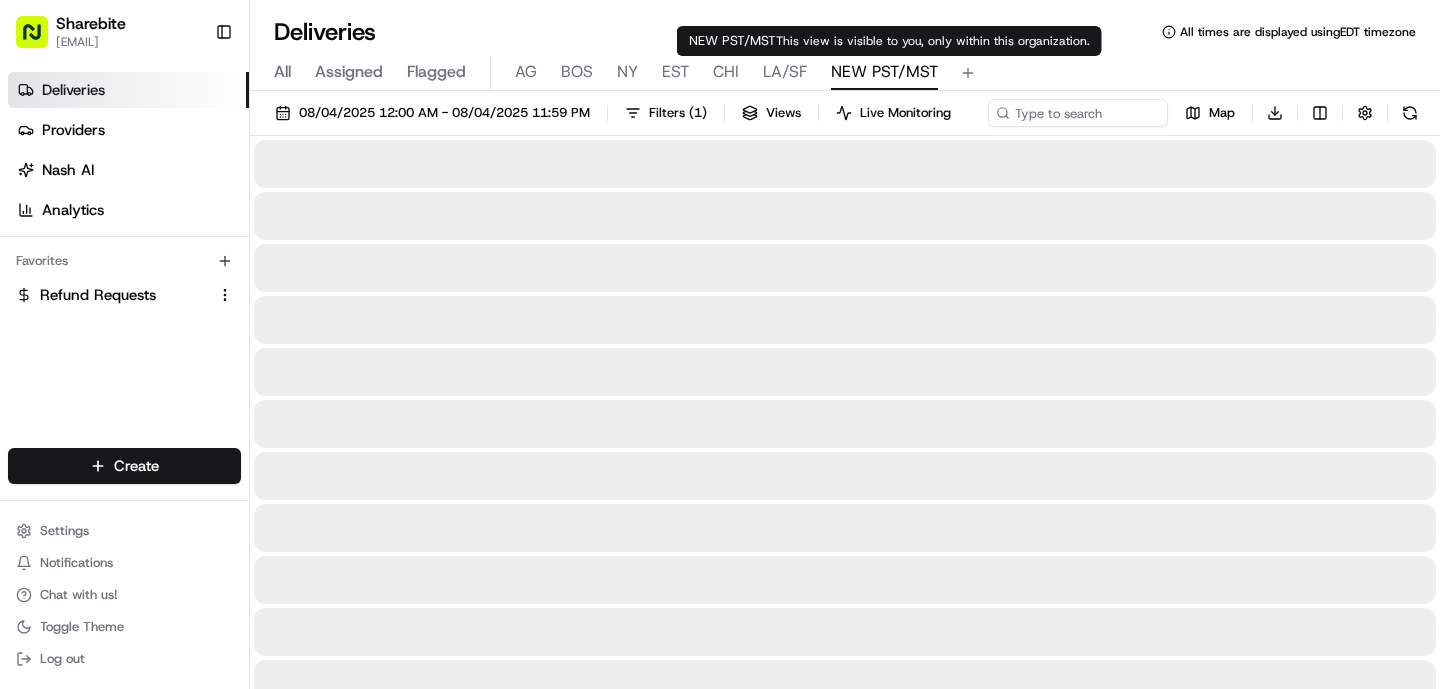 click on "NEW PST/MST" at bounding box center [884, 72] 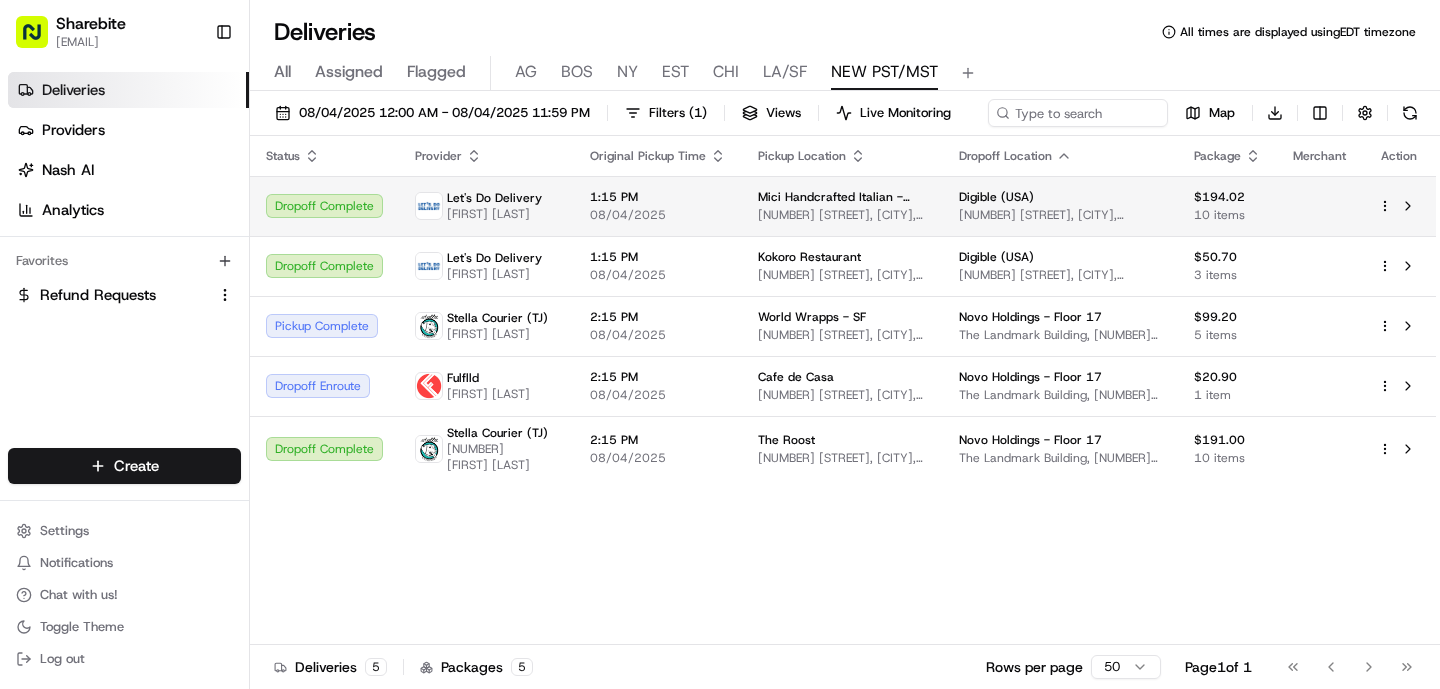click on "[COMPANY] - [CITY] [NUMBER] [STREET], [CITY], [STATE] [POSTAL_CODE], [COUNTRY]" at bounding box center (842, 206) 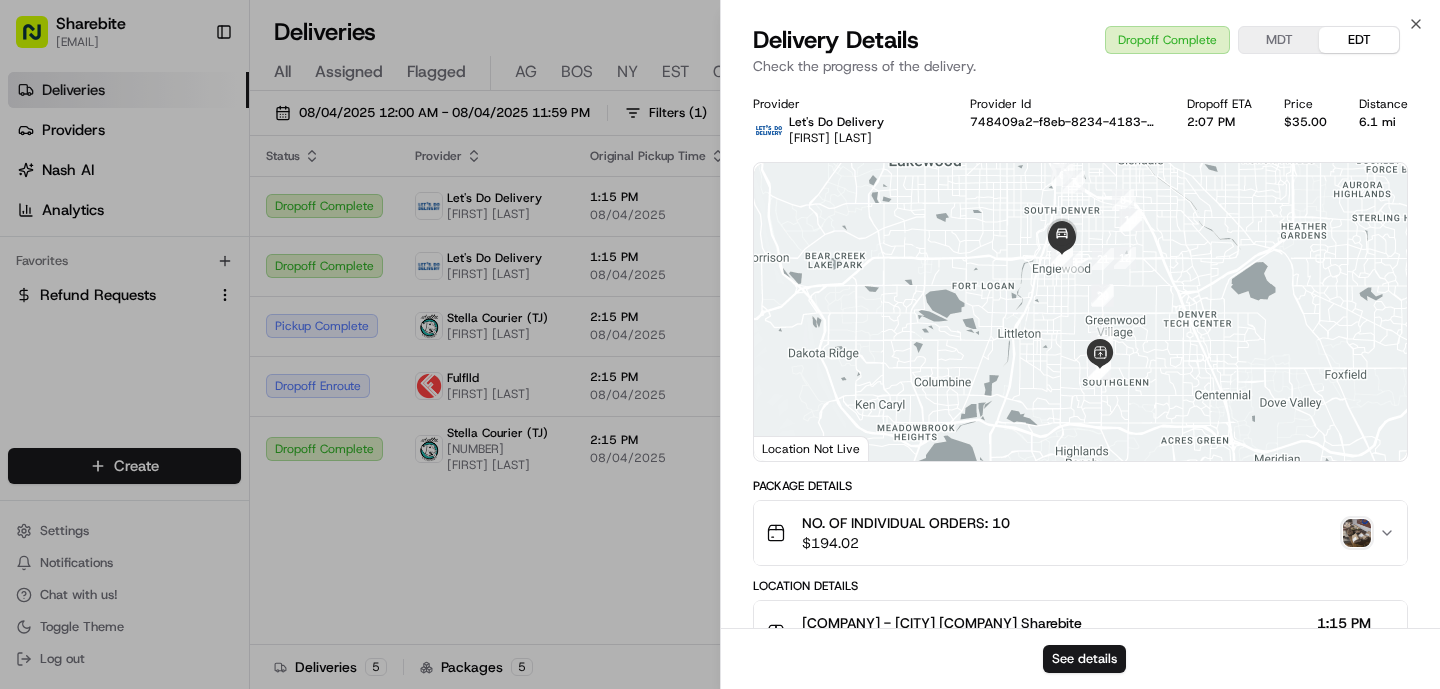 click at bounding box center (1080, 312) 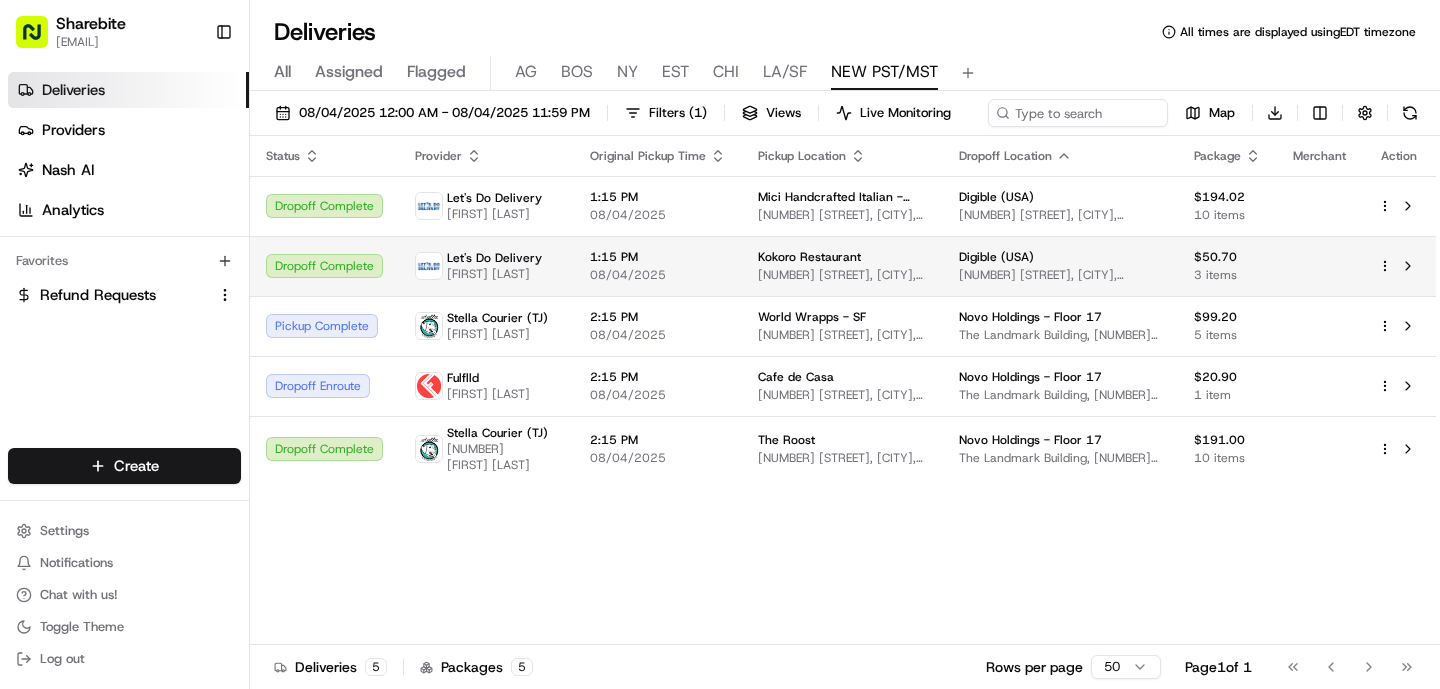 click on "08/04/2025" at bounding box center (658, 275) 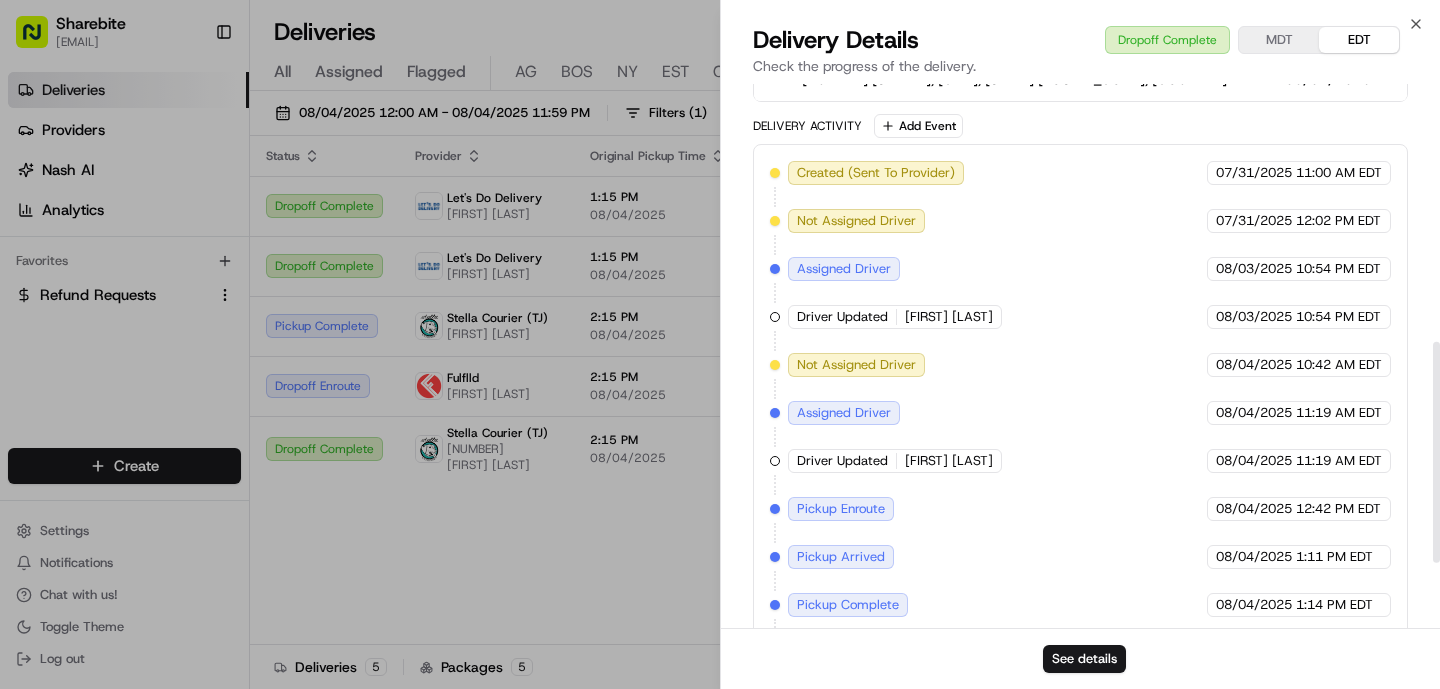 scroll, scrollTop: 798, scrollLeft: 0, axis: vertical 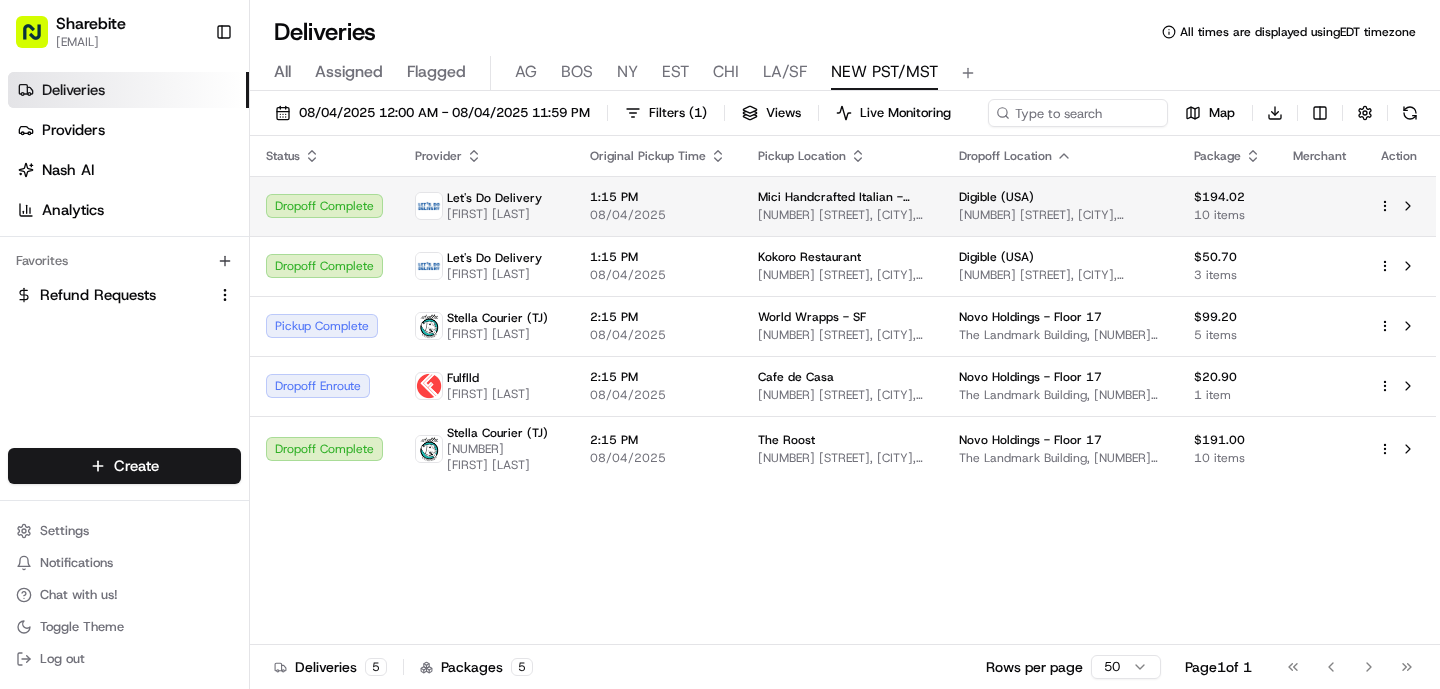 click on "Let's Do Delivery" at bounding box center (494, 198) 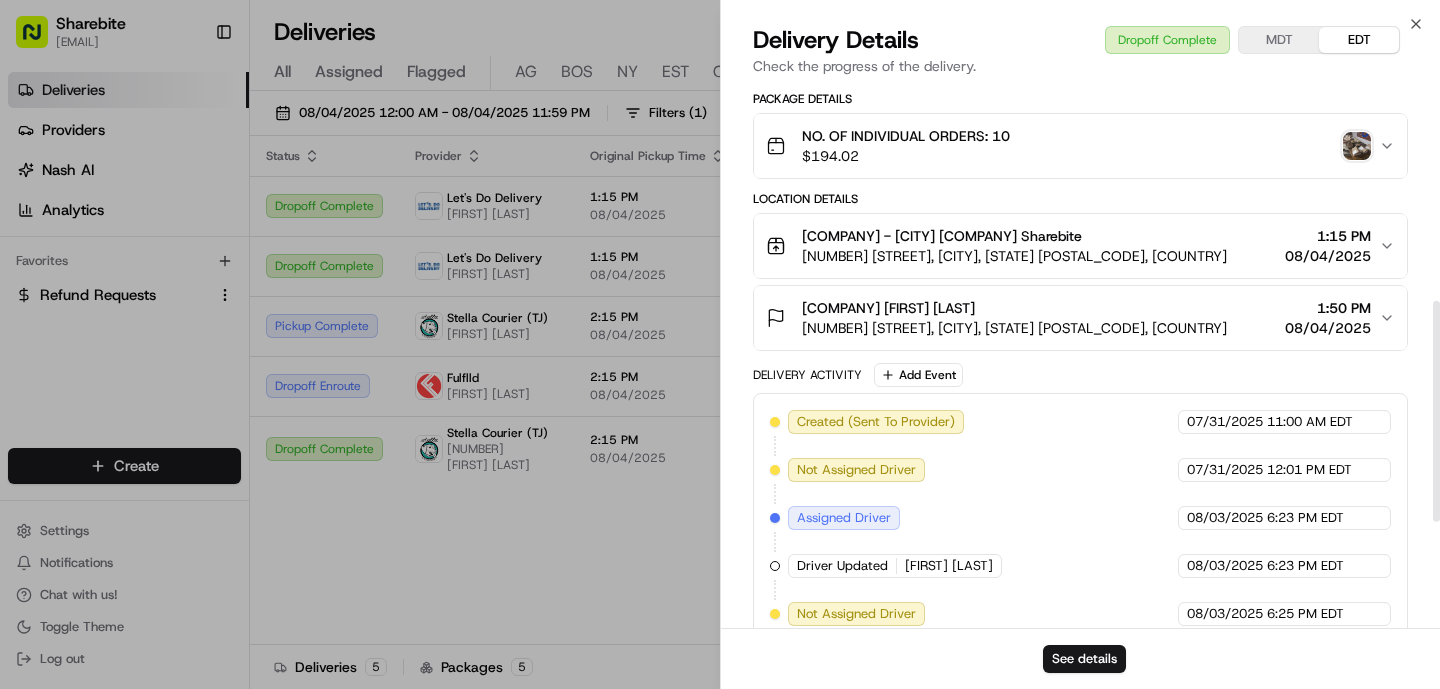 scroll, scrollTop: 798, scrollLeft: 0, axis: vertical 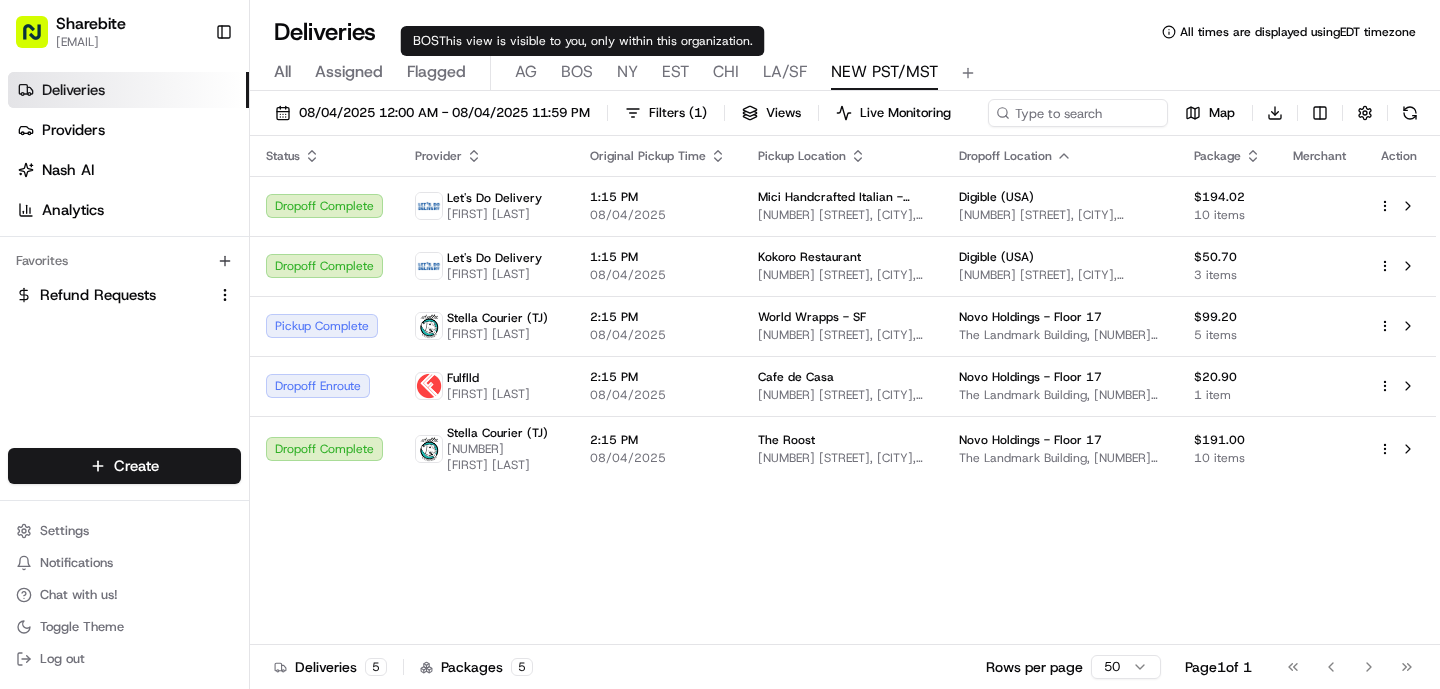 click on "BOS" at bounding box center [577, 72] 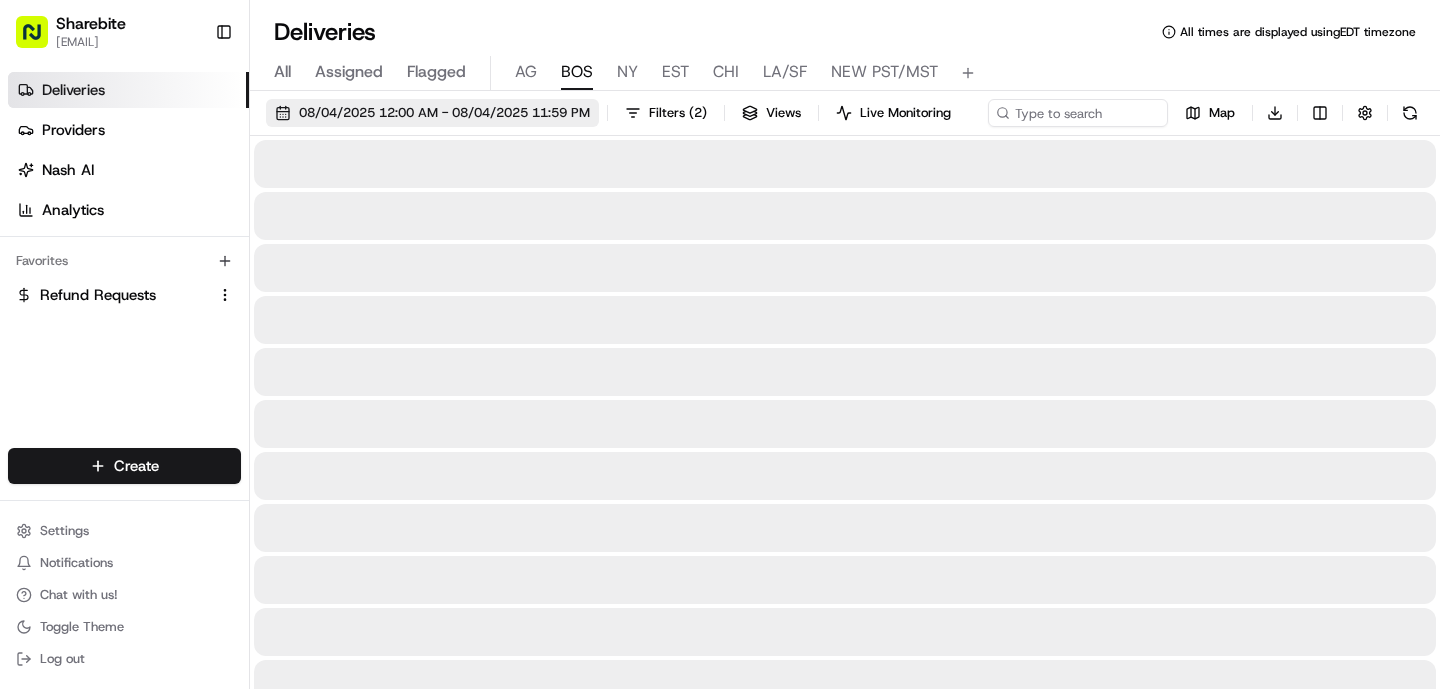 click on "08/04/2025 12:00 AM - 08/04/2025 11:59 PM" at bounding box center [444, 113] 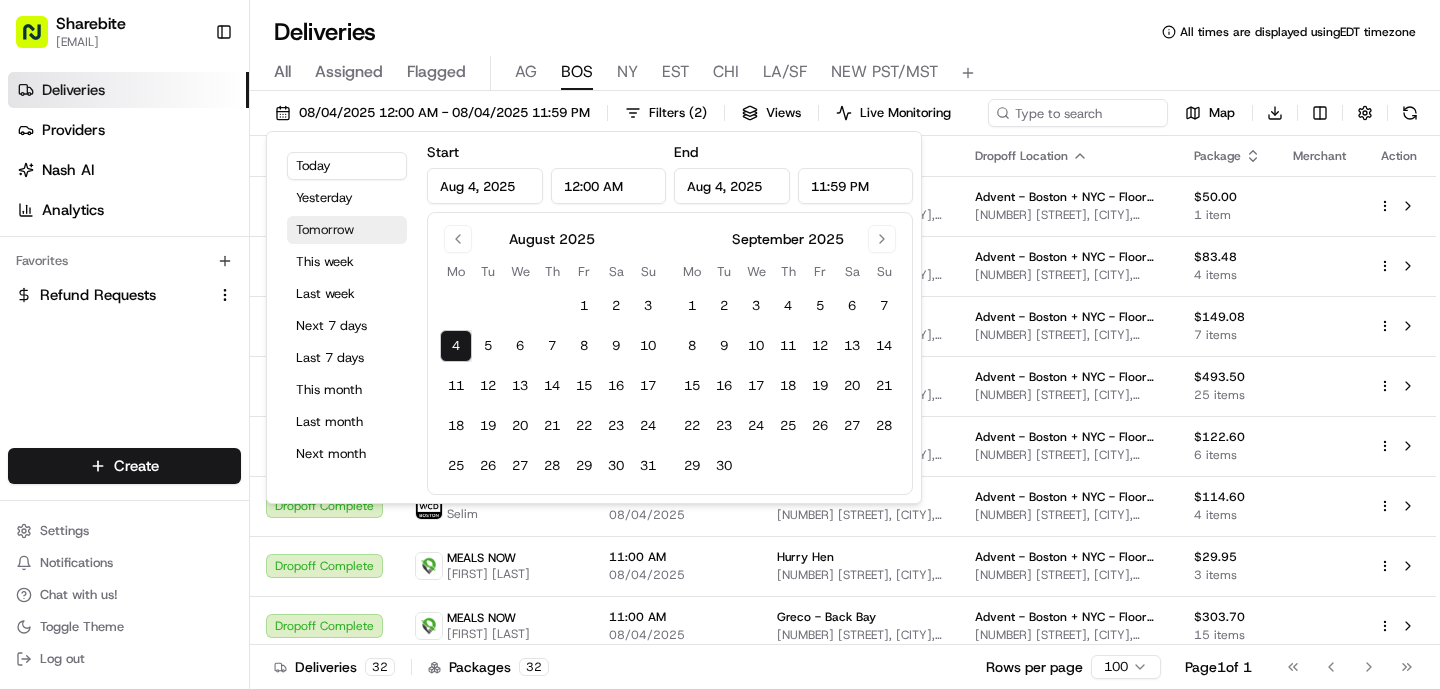 click on "Tomorrow" at bounding box center (347, 230) 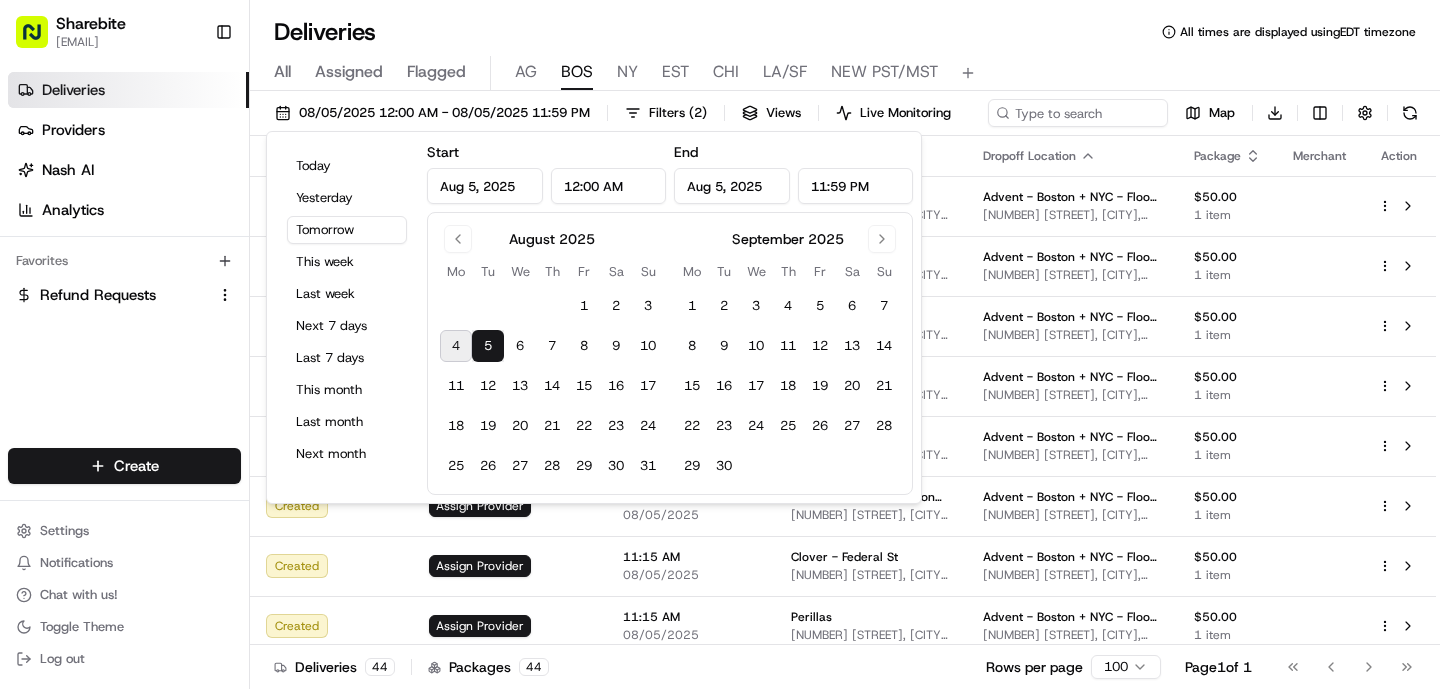 click on "Deliveries All times are displayed using EDT timezone All Assigned Flagged AG BOS NY EST CHI LA/SF NEW PST/MST [DATE] 12:00 AM - [DATE] 11:59 PM Filters ( 2 ) Views Live Monitoring Map Download Status Provider Original Pickup Time Pickup Location Dropoff Location Package Merchant Action Created Assign Provider 11:15 AM [DATE] Felipe's Taqueria [NUMBER] [STREET], [CITY], [STATE] [POSTAL_CODE], [COUNTRY] Advent - Boston + NYC - Floor 34 [NUMBER] [STREET], [CITY], [STATE] [POSTAL_CODE], [COUNTRY] $50.00 1 item Created Assign Provider 11:15 AM [DATE] Mass Ave Diner [NUMBER] [STREET], [CITY], [STATE] [POSTAL_CODE], [COUNTRY] Advent - Boston + NYC - Floor 34 [NUMBER] [STREET], [CITY], [STATE] [POSTAL_CODE], [COUNTRY] $50.00 1 item Created Assign Provider 11:15 AM [DATE] Mae Asian Eatery [NUMBER] [STREET], [CITY], [STATE] [POSTAL_CODE], [COUNTRY] Advent - Boston + NYC - Floor 34 [NUMBER] [STREET], [CITY], [STATE] [POSTAL_CODE], [COUNTRY] $50.00 1 item Created Assign Provider 11:15 AM [DATE] Tanjore [NUMBER] [STREET], [CITY], [STATE] [POSTAL_CODE], [COUNTRY] Advent - Boston + NYC - Floor 34 $50.00 1 item 1" at bounding box center (845, 344) 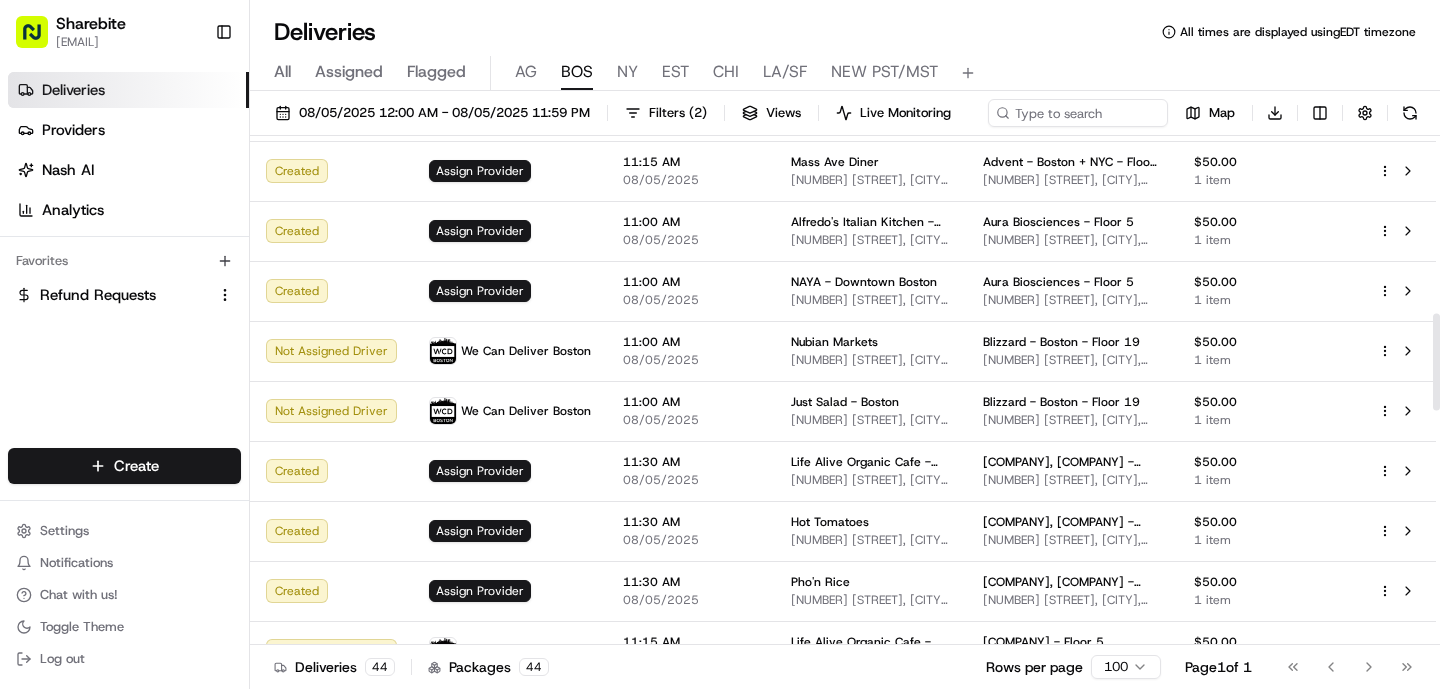 scroll, scrollTop: 946, scrollLeft: 0, axis: vertical 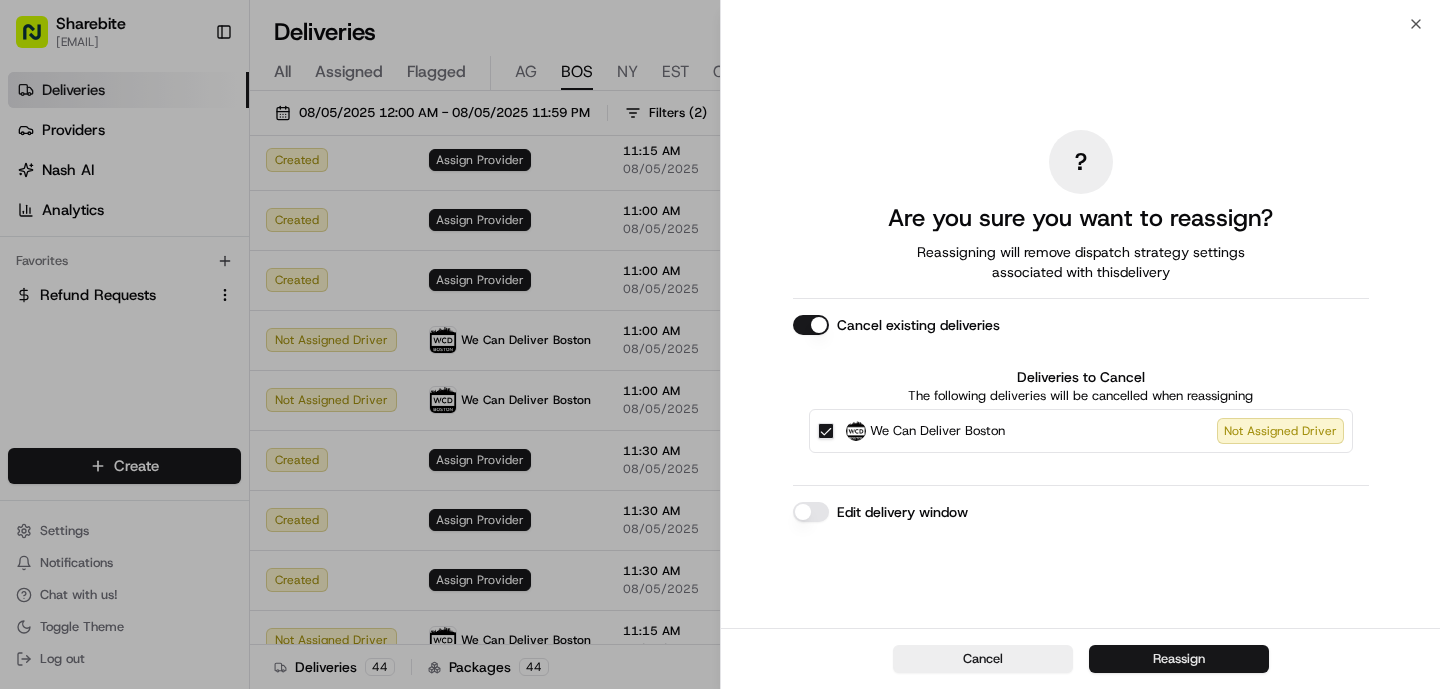click on "Reassign" at bounding box center (1179, 659) 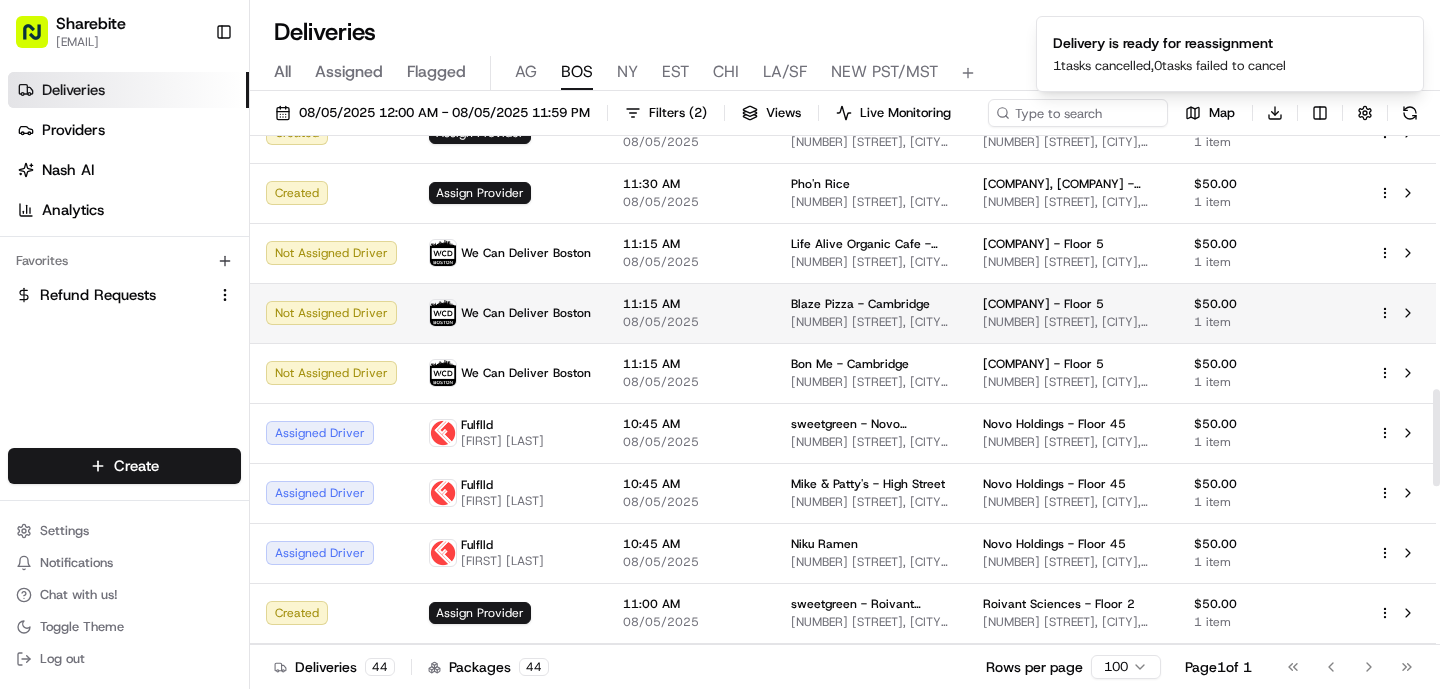 scroll, scrollTop: 1316, scrollLeft: 0, axis: vertical 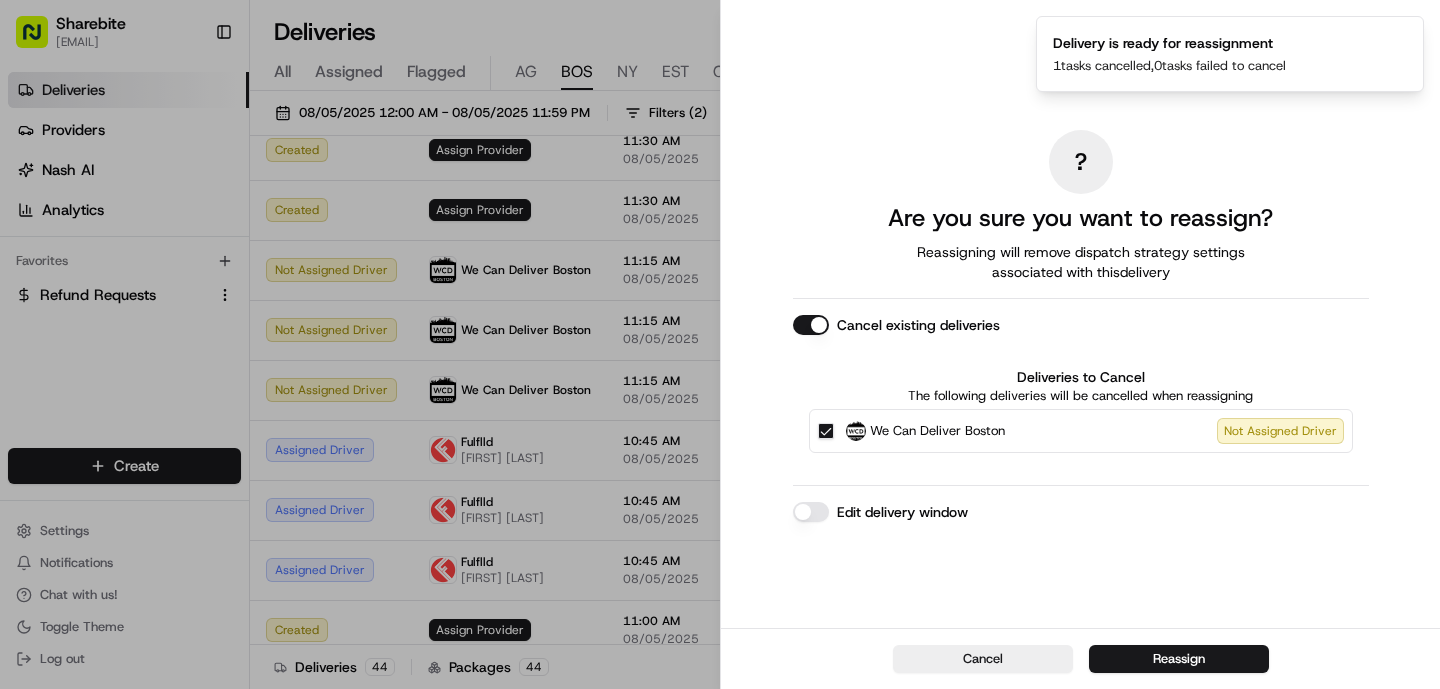 click on "Reassign" at bounding box center (1179, 659) 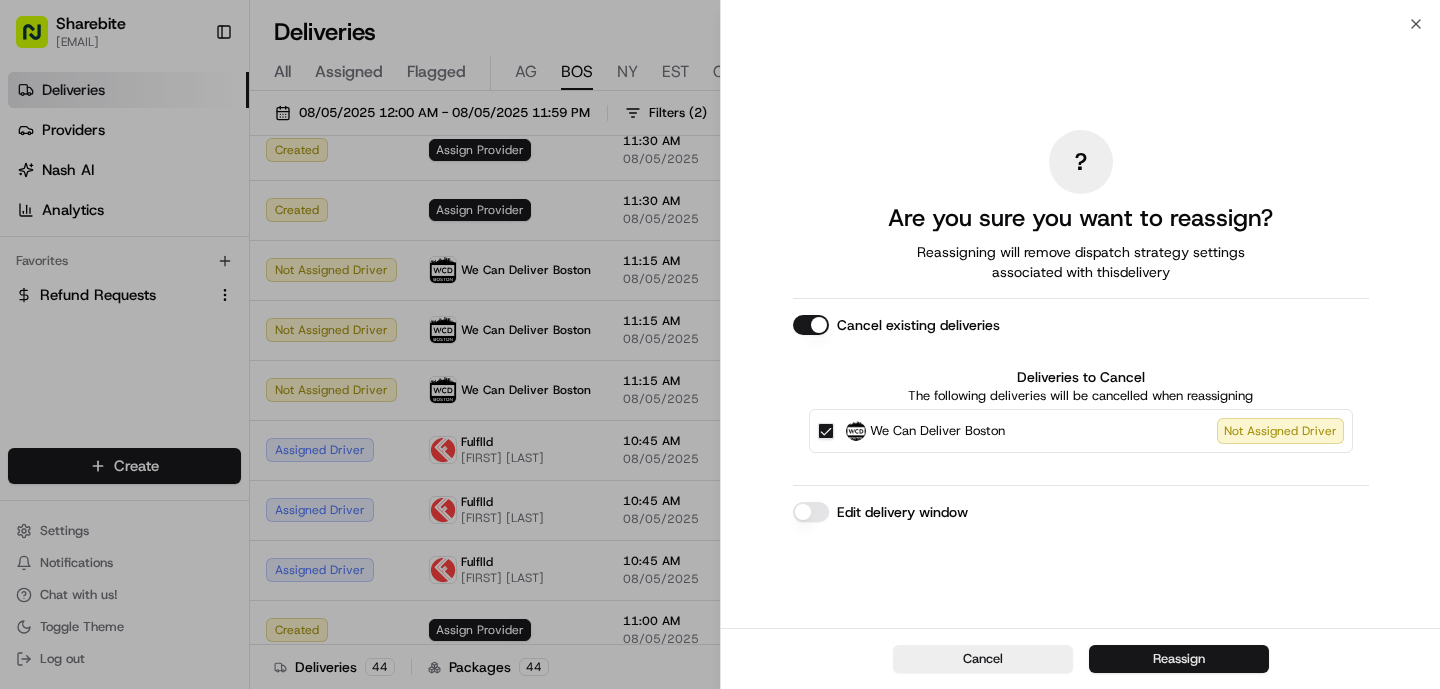 click on "Reassign" at bounding box center [1179, 659] 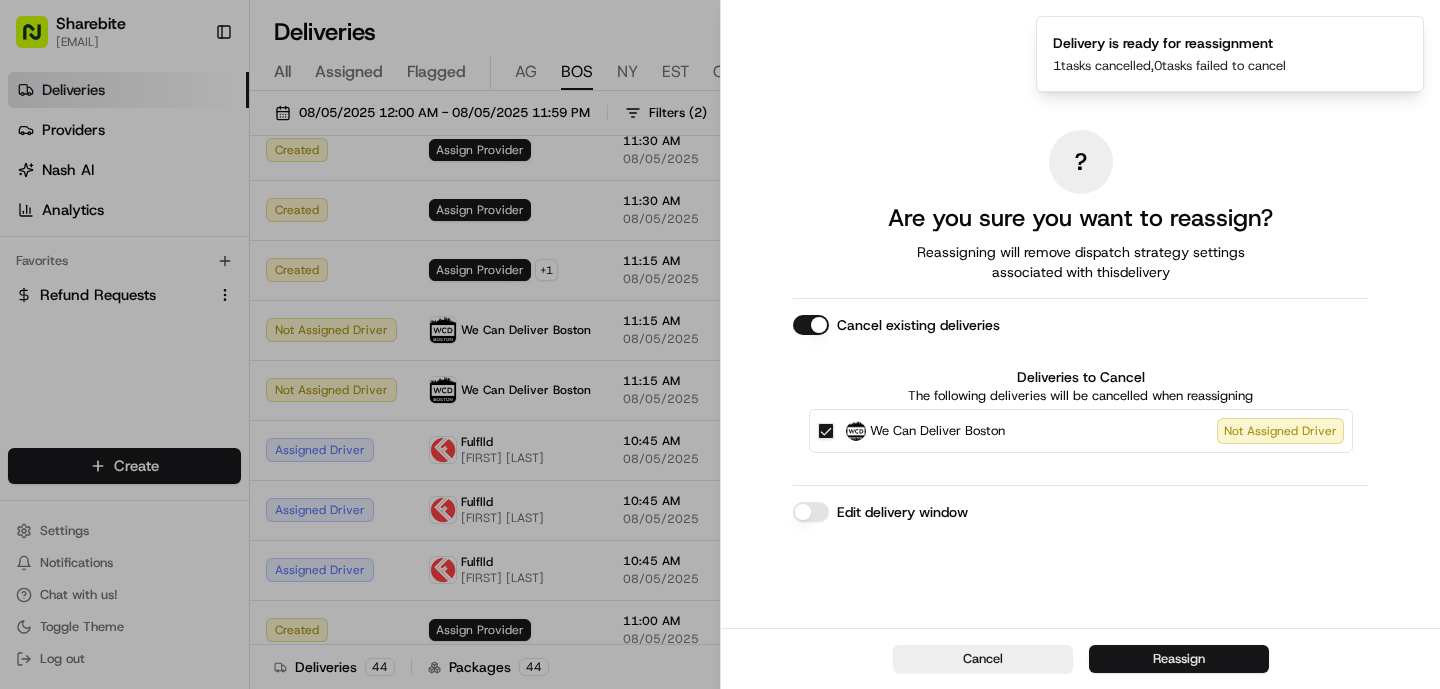 click on "Reassign" at bounding box center (1179, 659) 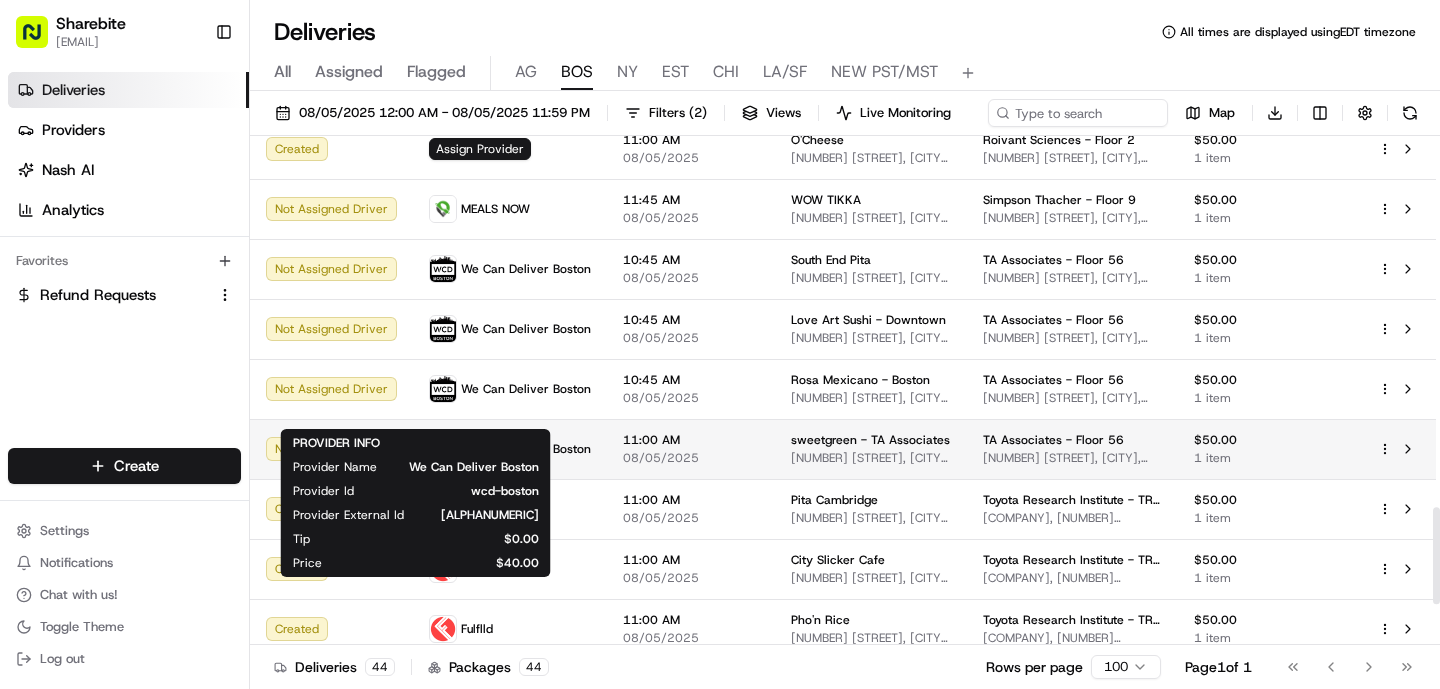 scroll, scrollTop: 2171, scrollLeft: 0, axis: vertical 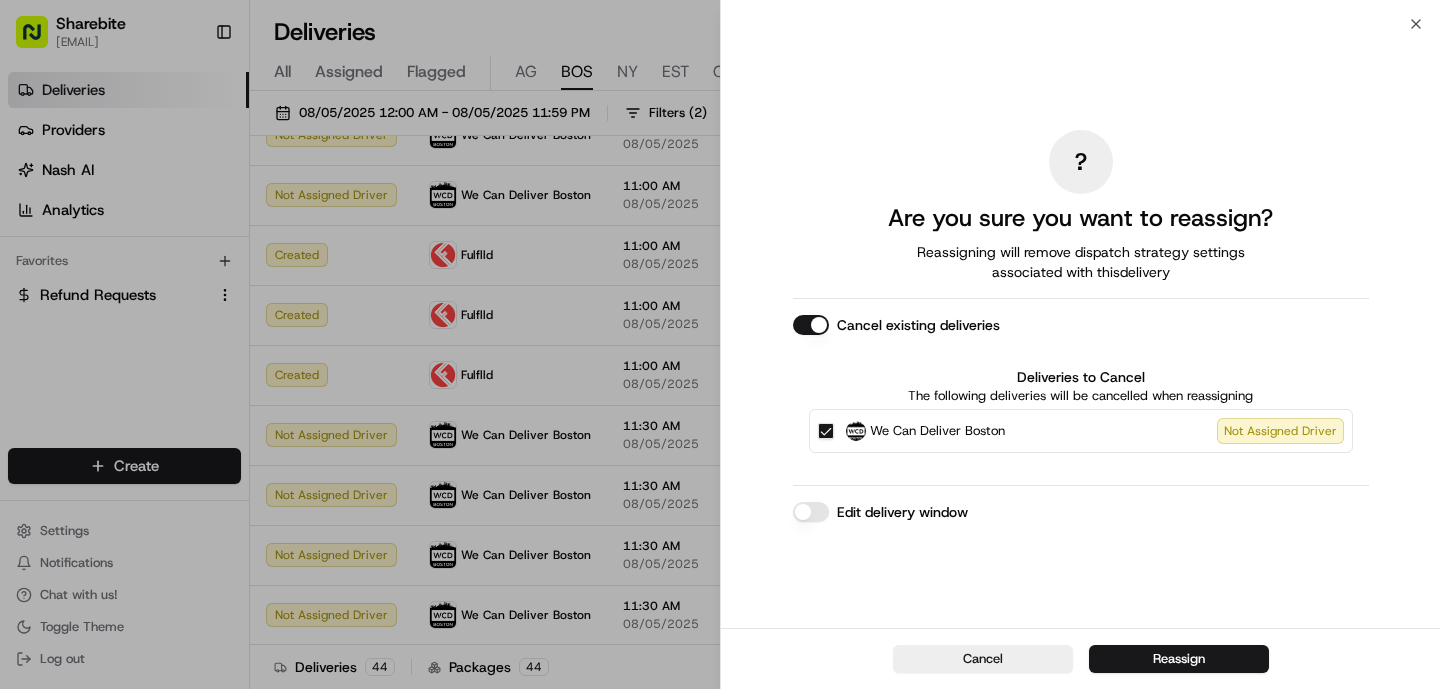 click on "Reassign" at bounding box center [1179, 659] 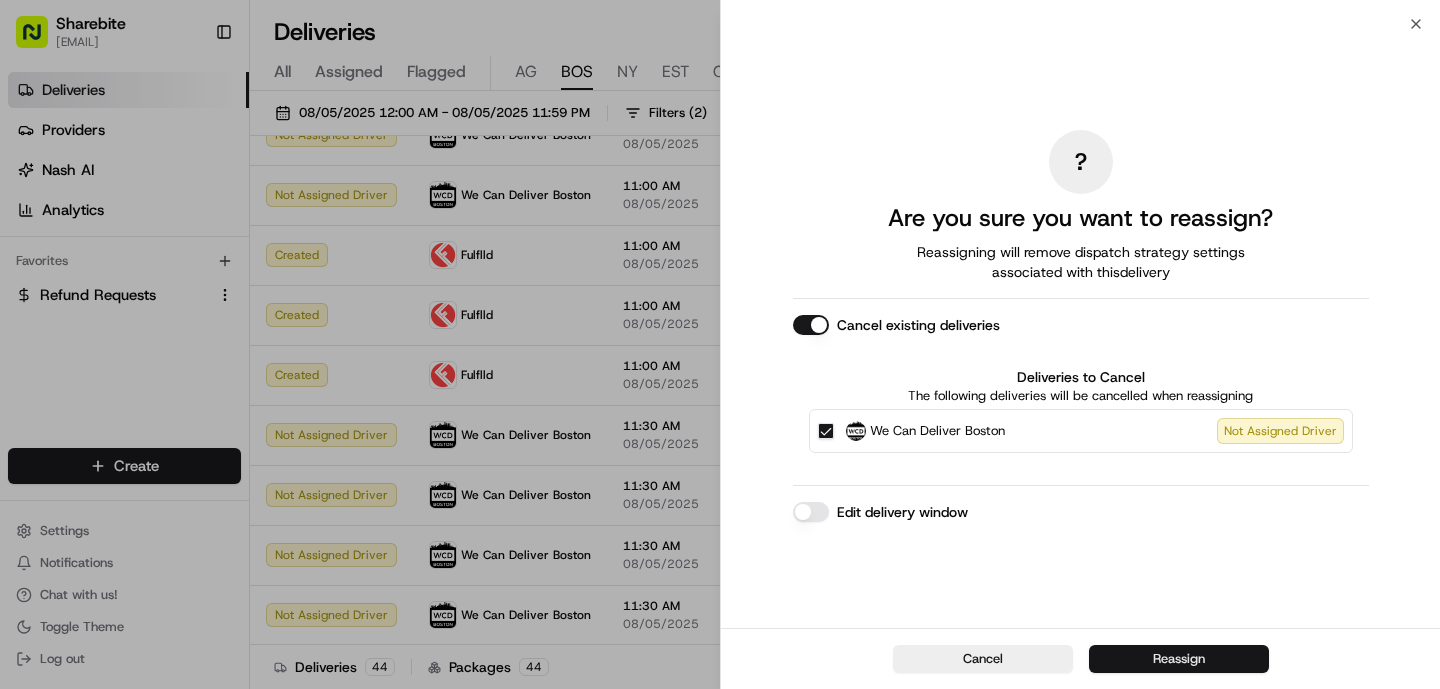 click on "Reassign" at bounding box center (1179, 659) 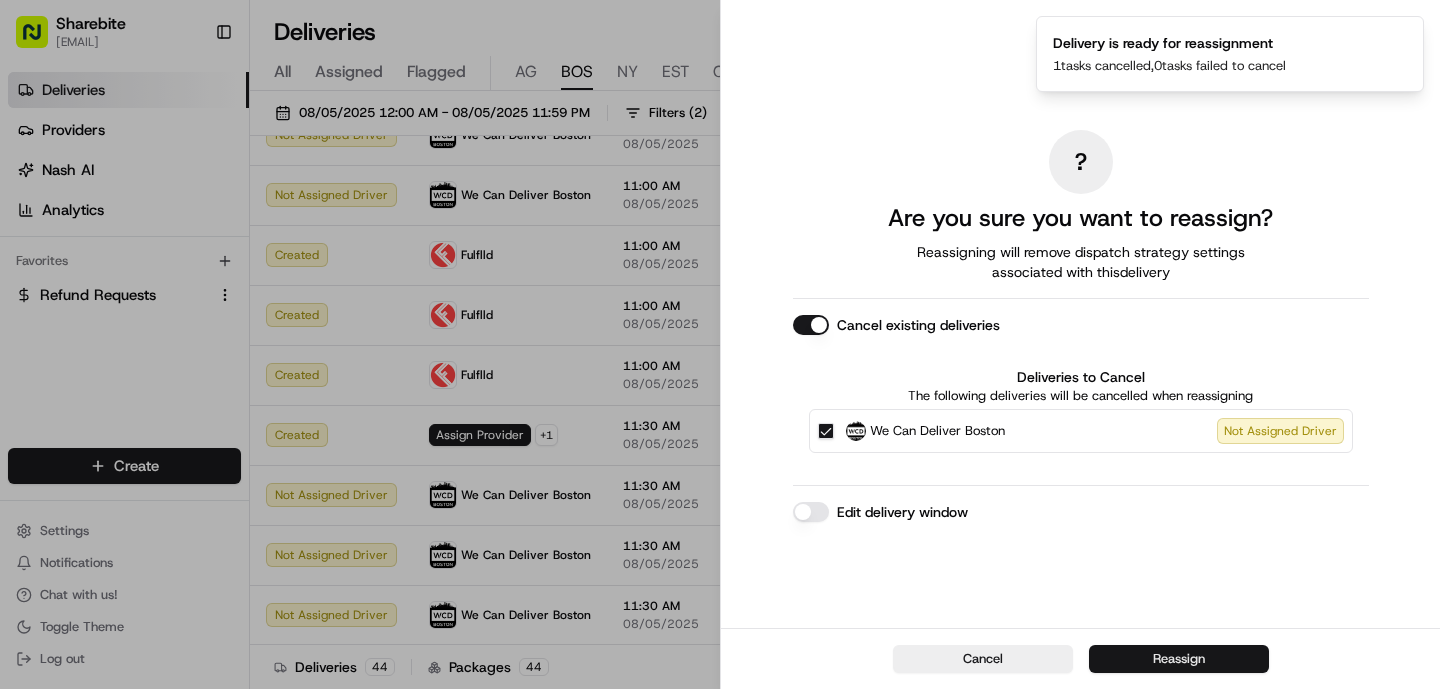 click on "Reassign" at bounding box center [1179, 659] 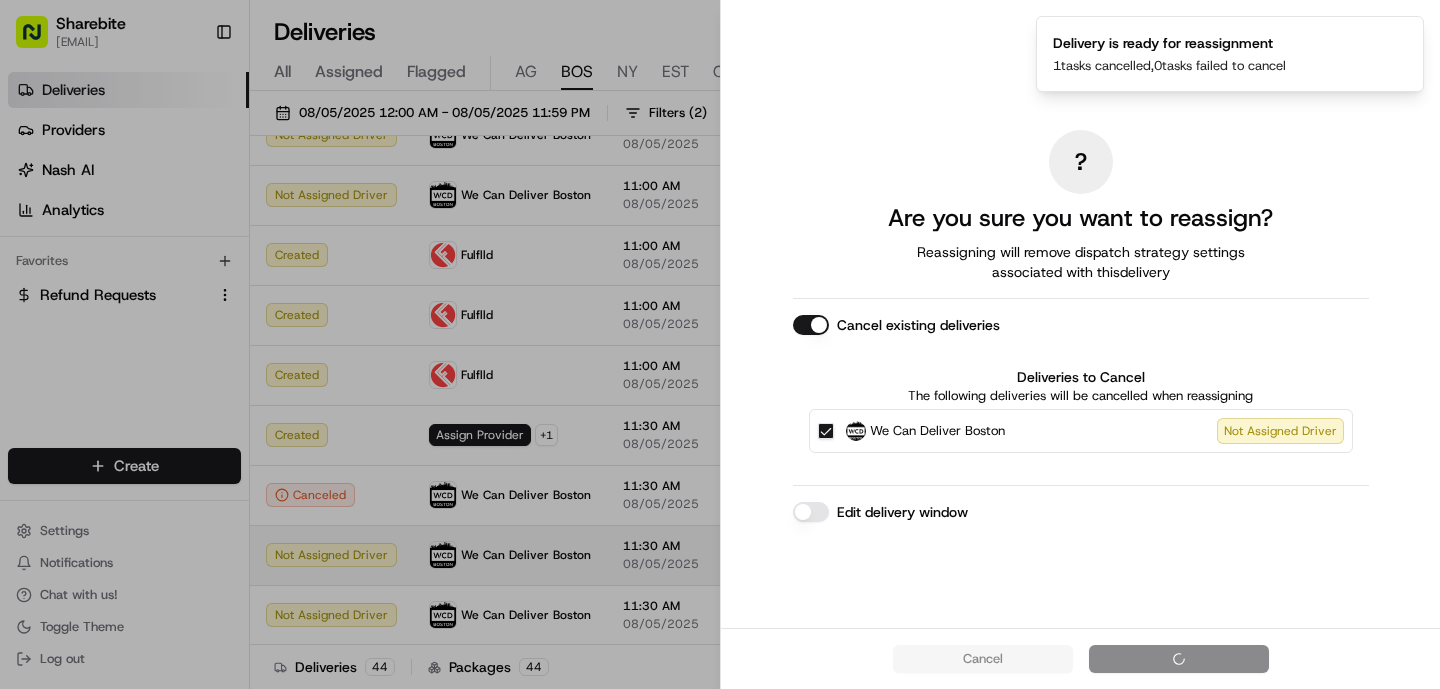 click on "We Can Deliver Boston" at bounding box center (526, 555) 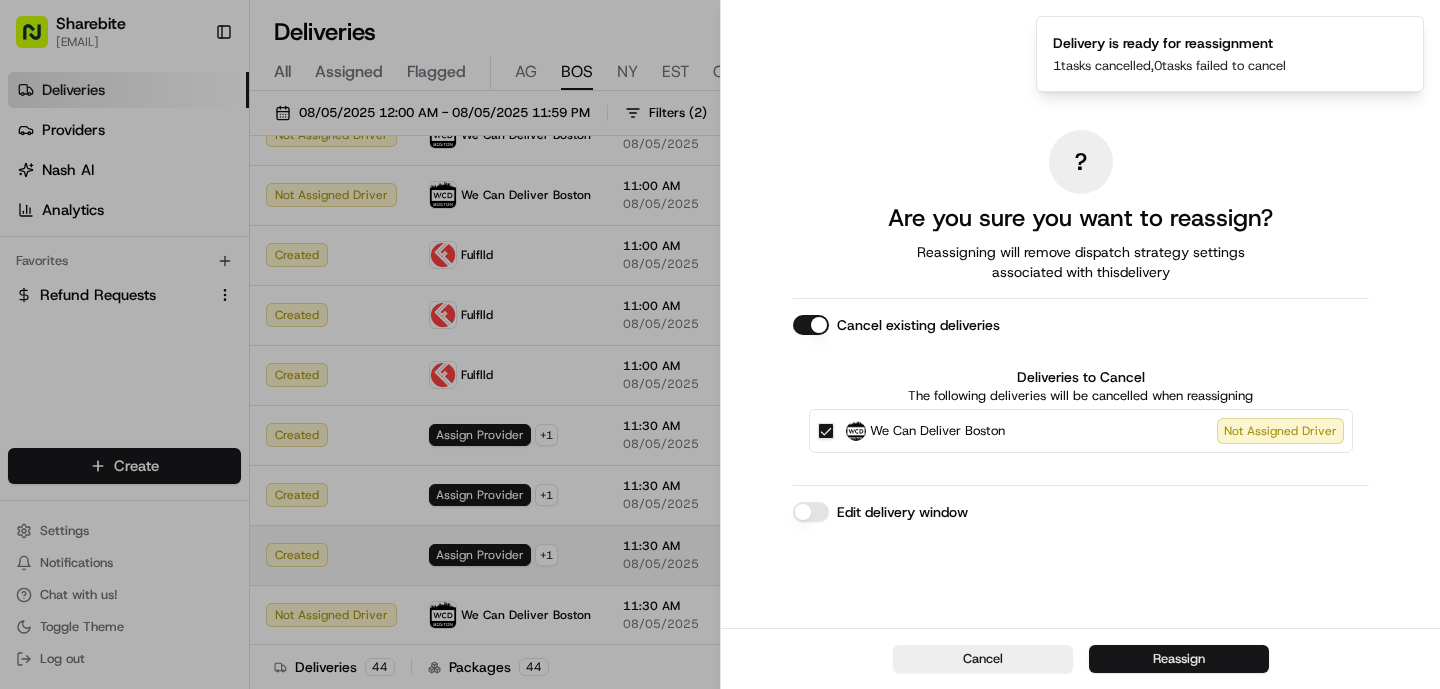 click on "Reassign" at bounding box center [1179, 659] 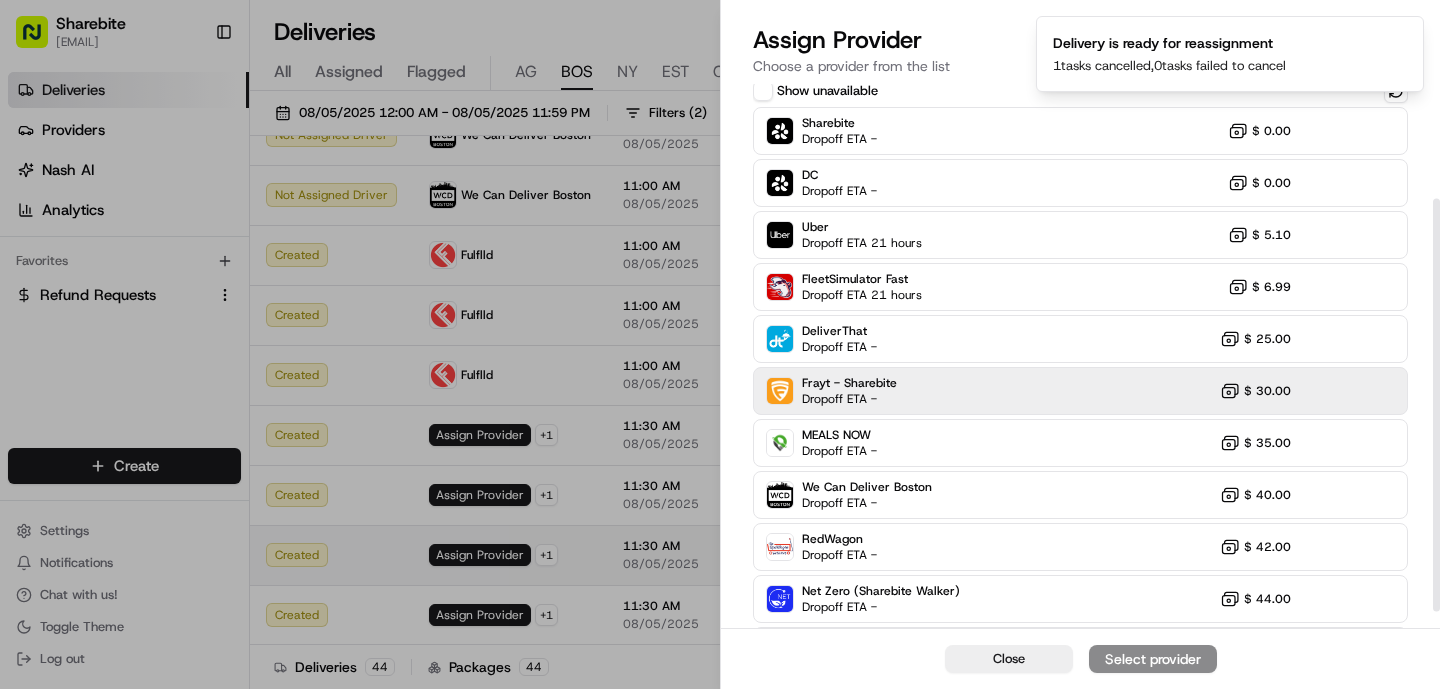 scroll, scrollTop: 173, scrollLeft: 0, axis: vertical 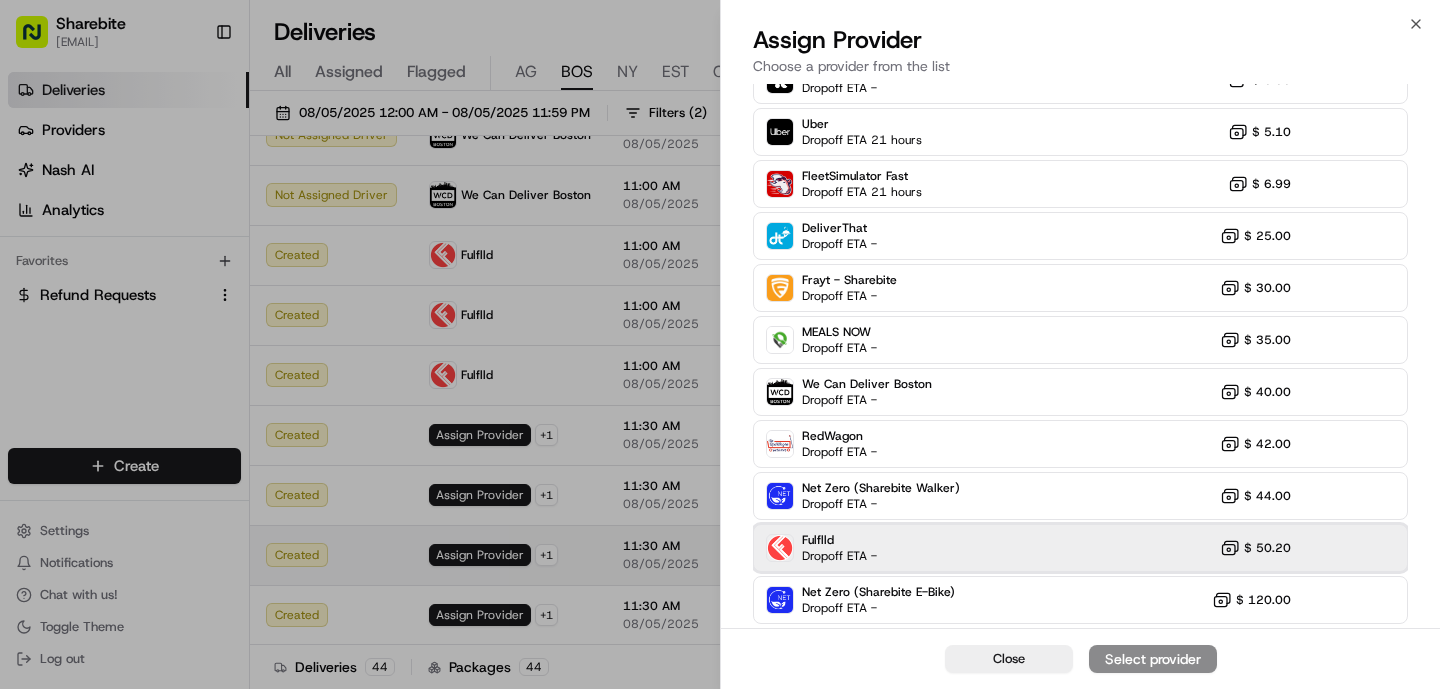 click on "Fulflld" at bounding box center [839, 540] 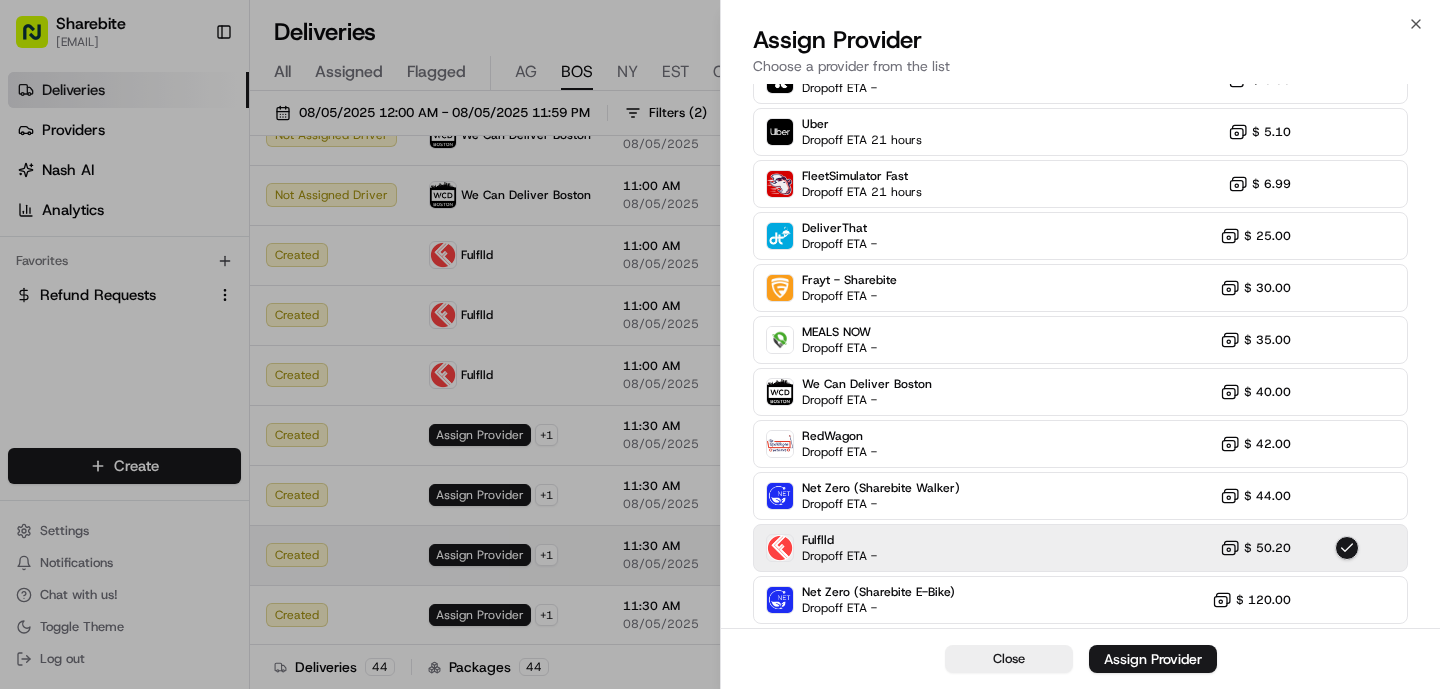click on "Assign Provider" at bounding box center (1153, 659) 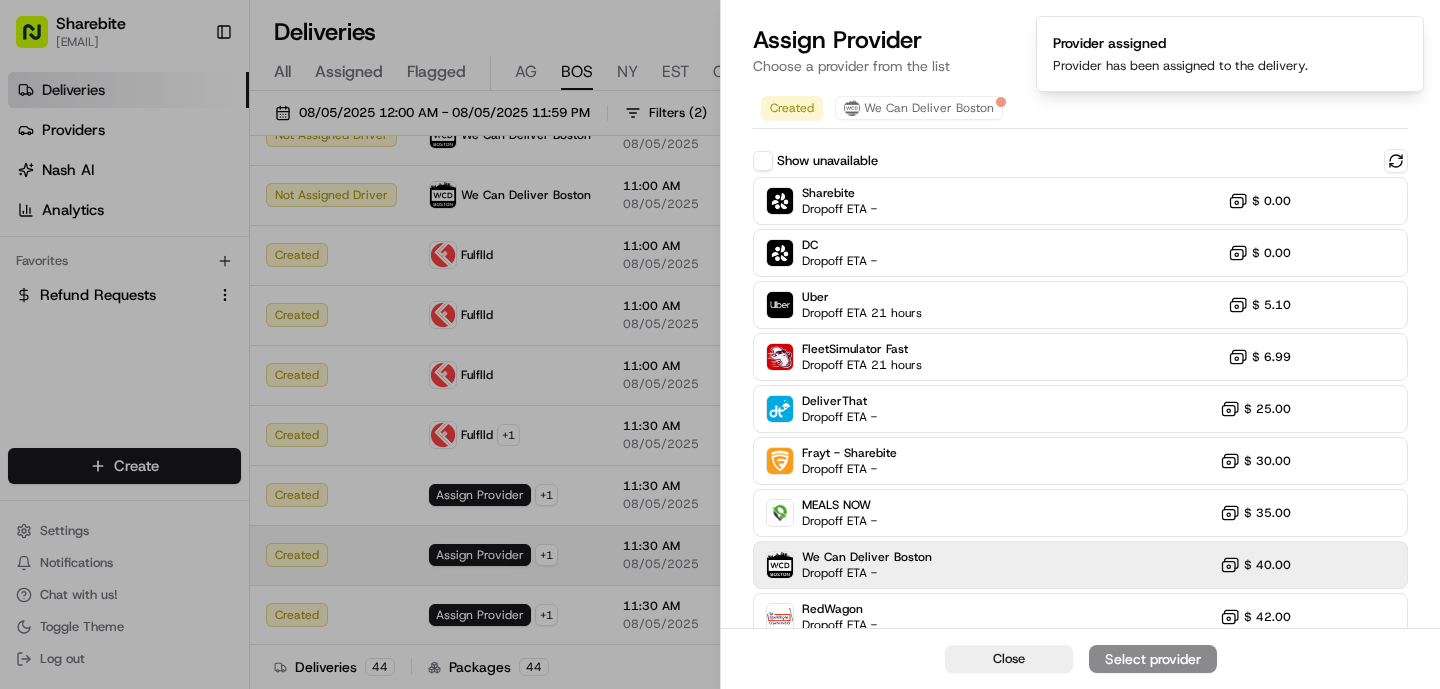 scroll, scrollTop: 173, scrollLeft: 0, axis: vertical 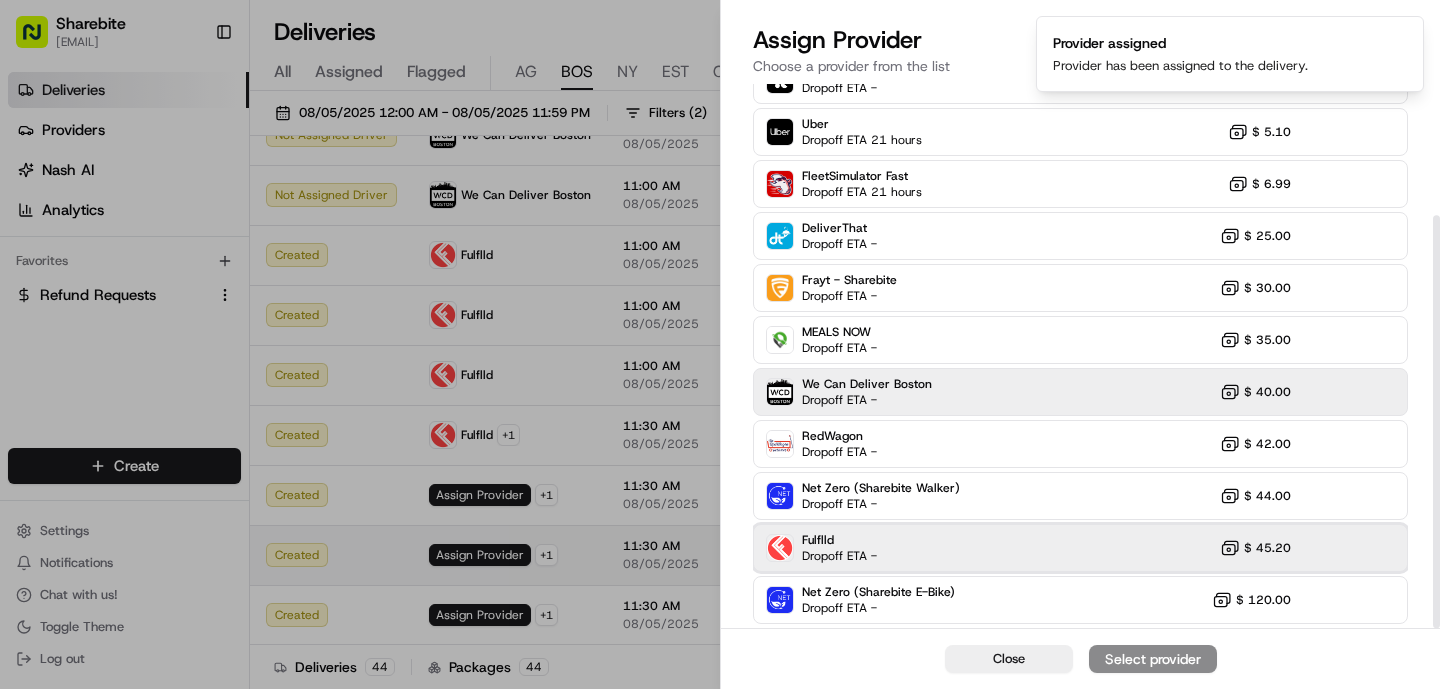 click on "Fulflld Dropoff ETA   - $   45.20" at bounding box center [1080, 548] 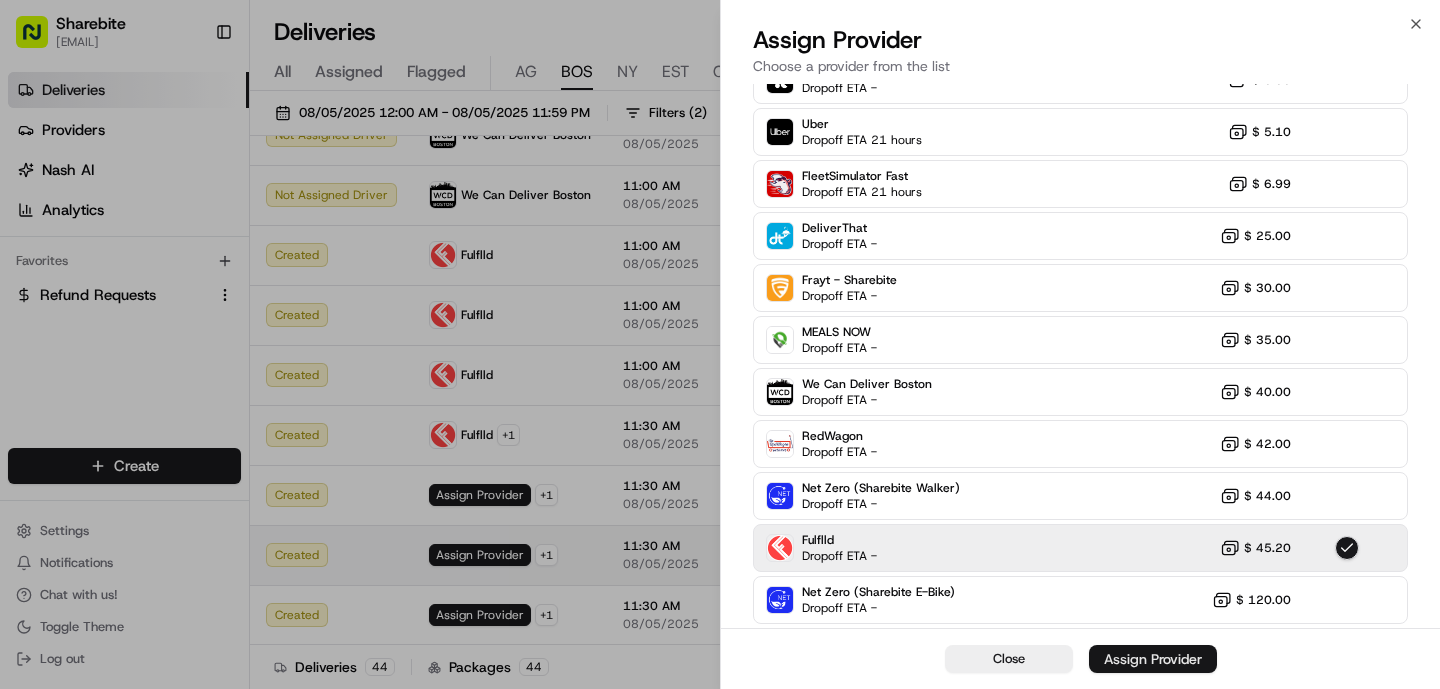click on "Assign Provider" at bounding box center [1153, 659] 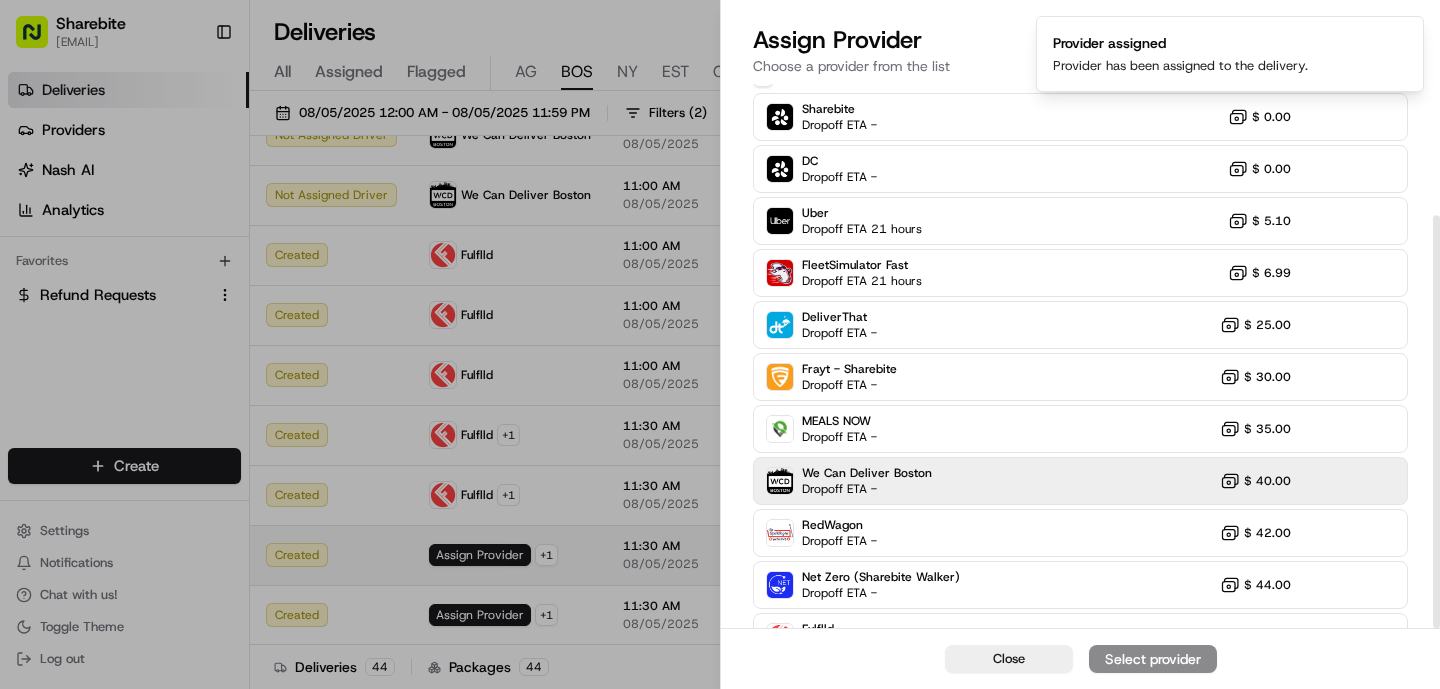 scroll, scrollTop: 173, scrollLeft: 0, axis: vertical 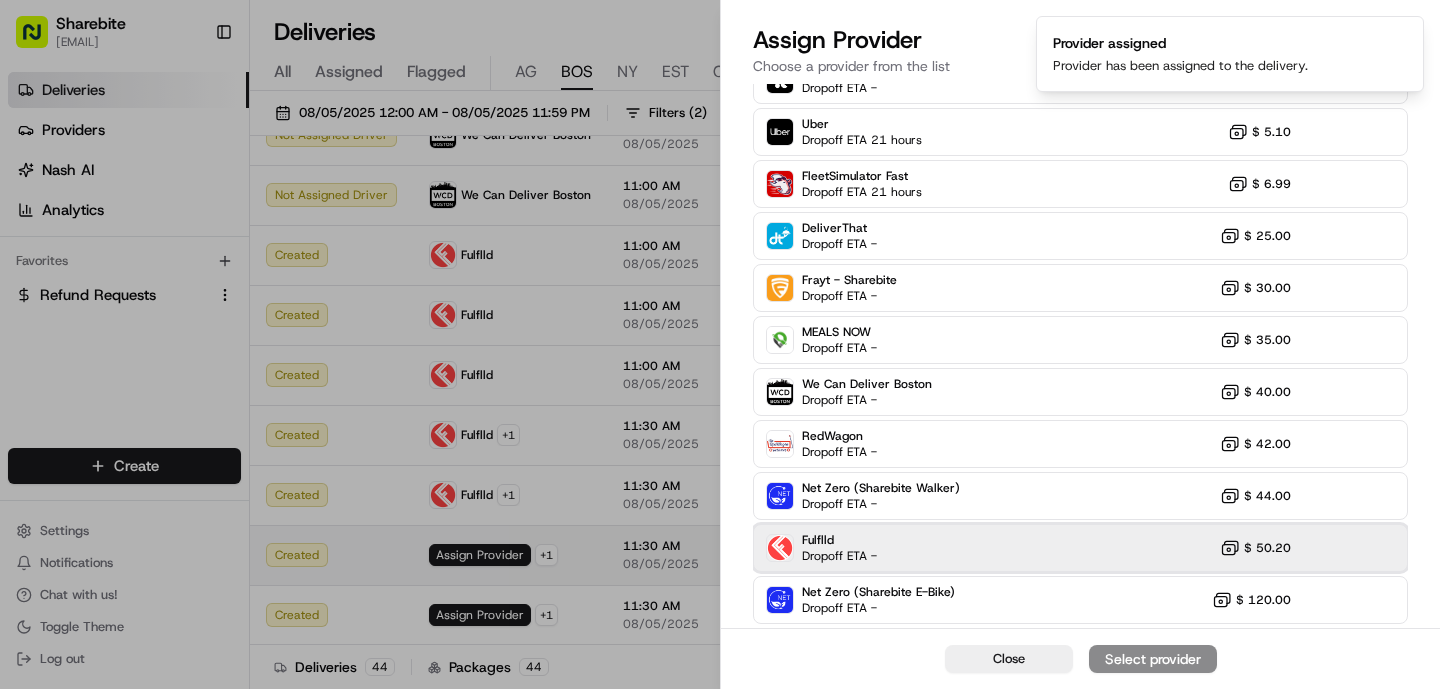 click on "Fulflld Dropoff ETA   - $   50.20" at bounding box center [1080, 548] 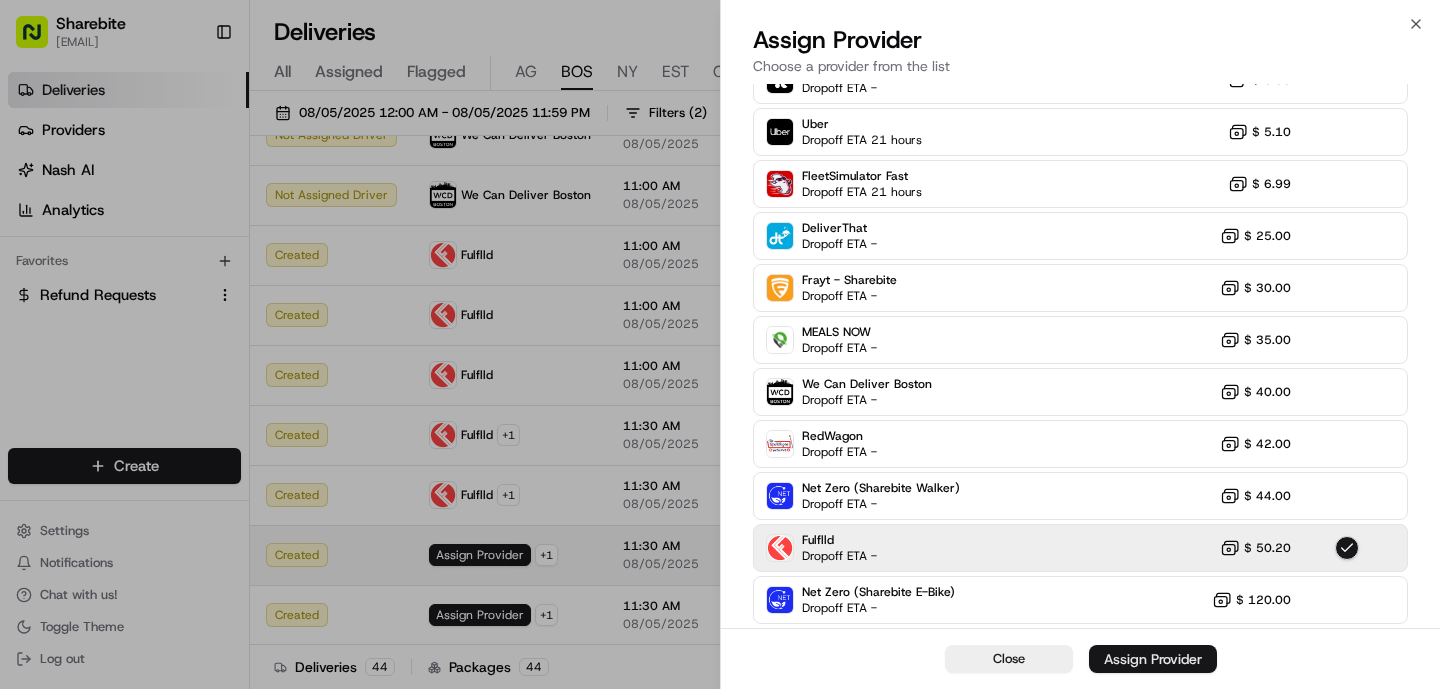 click on "Assign Provider" at bounding box center (1153, 659) 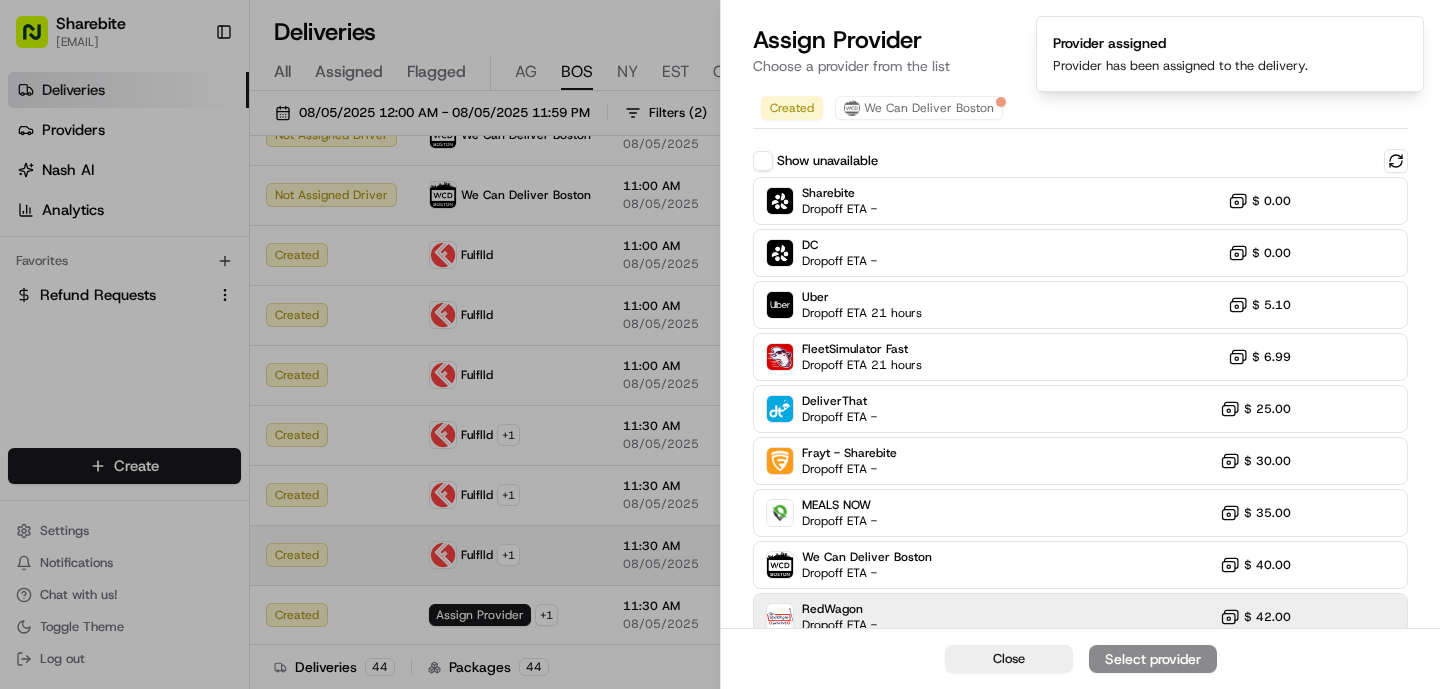 scroll, scrollTop: 173, scrollLeft: 0, axis: vertical 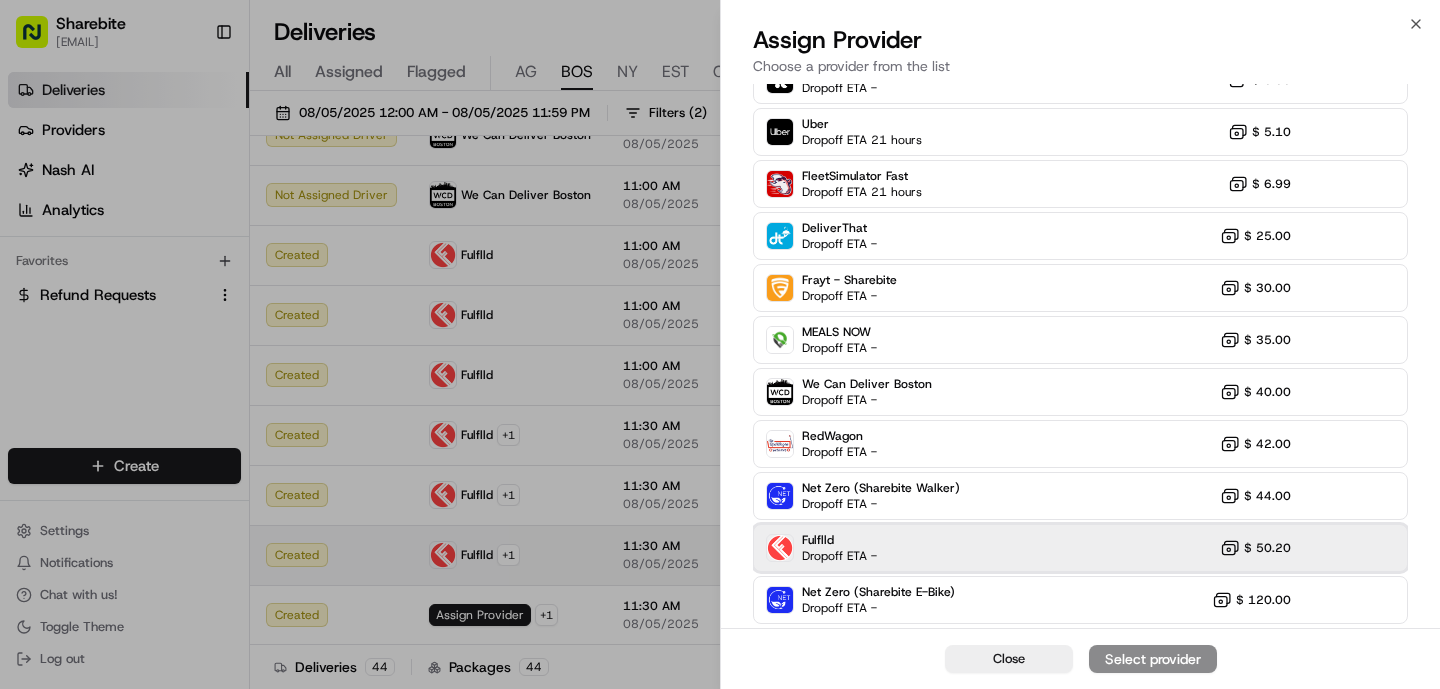 click on "Fulflld Dropoff ETA   - $   50.20" at bounding box center (1080, 548) 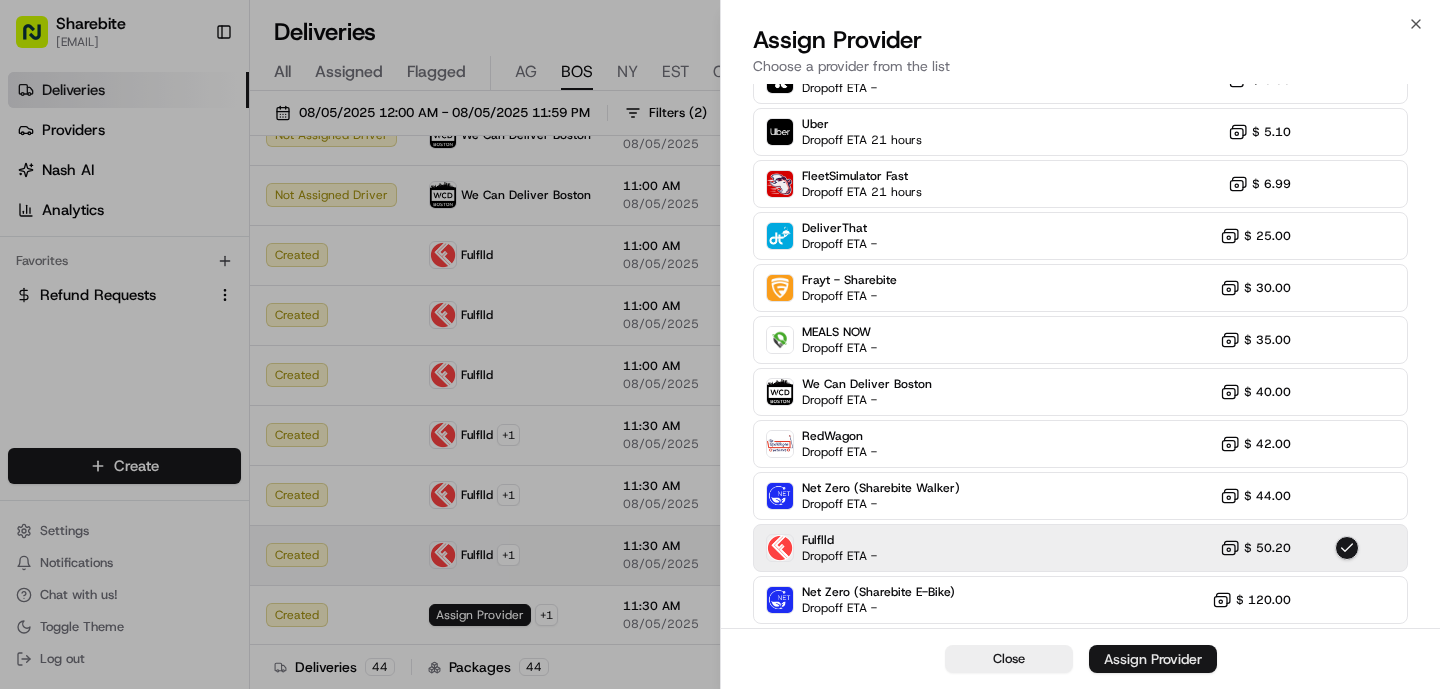 click on "Assign Provider" at bounding box center (1153, 659) 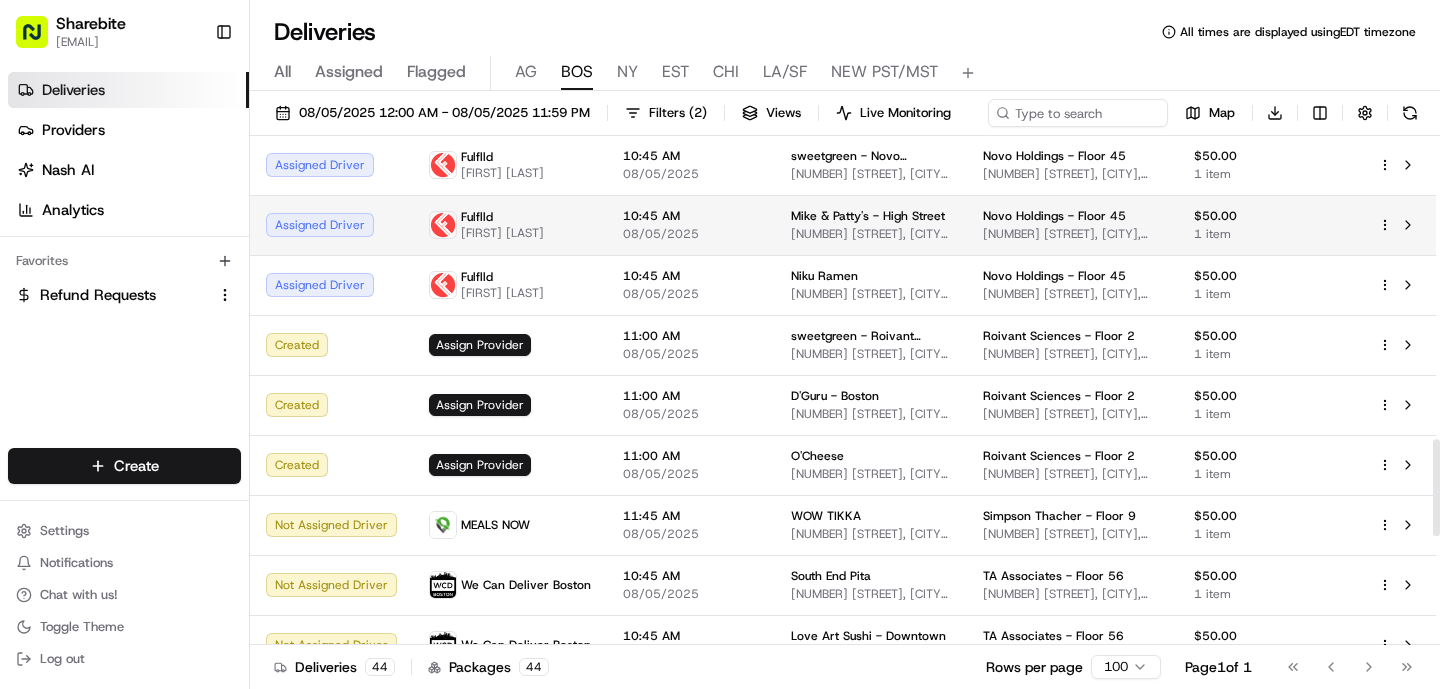 scroll, scrollTop: 1566, scrollLeft: 0, axis: vertical 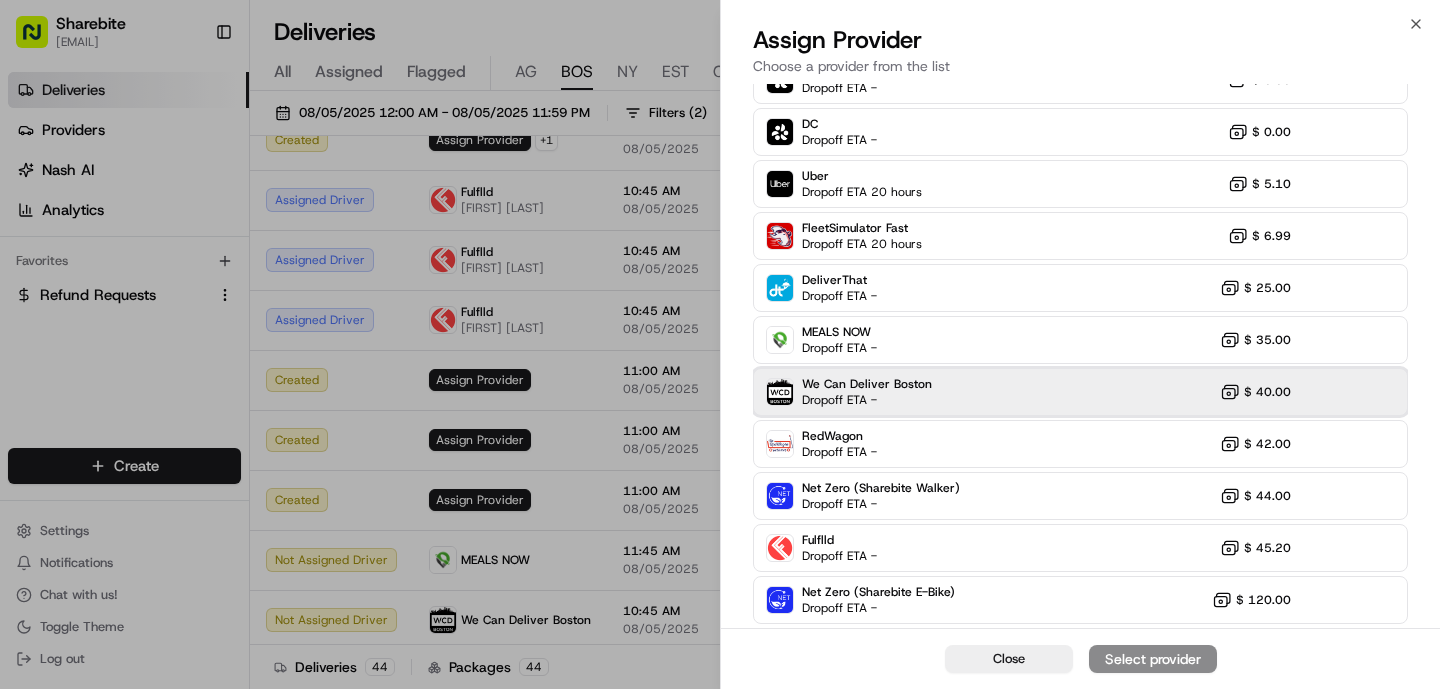 click on "We Can Deliver Boston Dropoff ETA   - $   40.00" at bounding box center [1080, 392] 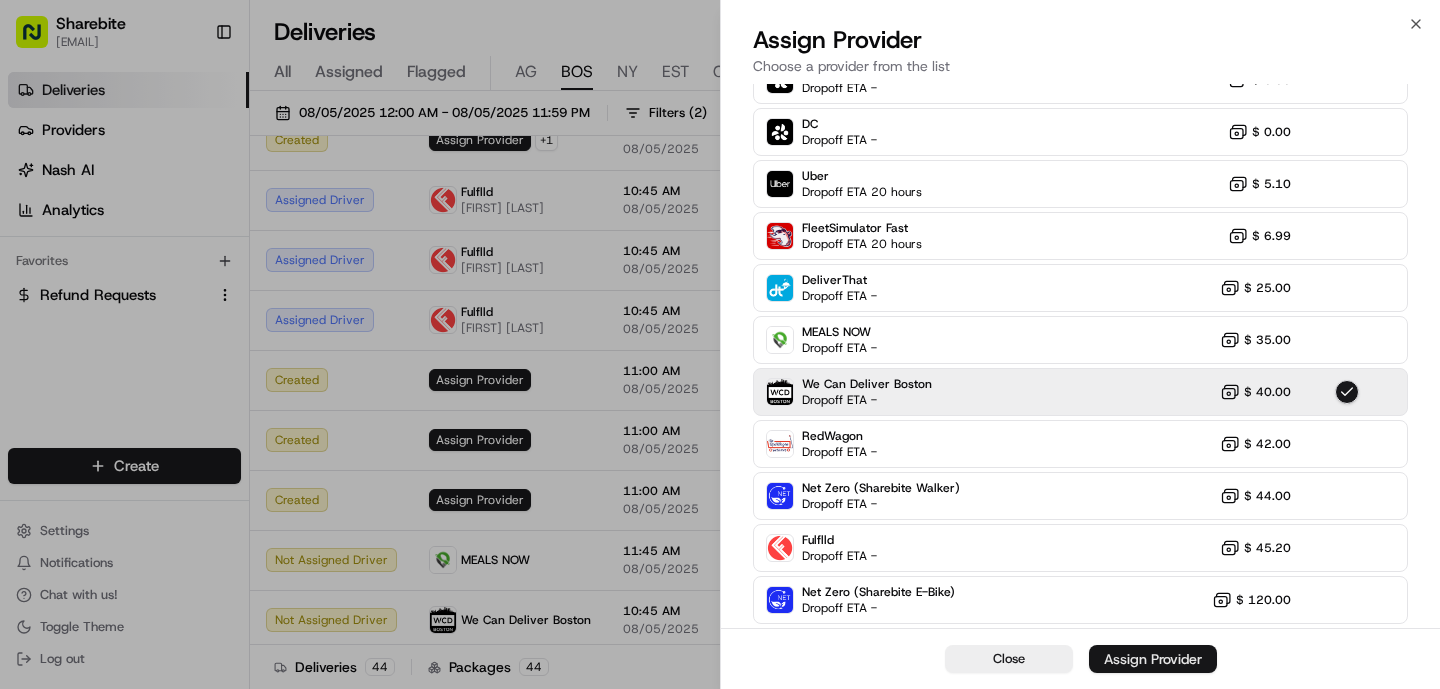 click on "Assign Provider" at bounding box center (1153, 659) 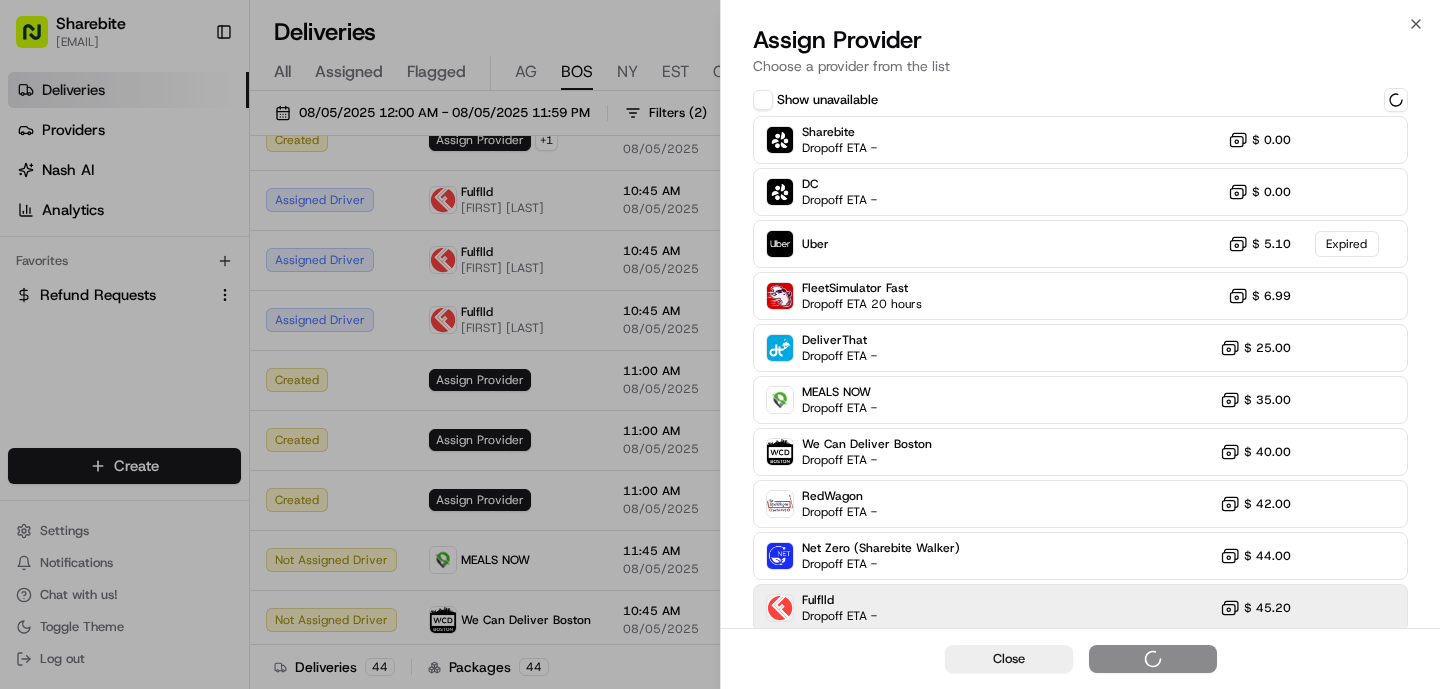 scroll, scrollTop: 60, scrollLeft: 0, axis: vertical 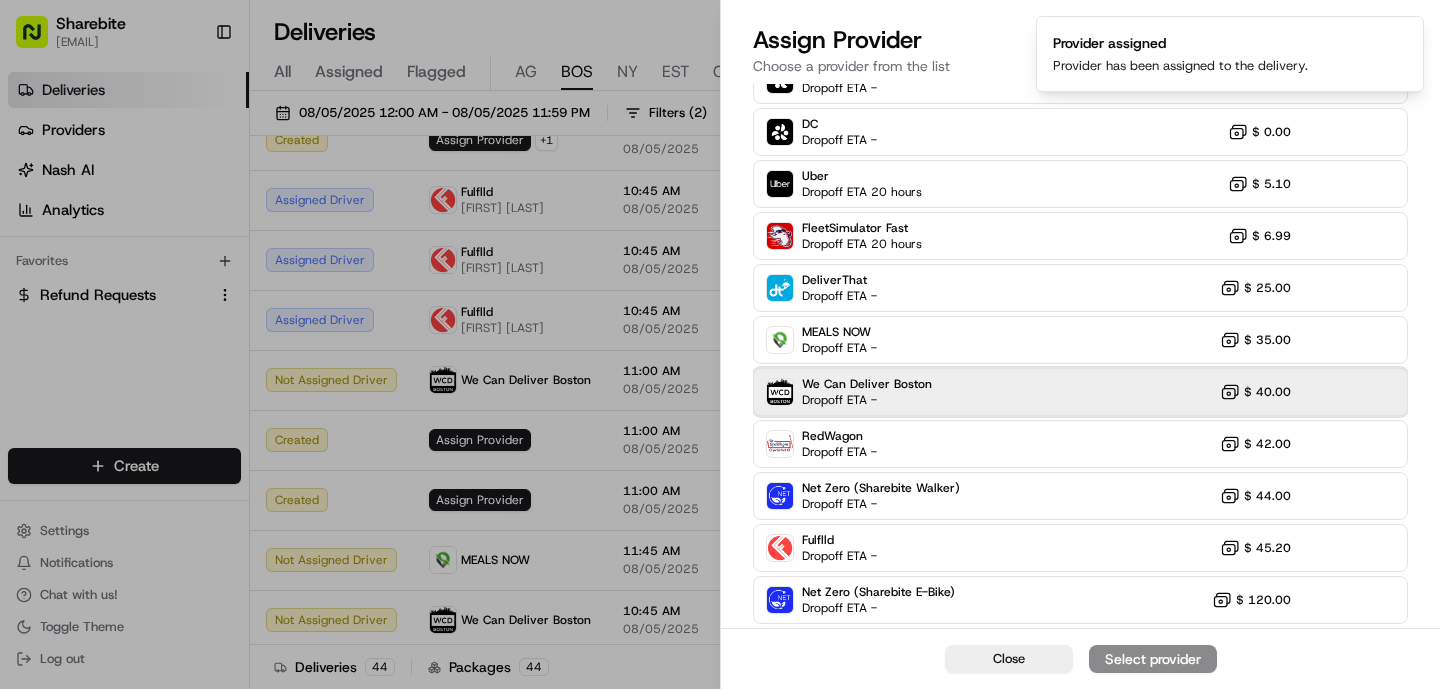 click on "Dropoff ETA   -" at bounding box center (867, 400) 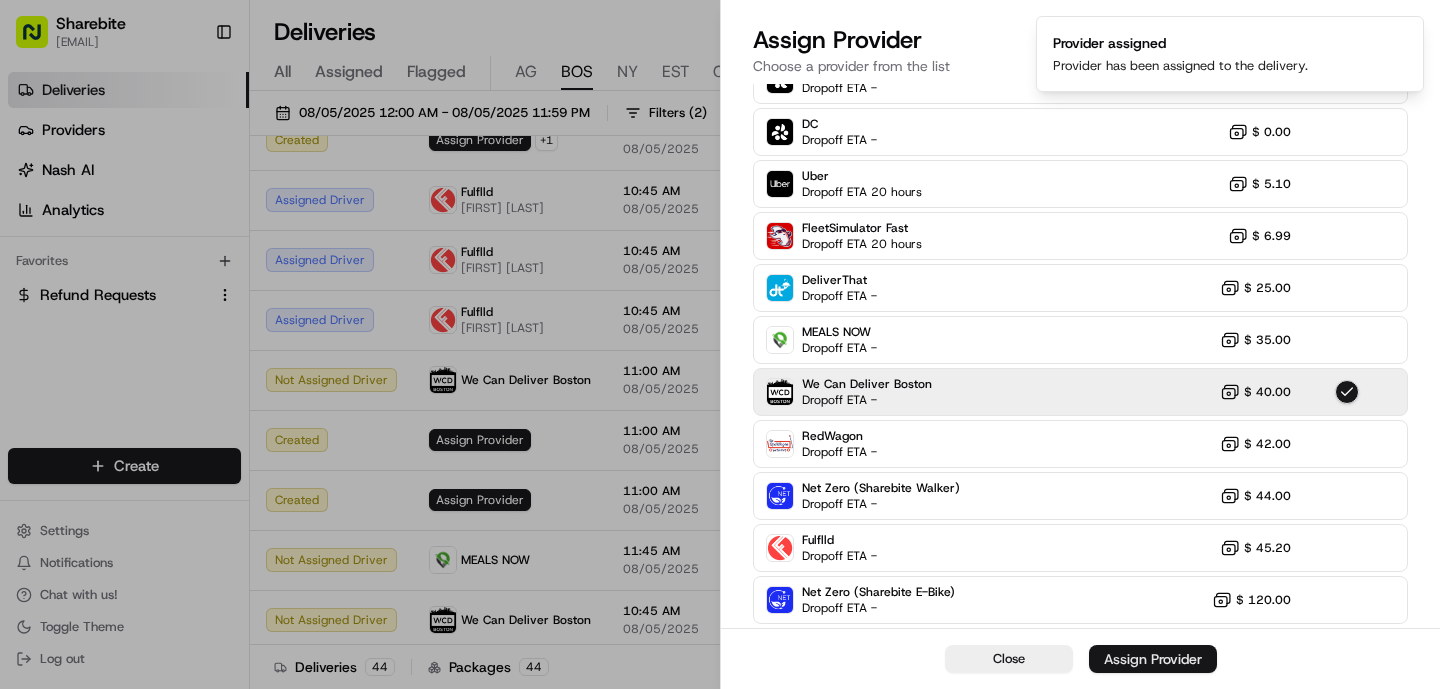 click on "Assign Provider" at bounding box center [1153, 659] 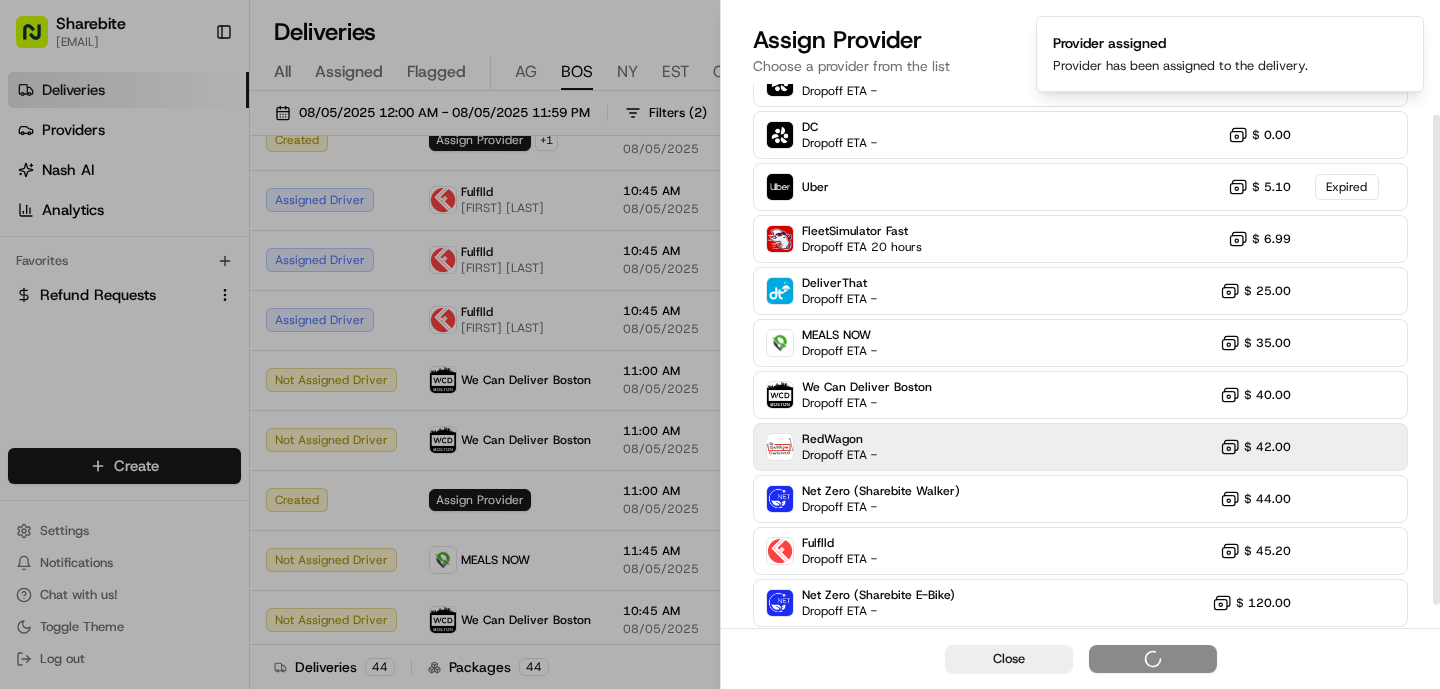 scroll, scrollTop: 60, scrollLeft: 0, axis: vertical 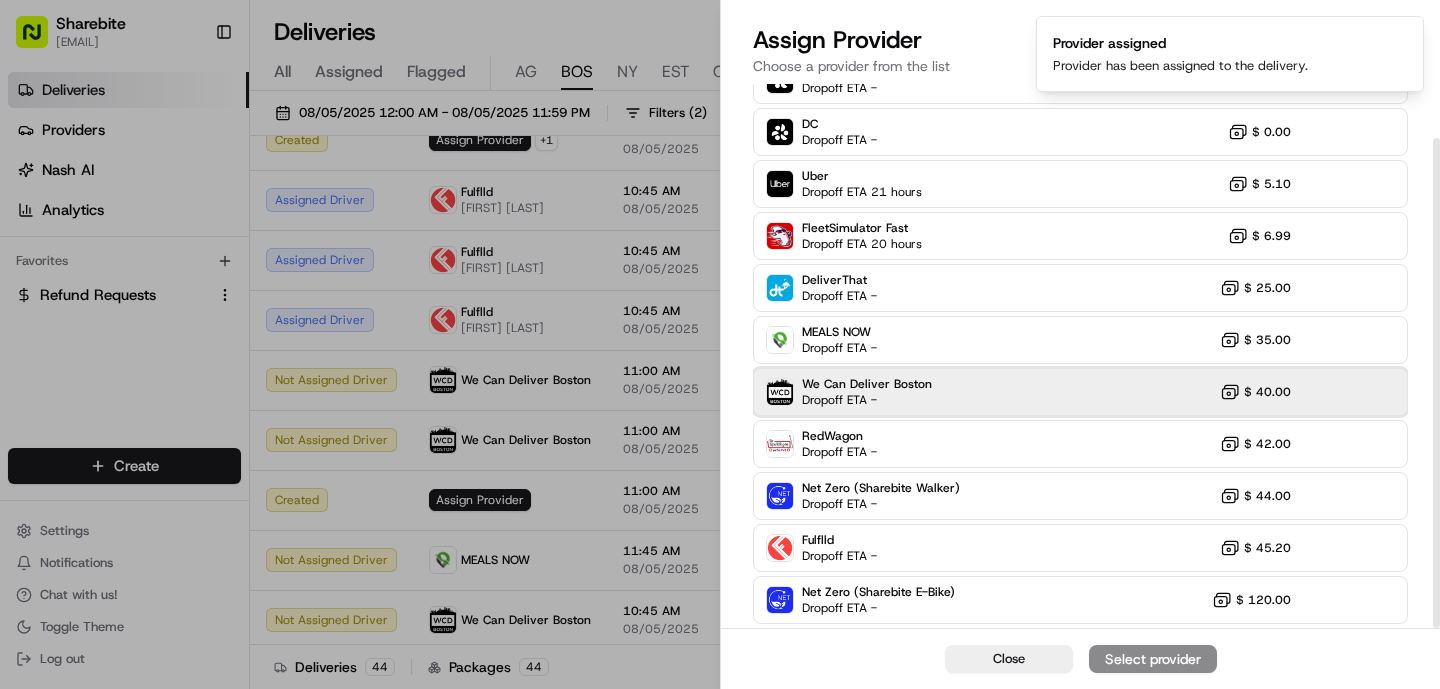 click on "We Can Deliver Boston Dropoff ETA   - $   40.00" at bounding box center [1080, 392] 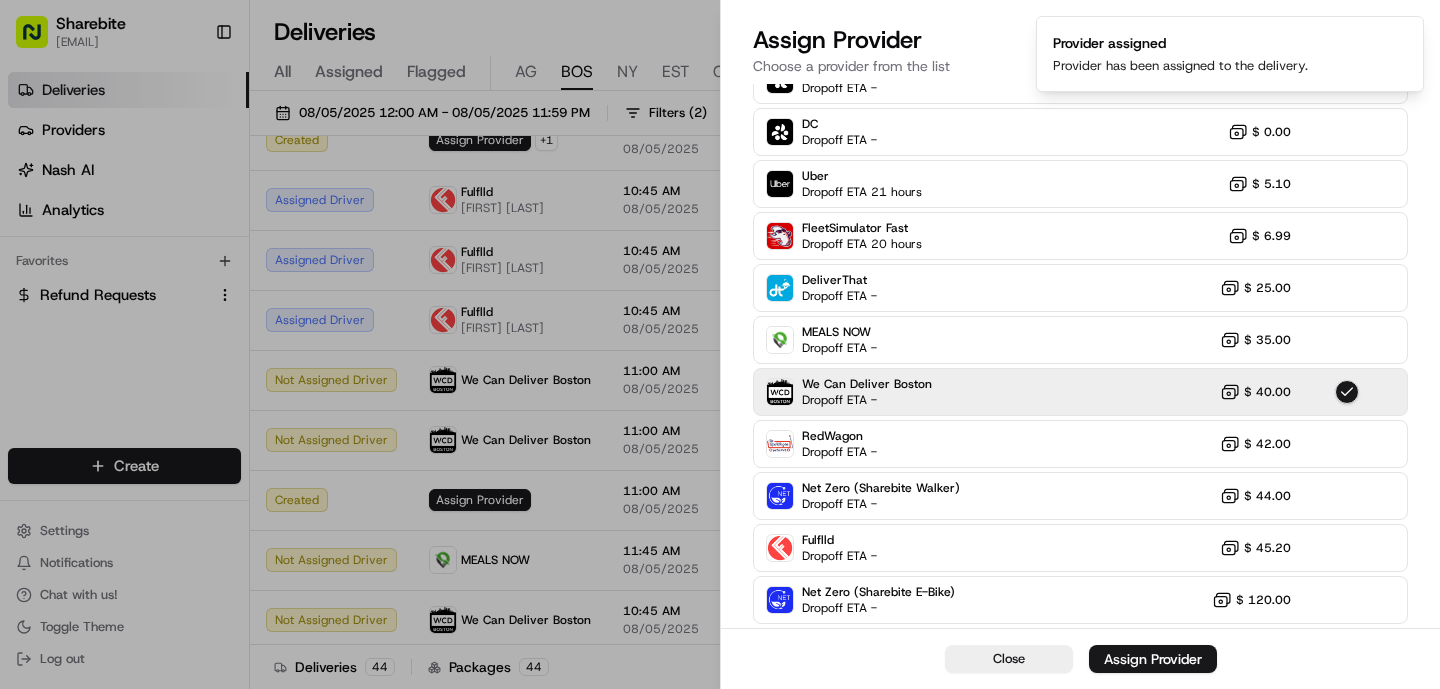 click on "Assign Provider" at bounding box center (1153, 659) 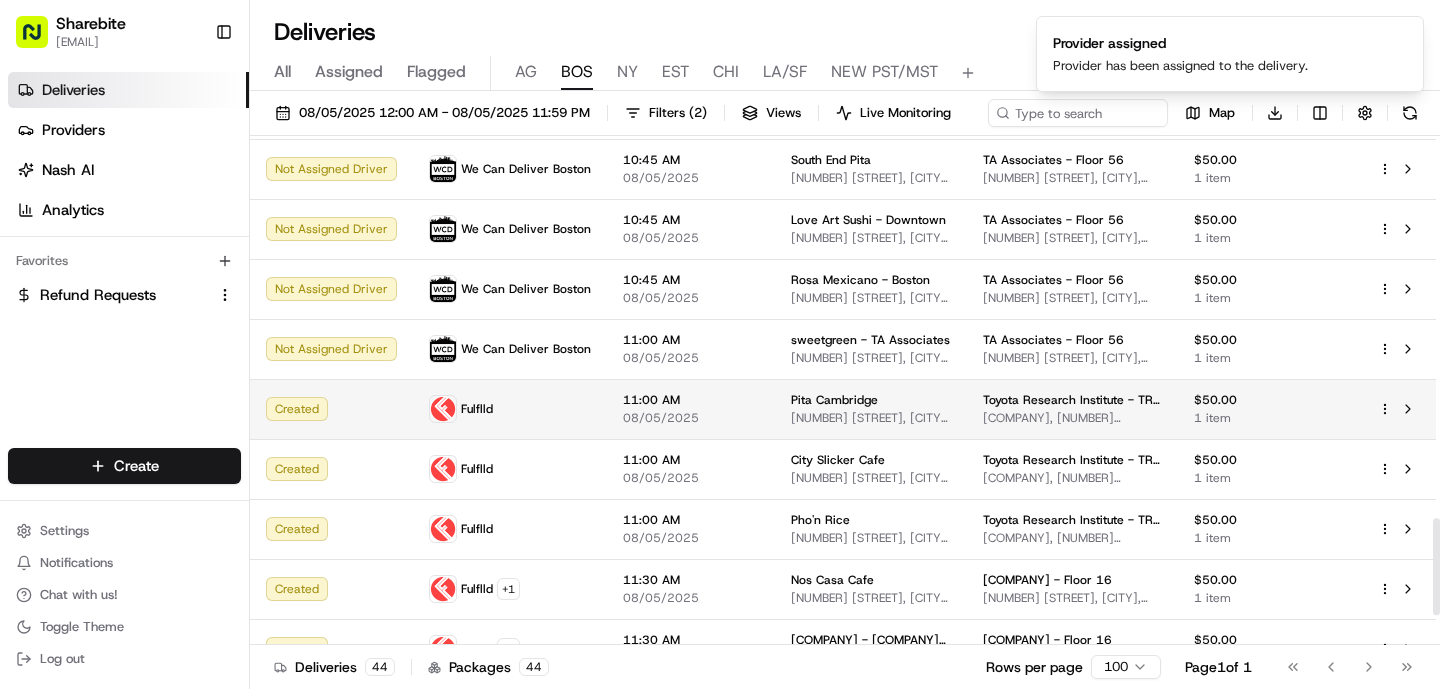 scroll, scrollTop: 2007, scrollLeft: 0, axis: vertical 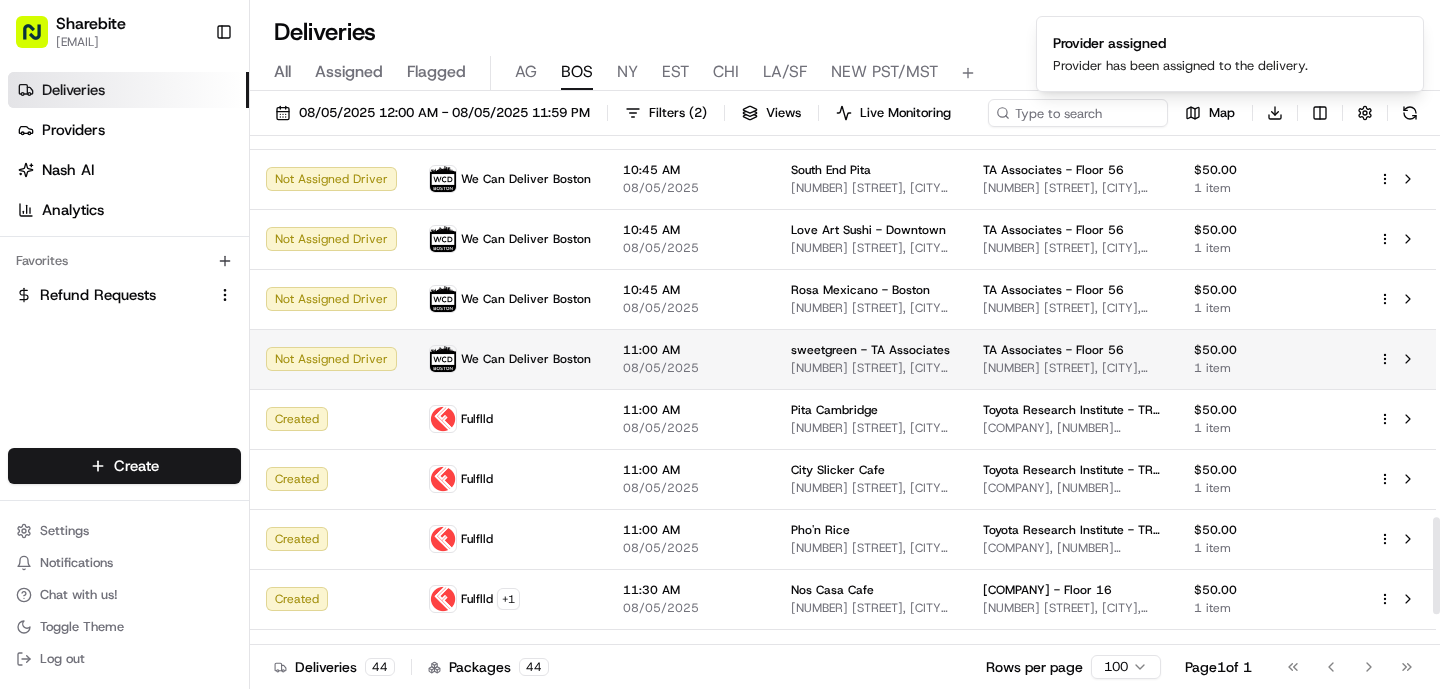 click on "We Can Deliver Boston" at bounding box center [510, 359] 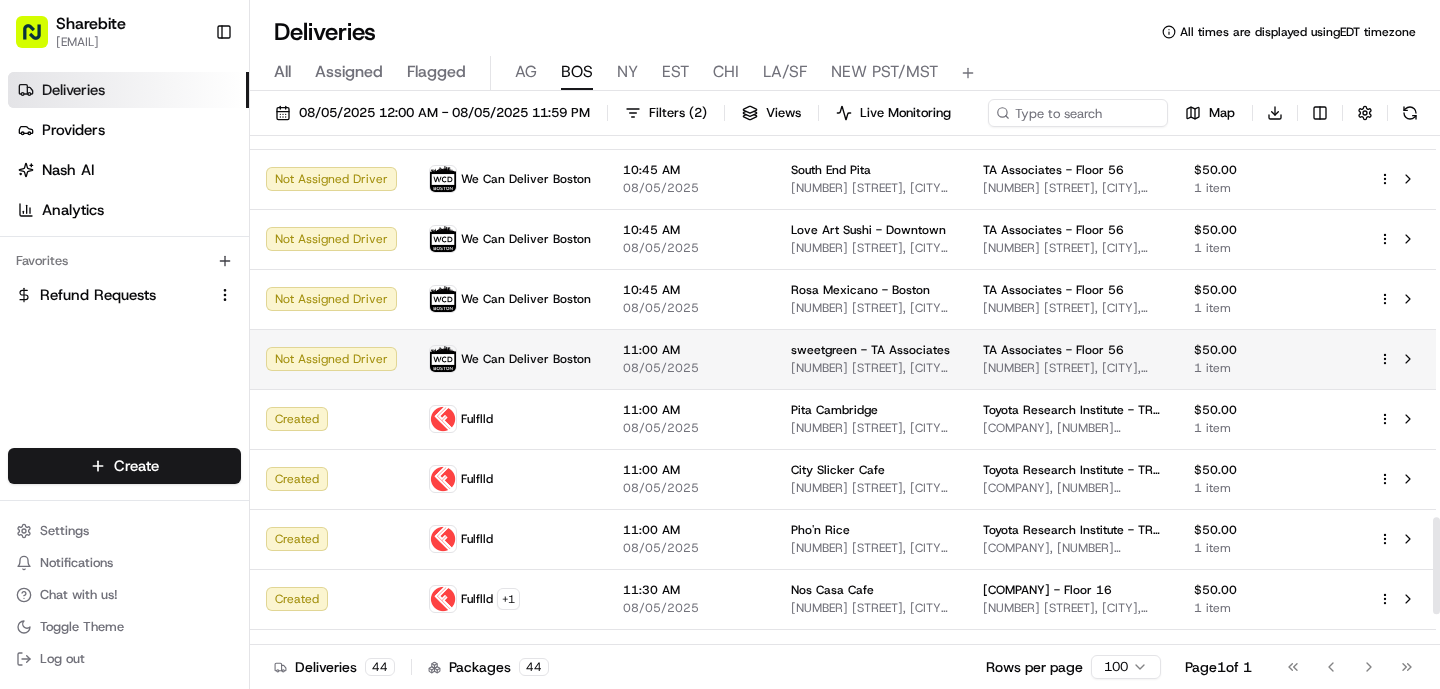 click on "We Can Deliver Boston" at bounding box center (510, 359) 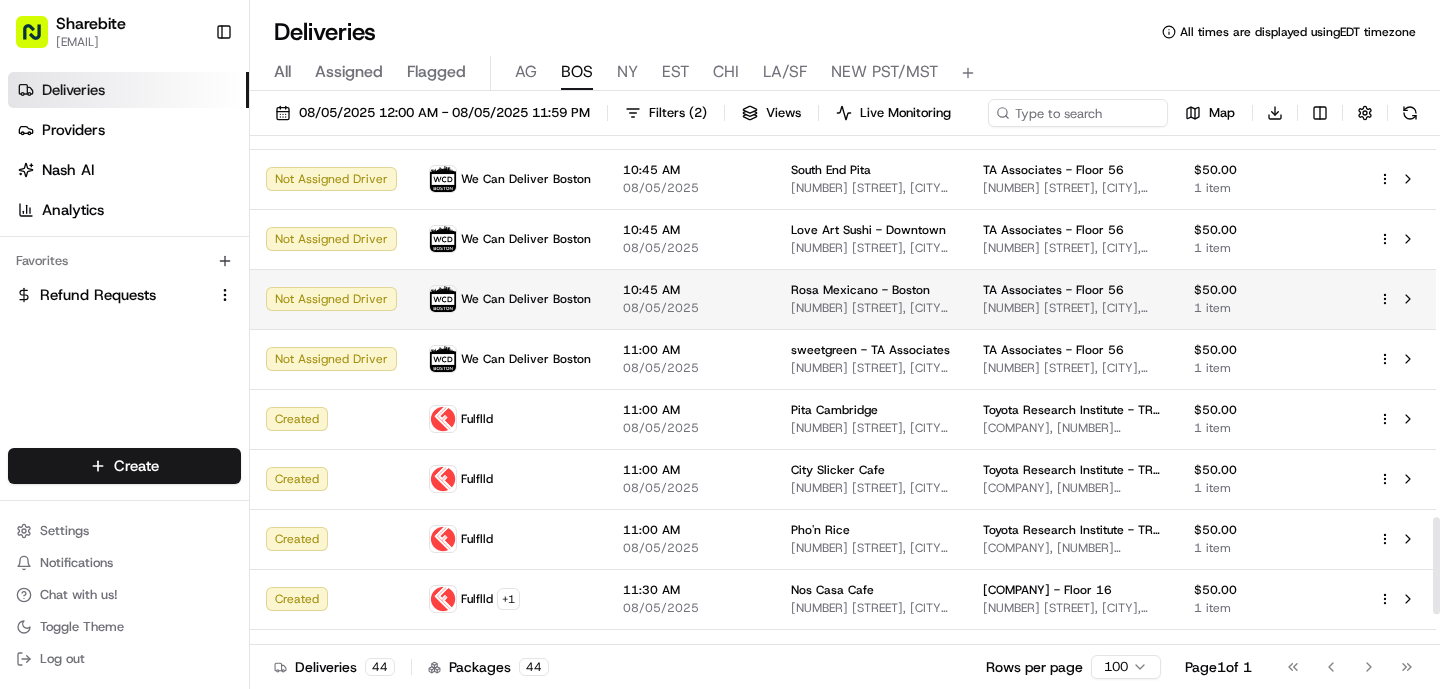 click on "We Can Deliver Boston" at bounding box center [526, 299] 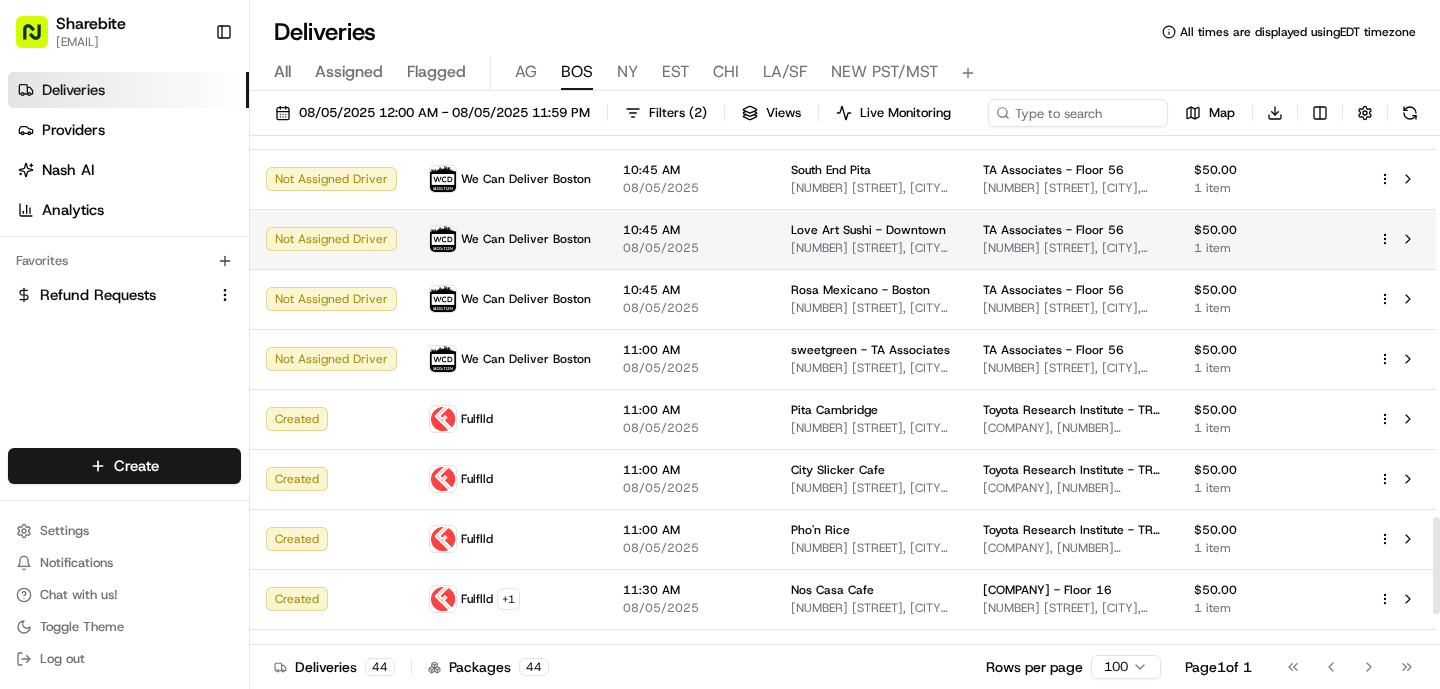 click on "We Can Deliver Boston" at bounding box center [526, 239] 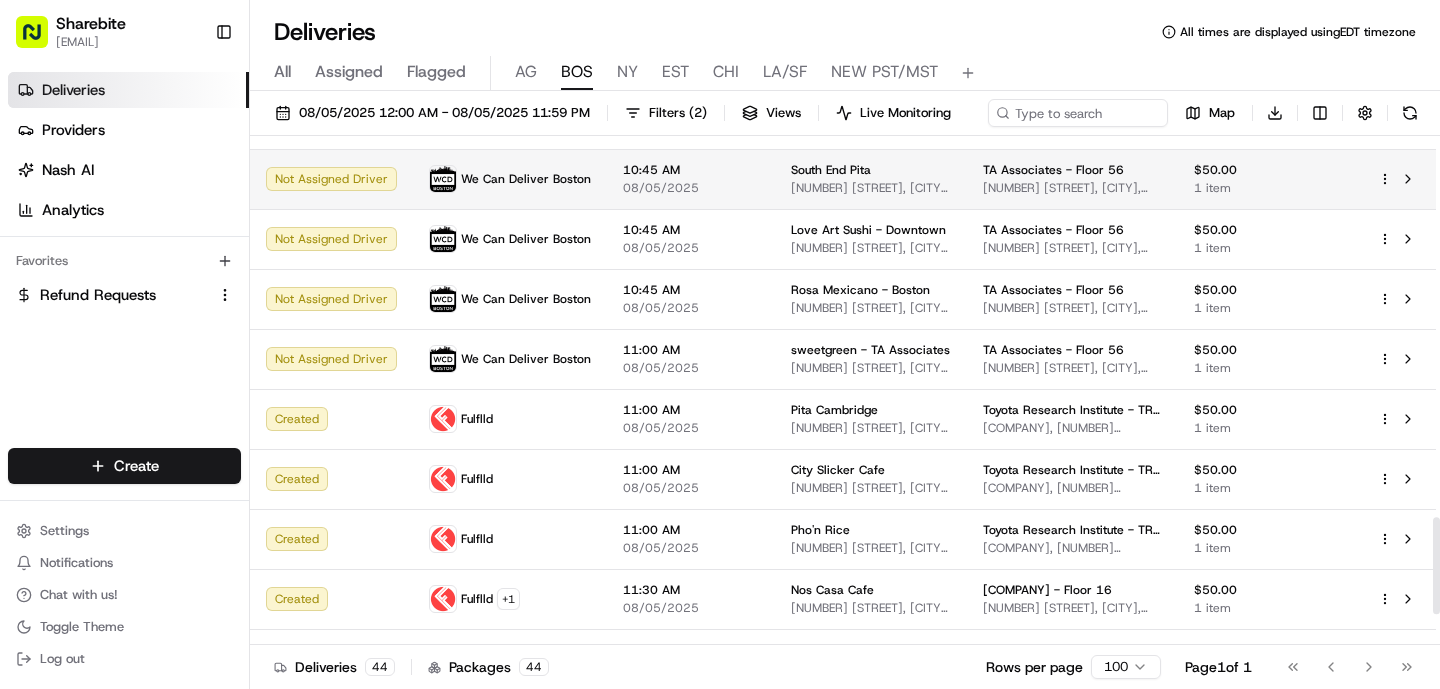 click on "We Can Deliver Boston" at bounding box center [526, 179] 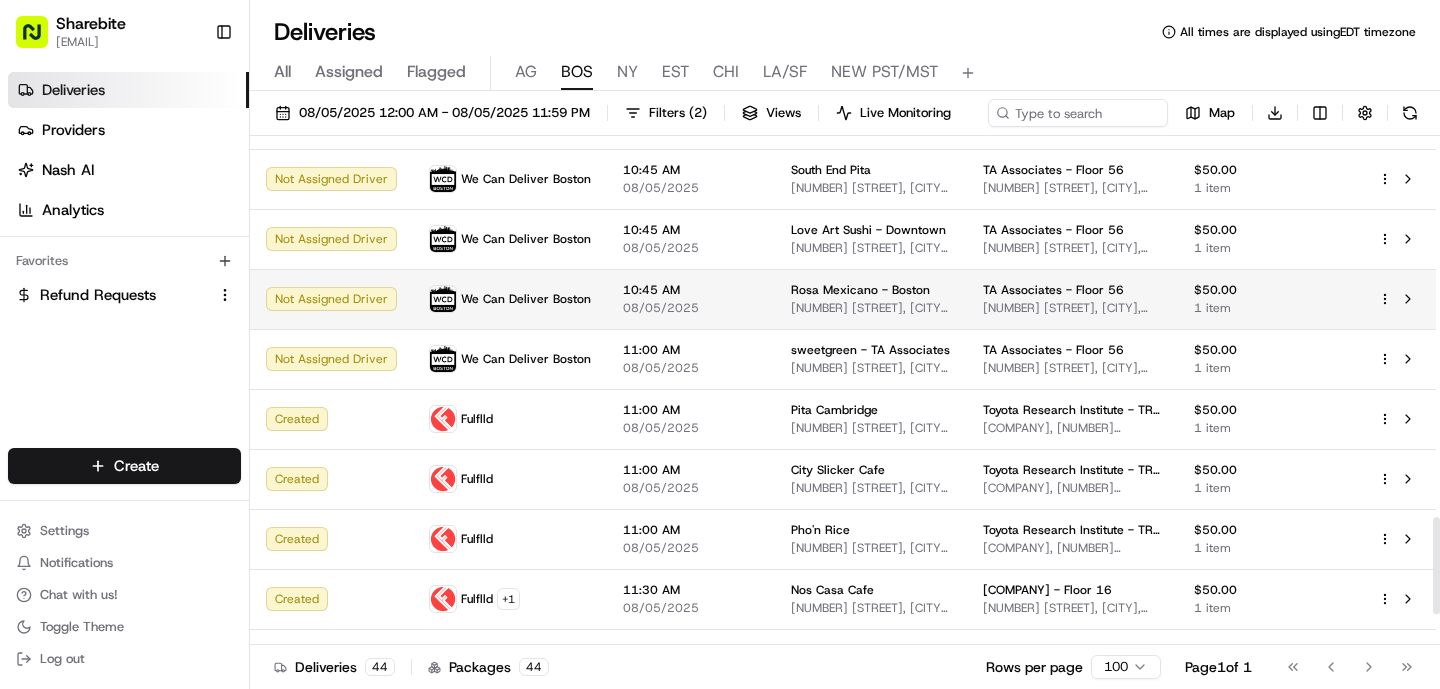 click on "We Can Deliver Boston" at bounding box center [526, 299] 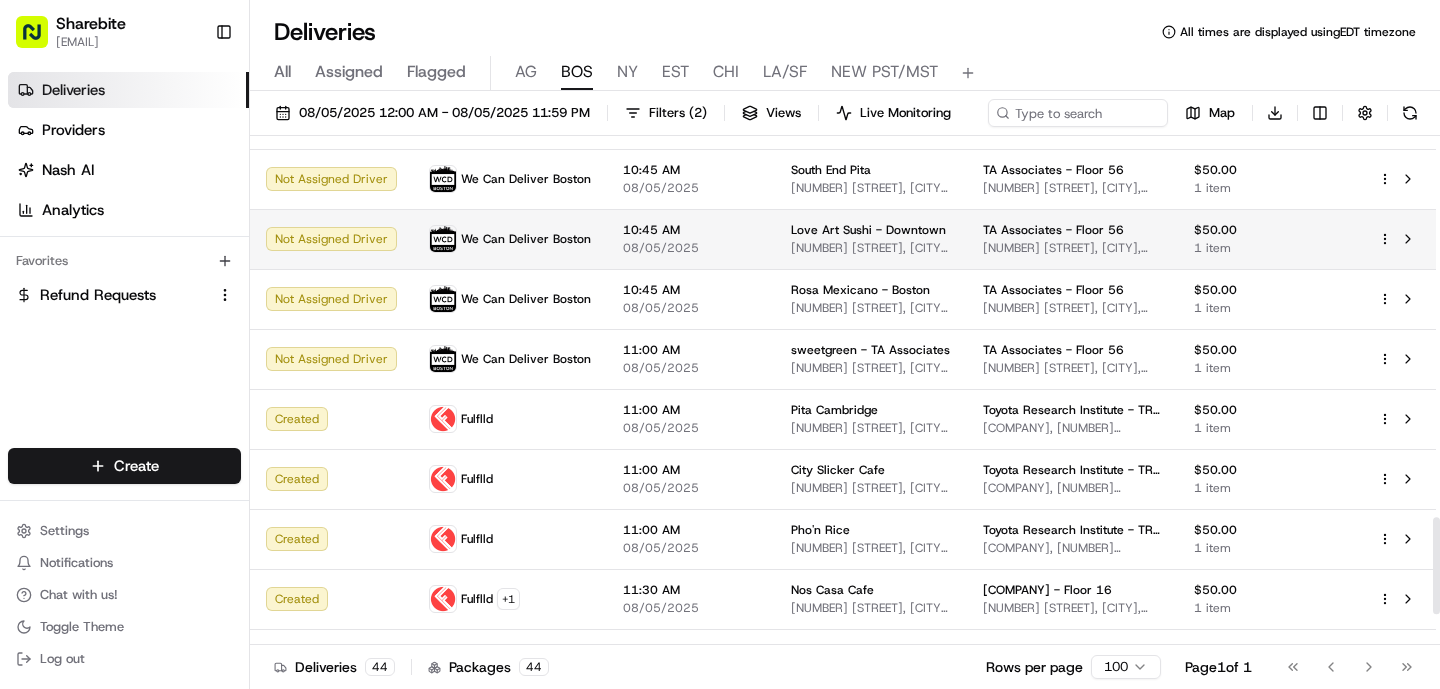 click on "We Can Deliver Boston" at bounding box center [526, 239] 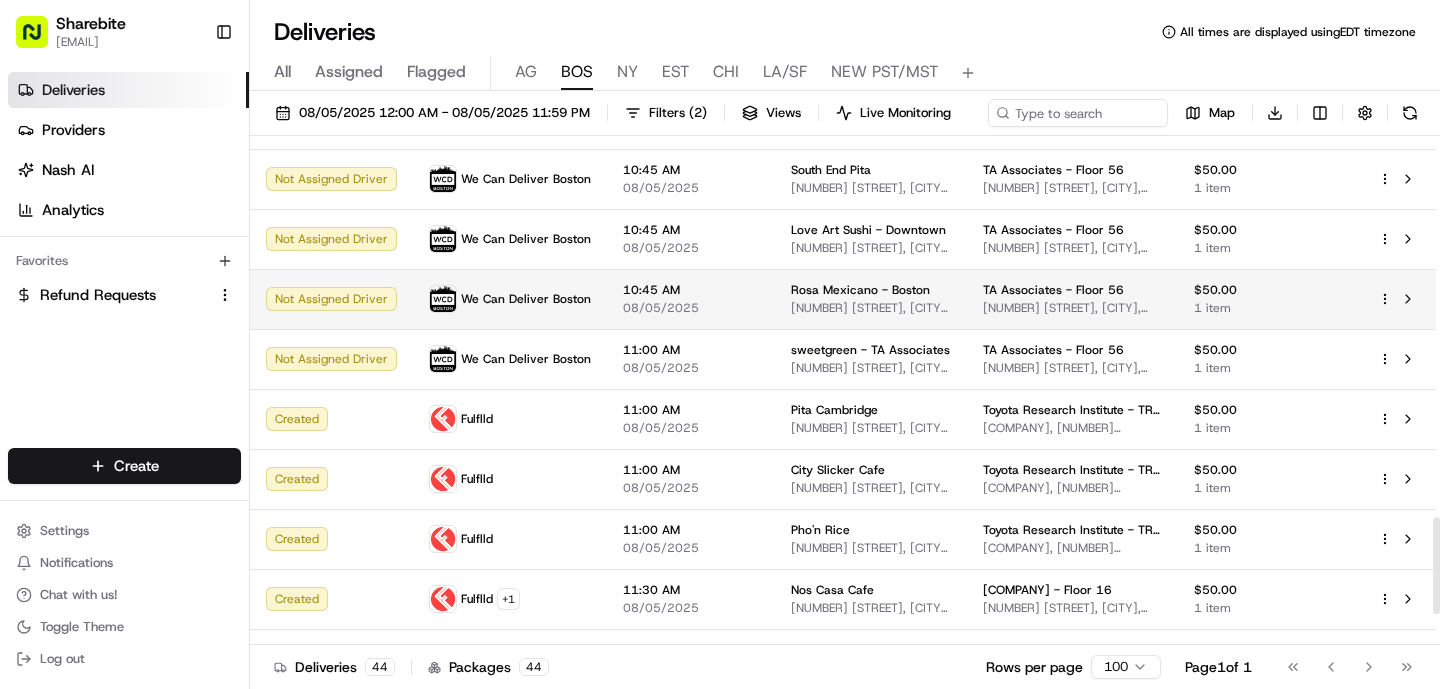 click on "We Can Deliver Boston" at bounding box center [510, 299] 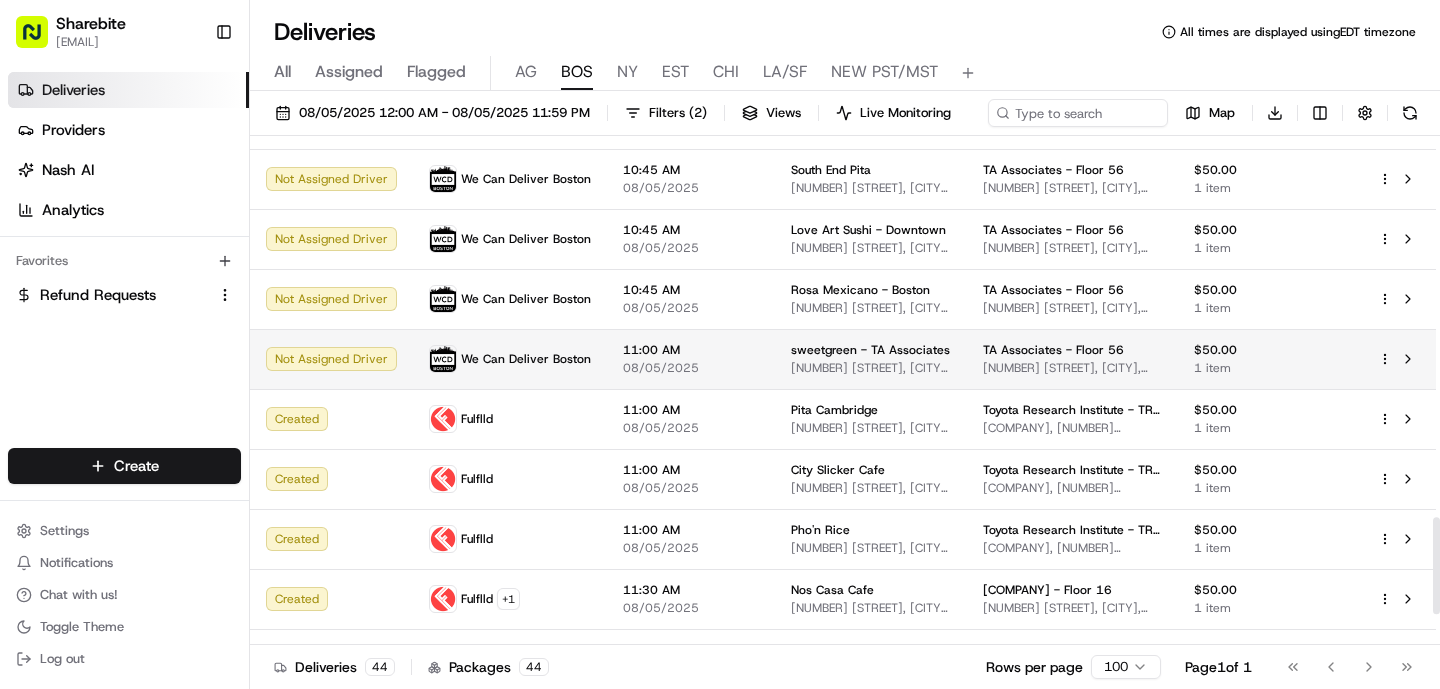 click on "We Can Deliver Boston" at bounding box center [510, 359] 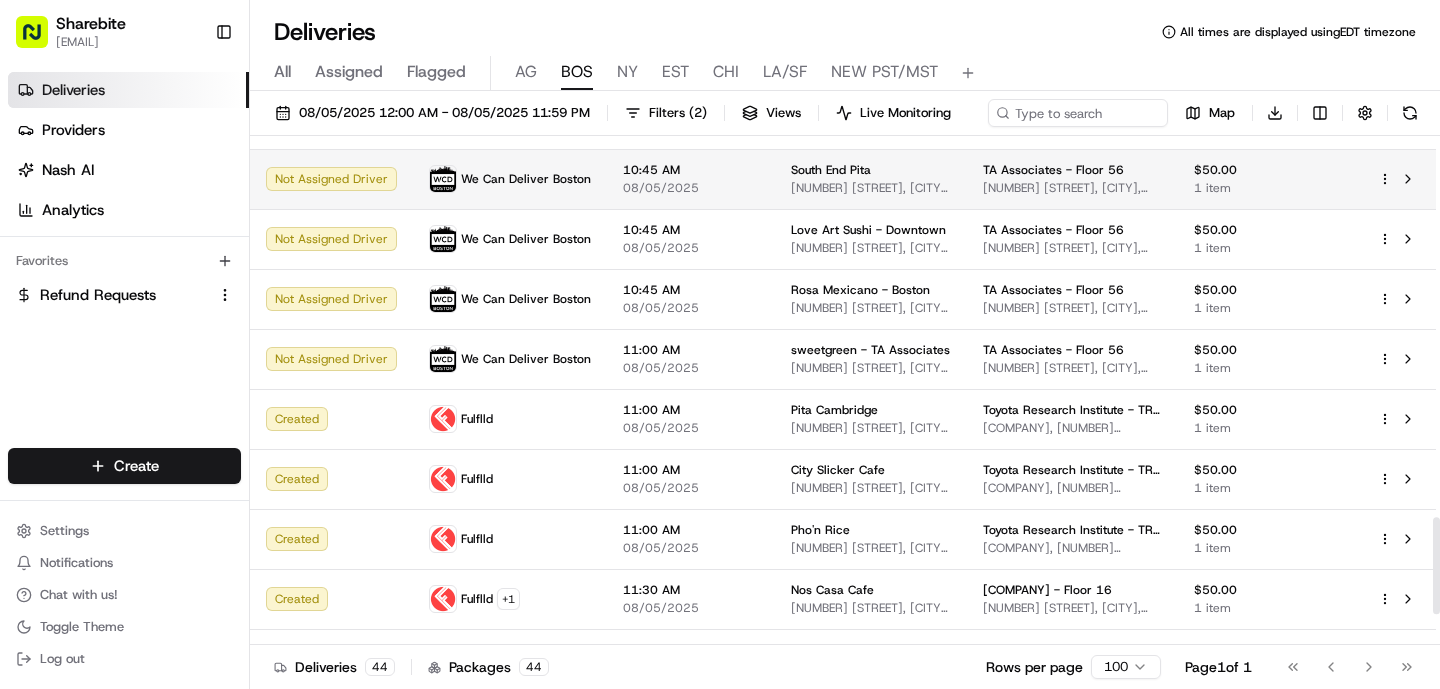 click on "We Can Deliver Boston" at bounding box center (526, 179) 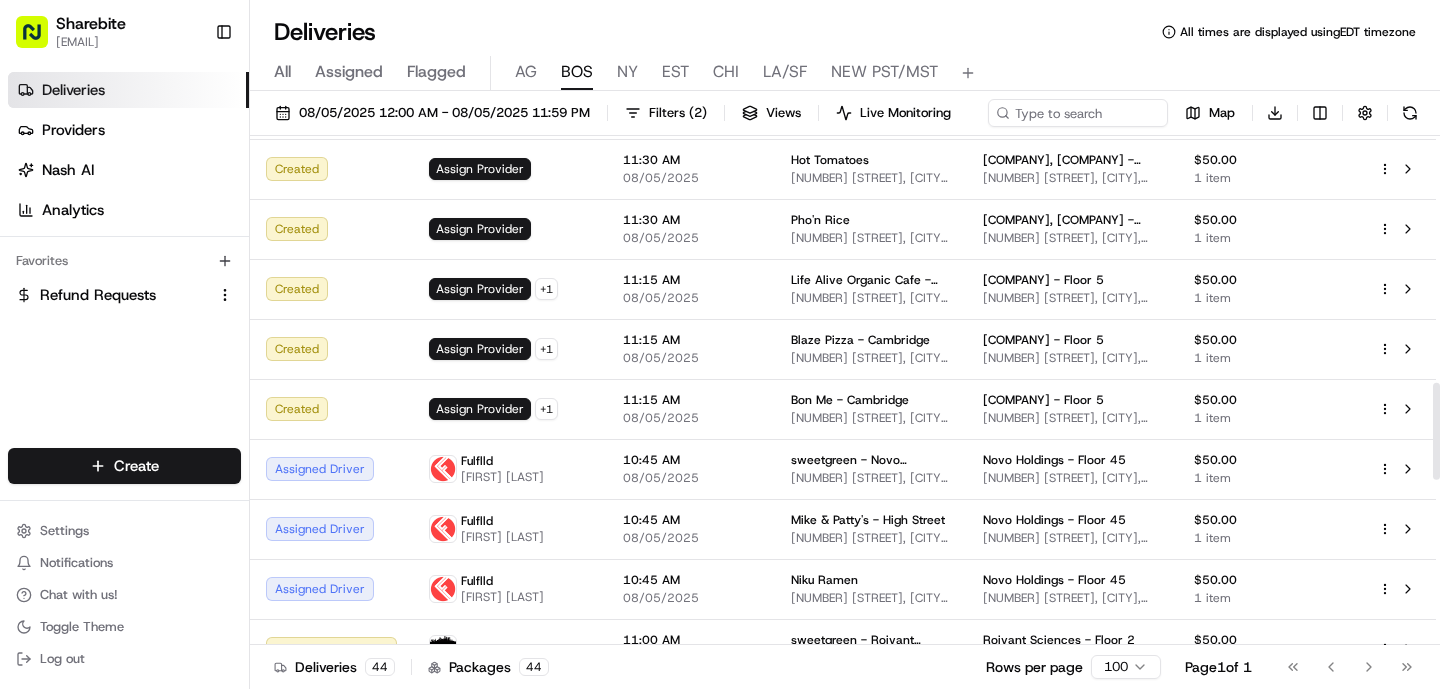 scroll, scrollTop: 1295, scrollLeft: 0, axis: vertical 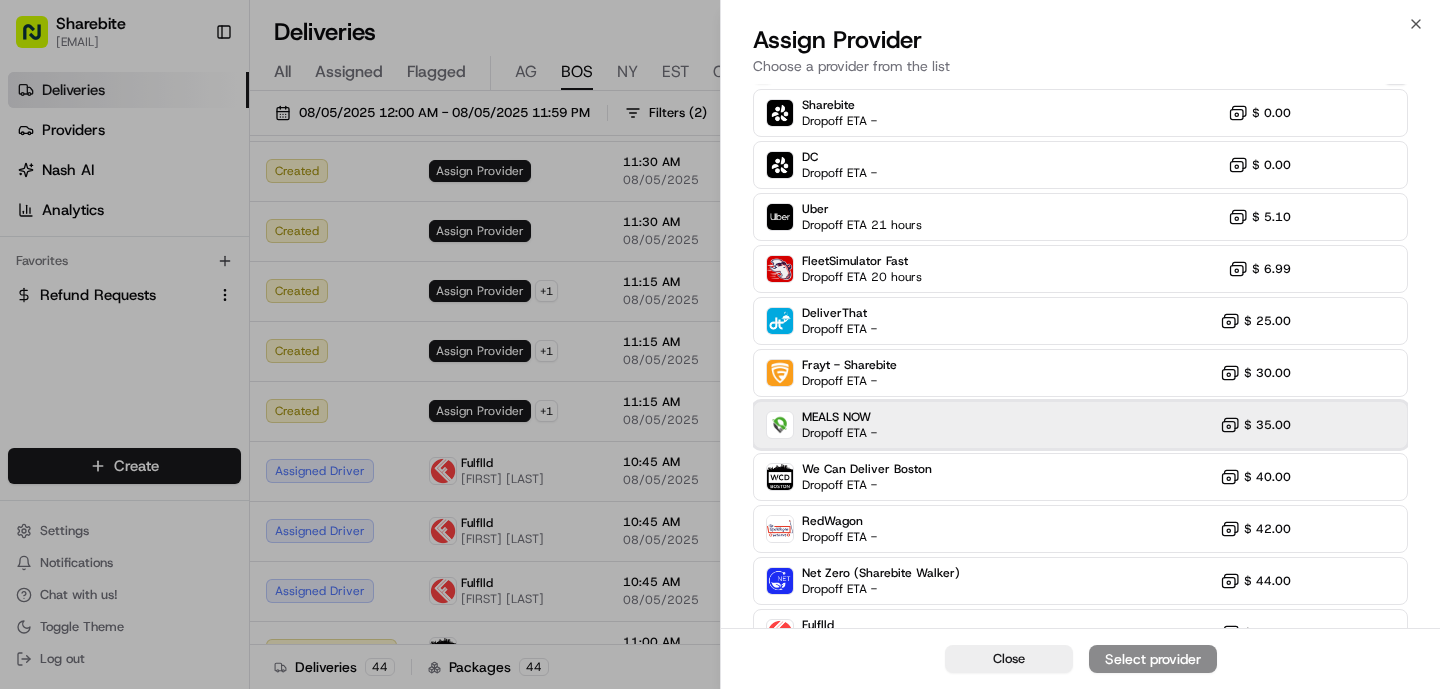 click on "MEALS NOW" at bounding box center [839, 417] 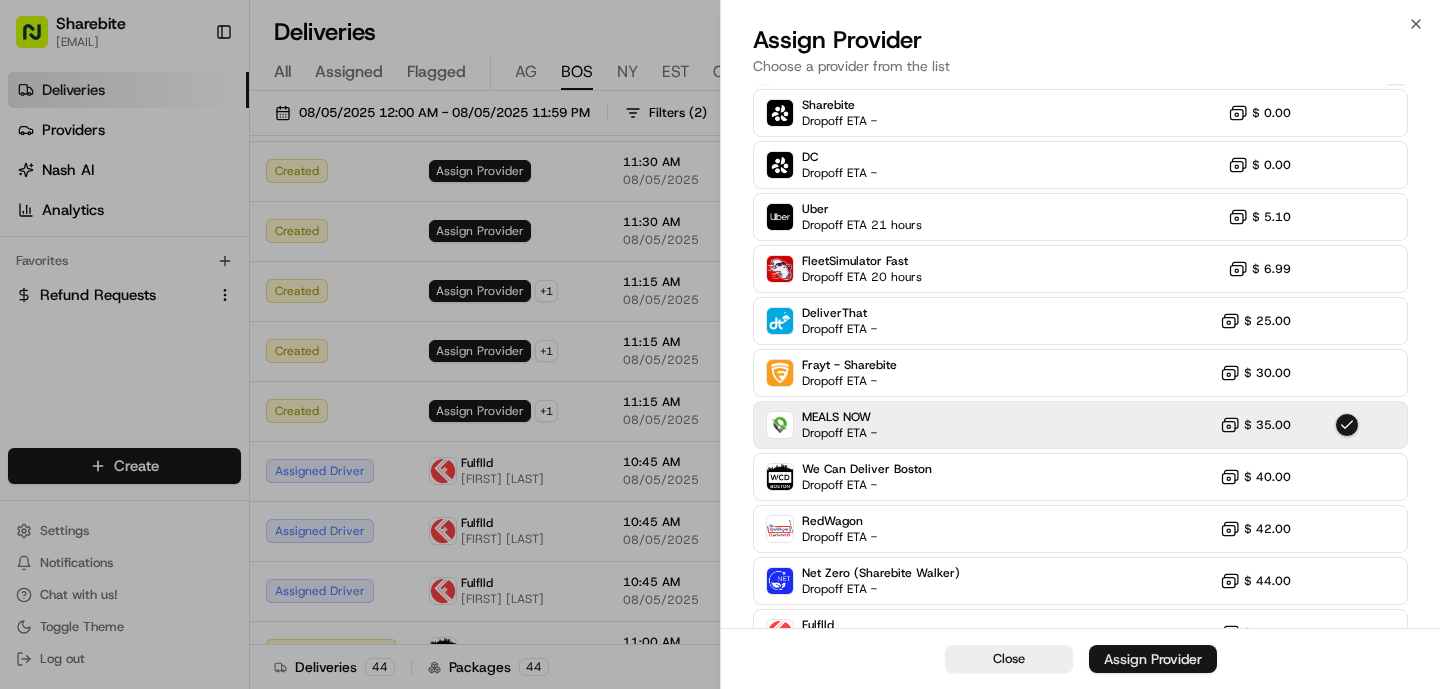 click on "Assign Provider" at bounding box center (1153, 659) 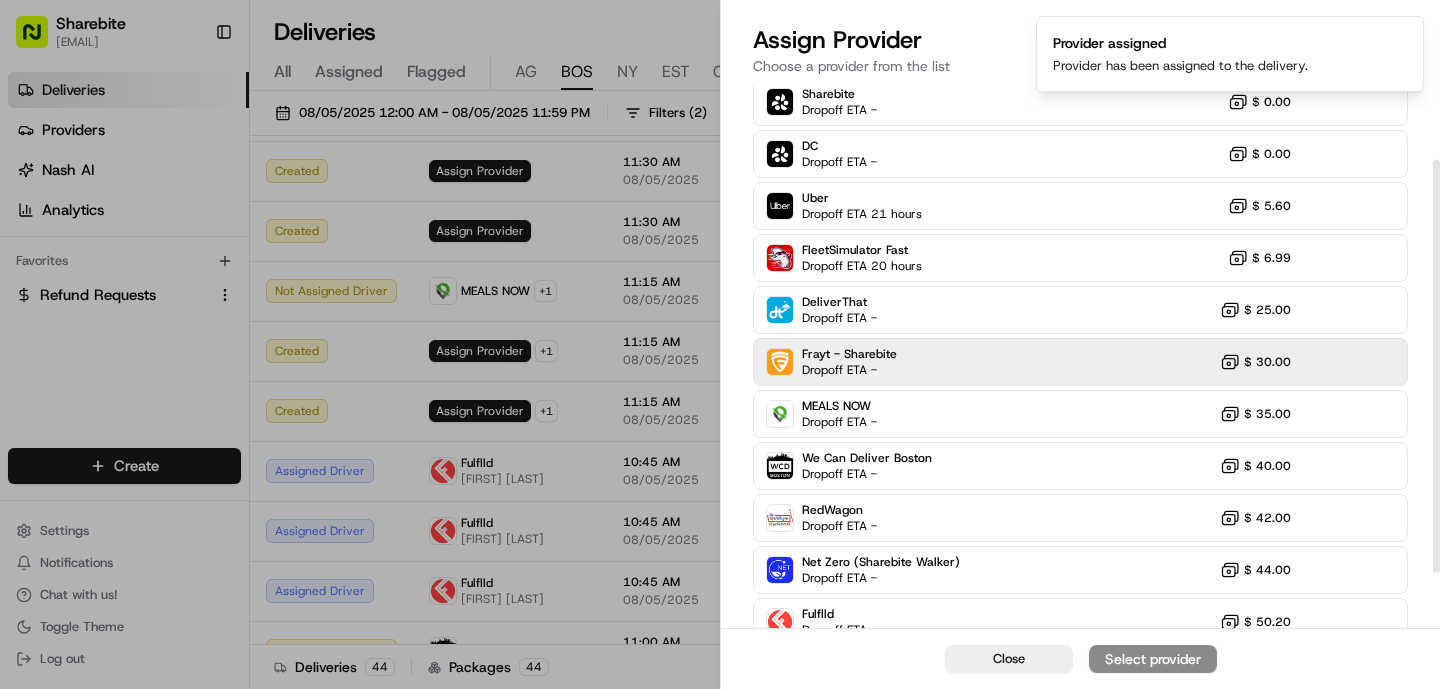 scroll, scrollTop: 100, scrollLeft: 0, axis: vertical 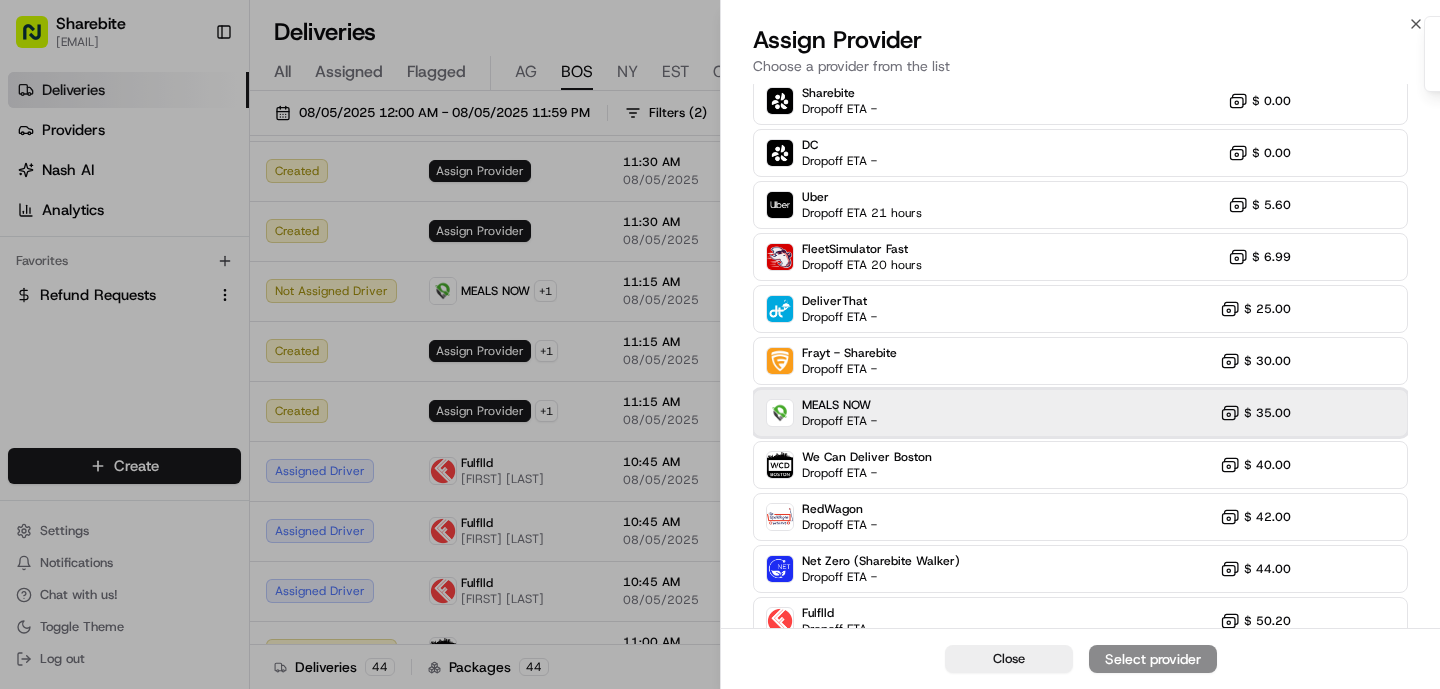 click on "MEALS NOW Dropoff ETA   - $   35.00" at bounding box center (1080, 413) 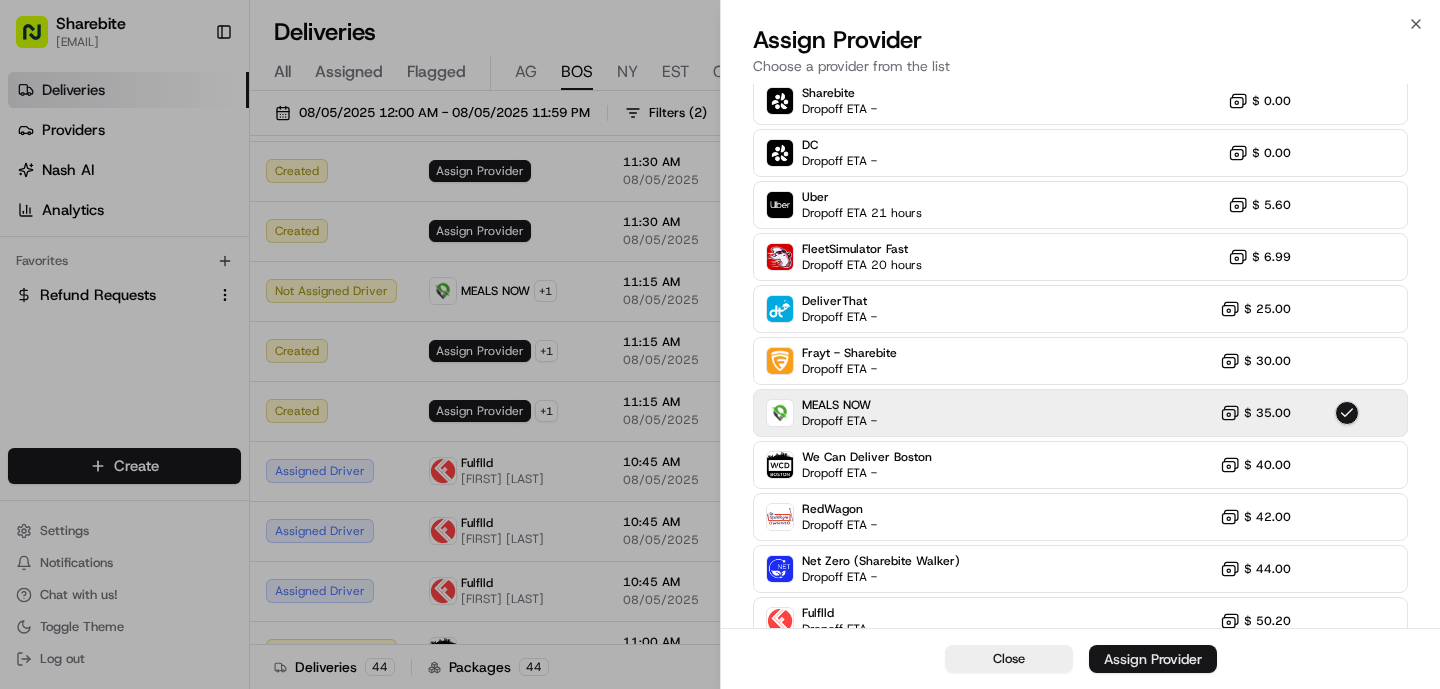 click on "Assign Provider" at bounding box center [1153, 659] 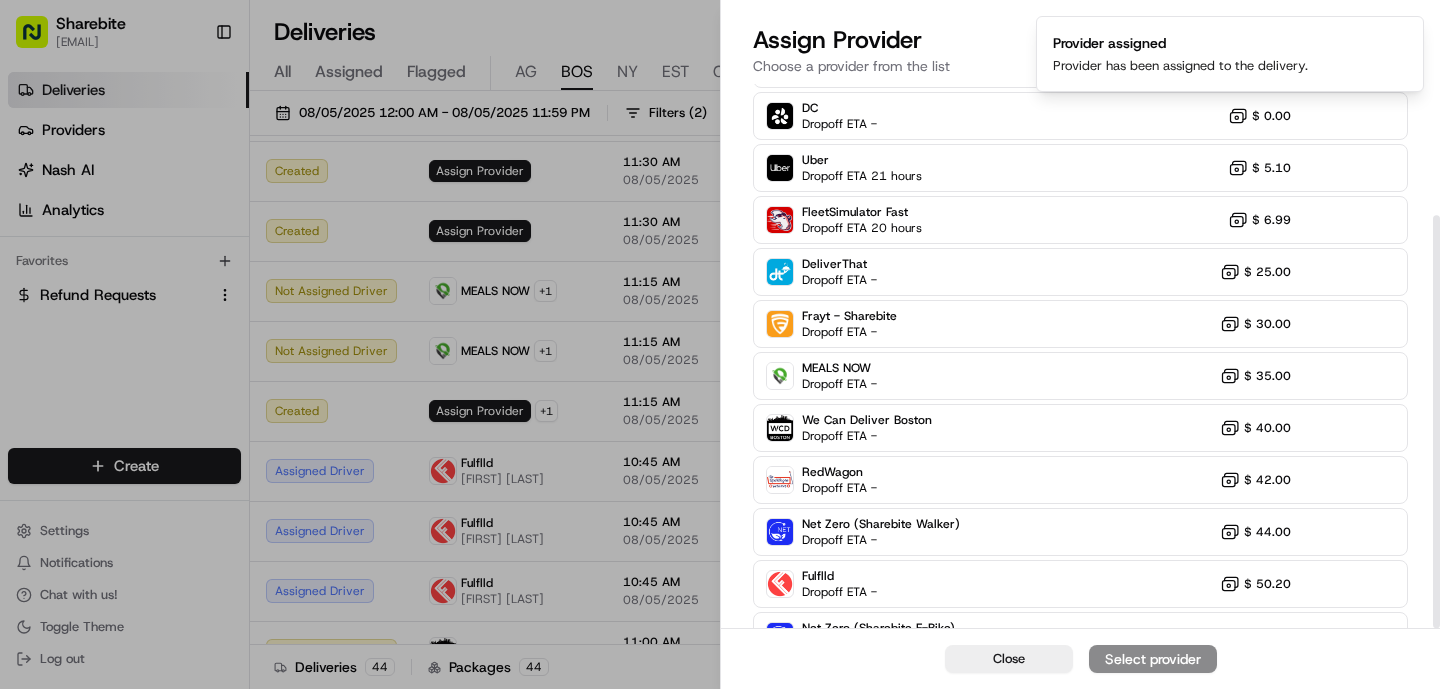 scroll, scrollTop: 173, scrollLeft: 0, axis: vertical 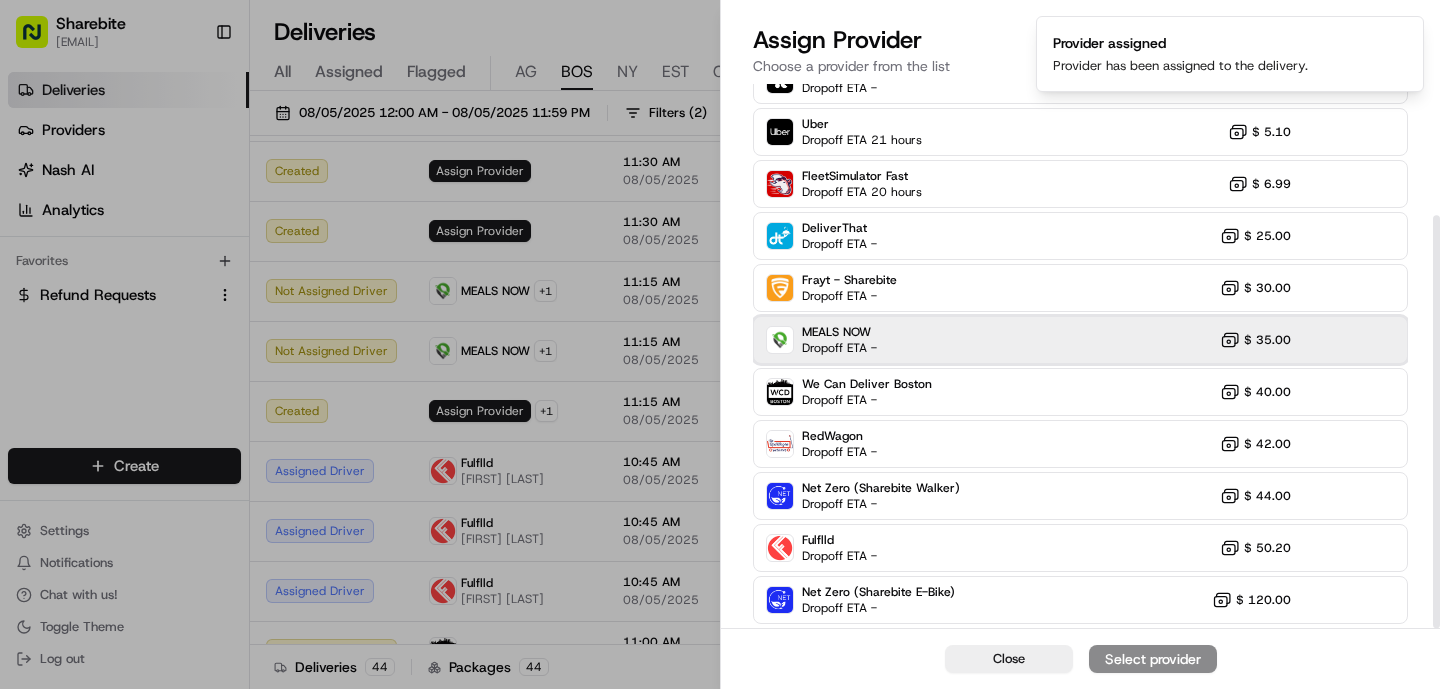 click on "MEALS NOW Dropoff ETA   - $   35.00" at bounding box center (1080, 340) 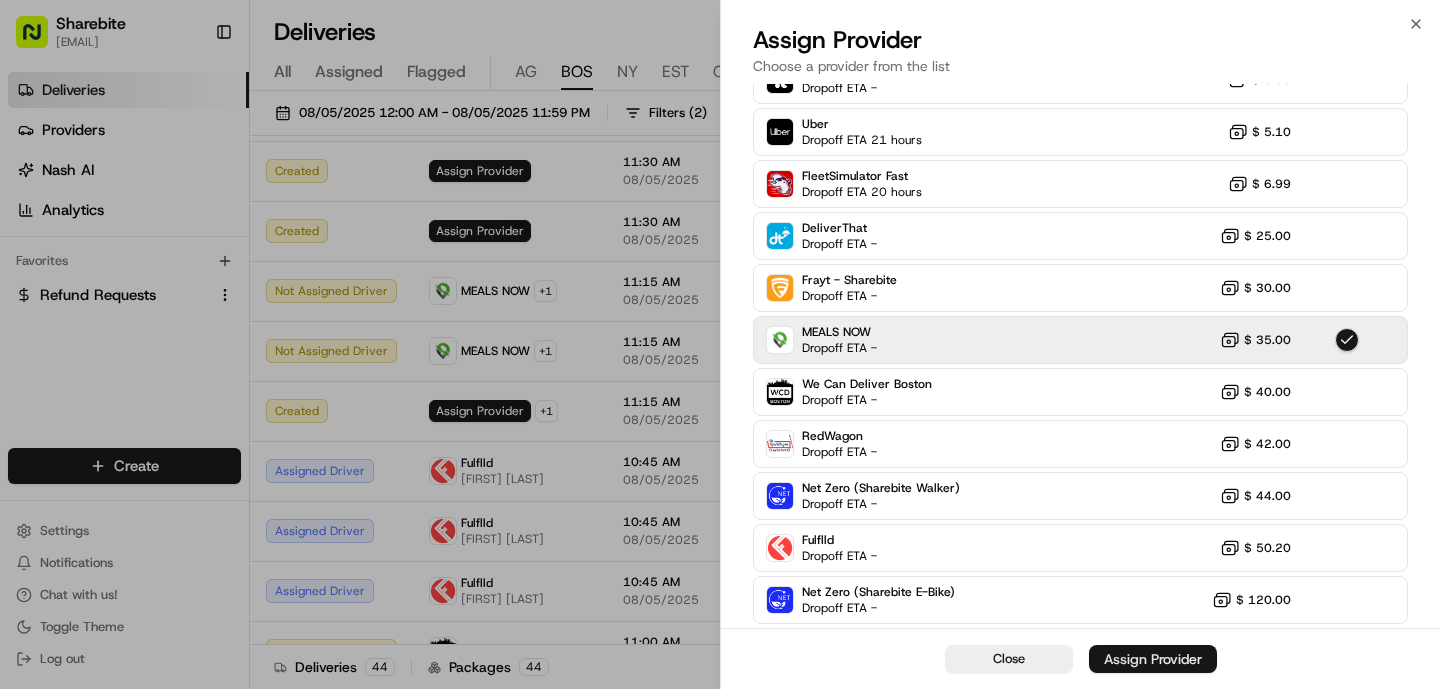 click on "Assign Provider" at bounding box center [1153, 659] 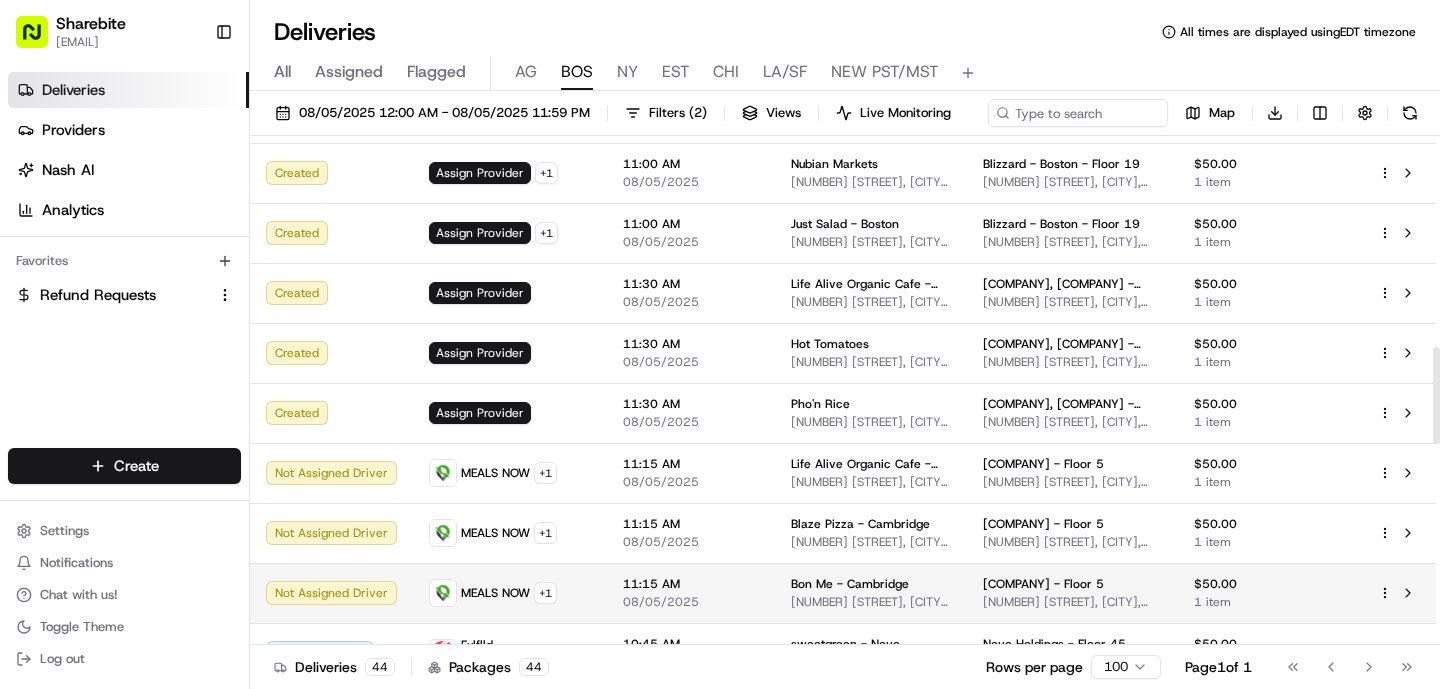 scroll, scrollTop: 1111, scrollLeft: 0, axis: vertical 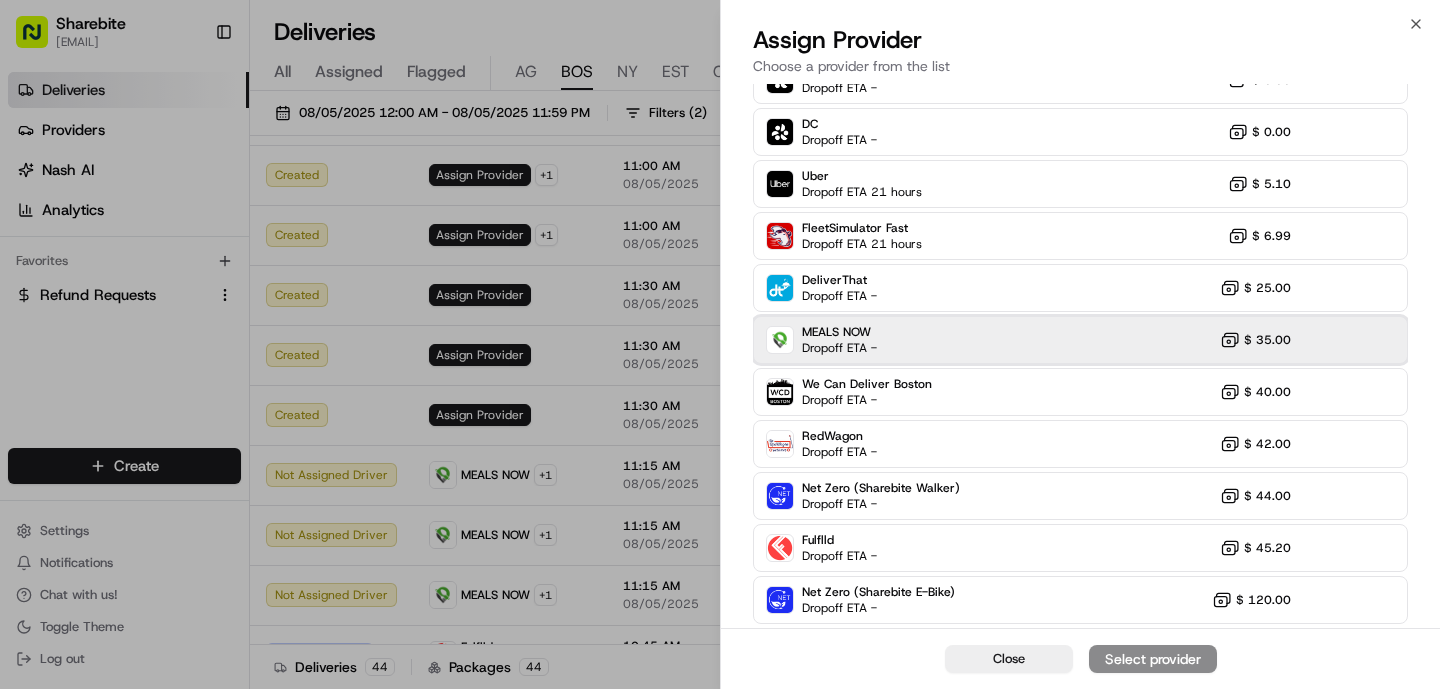 click on "MEALS NOW Dropoff ETA   - $   35.00" at bounding box center (1080, 340) 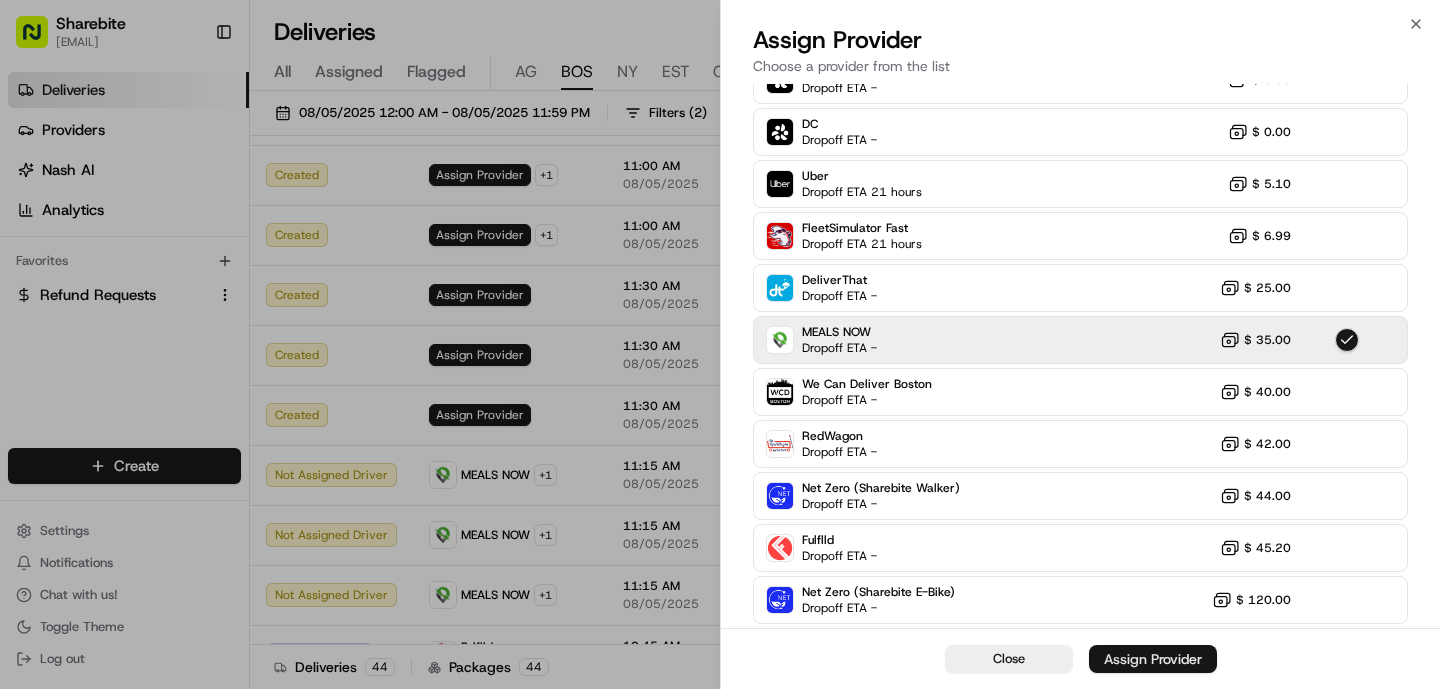 click on "Assign Provider" at bounding box center [1153, 659] 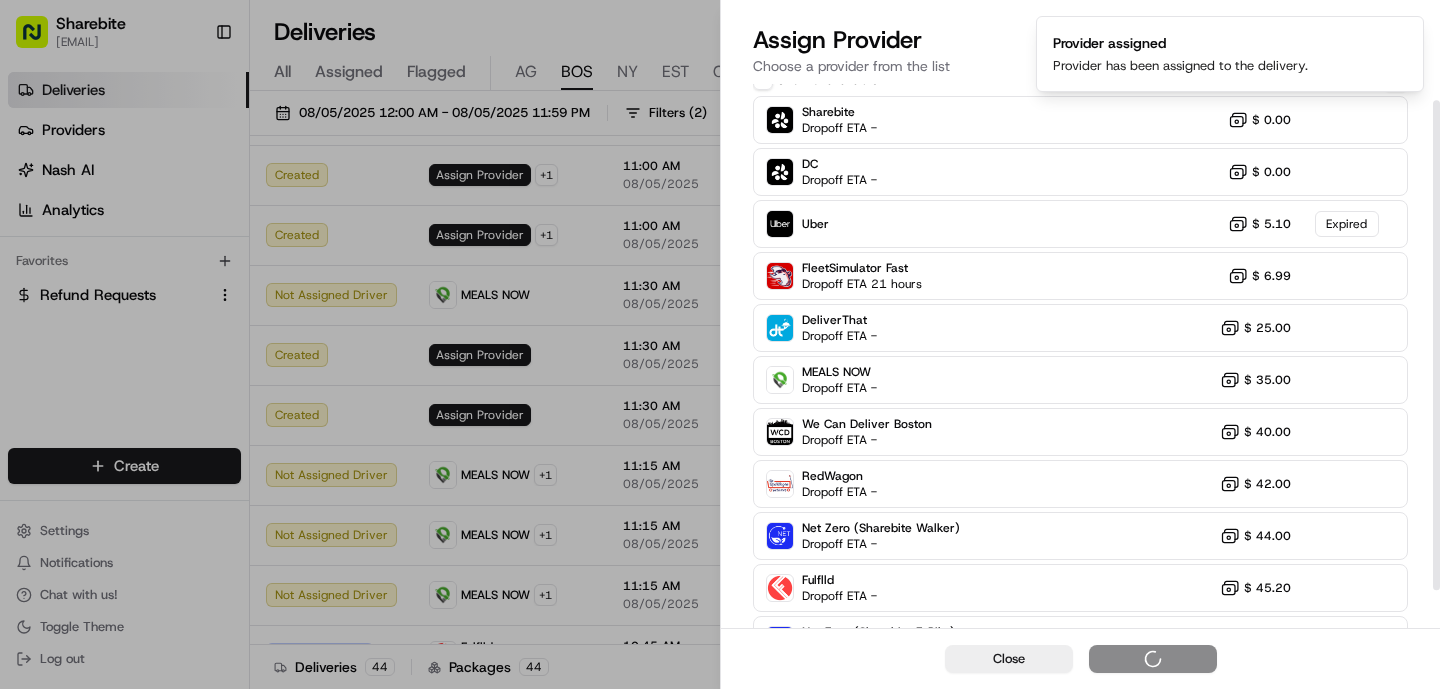 scroll, scrollTop: 21, scrollLeft: 0, axis: vertical 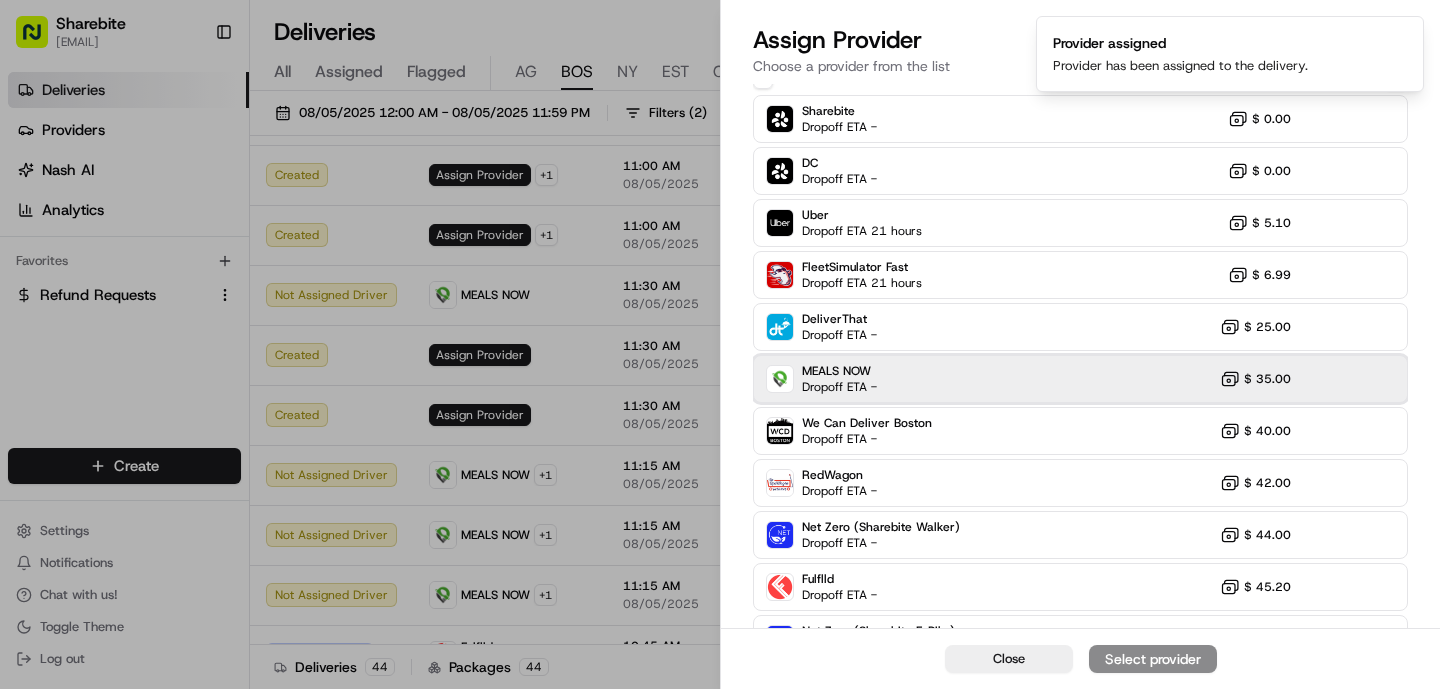 click on "Dropoff ETA   -" at bounding box center (839, 387) 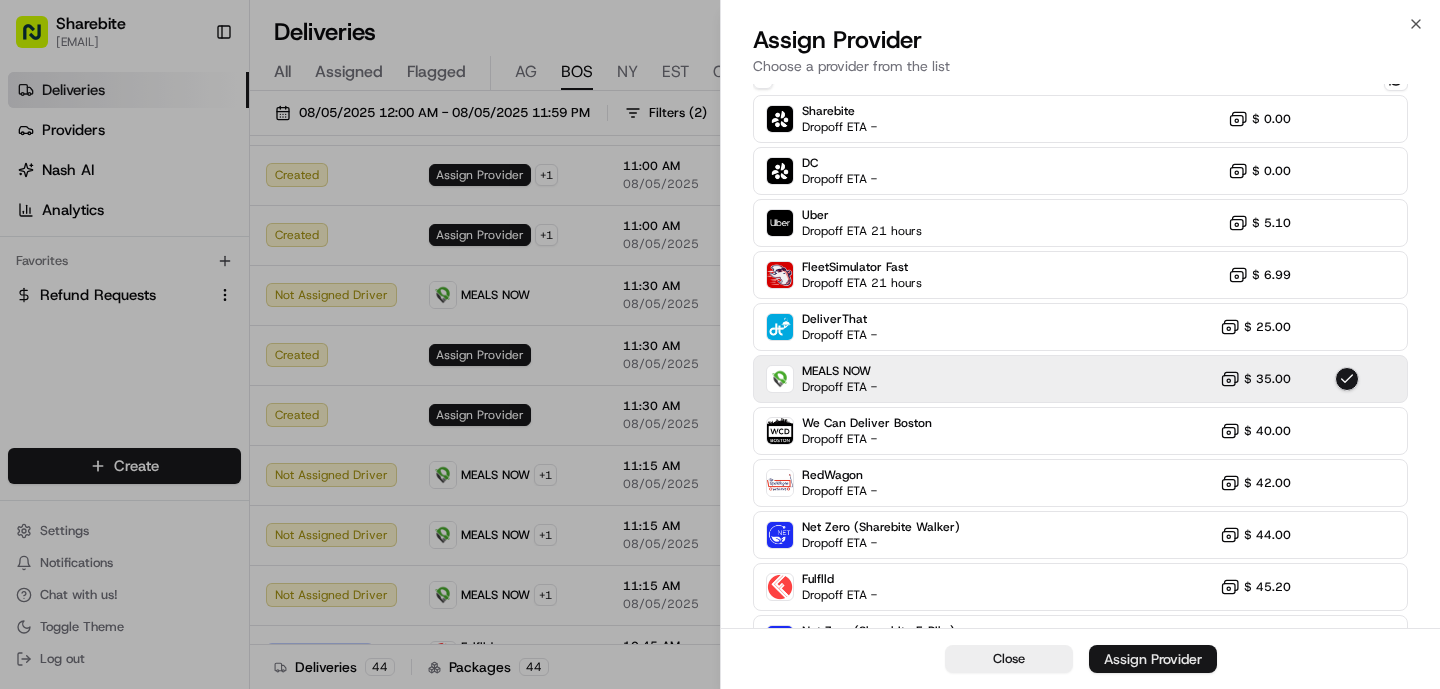 click on "Assign Provider" at bounding box center (1153, 659) 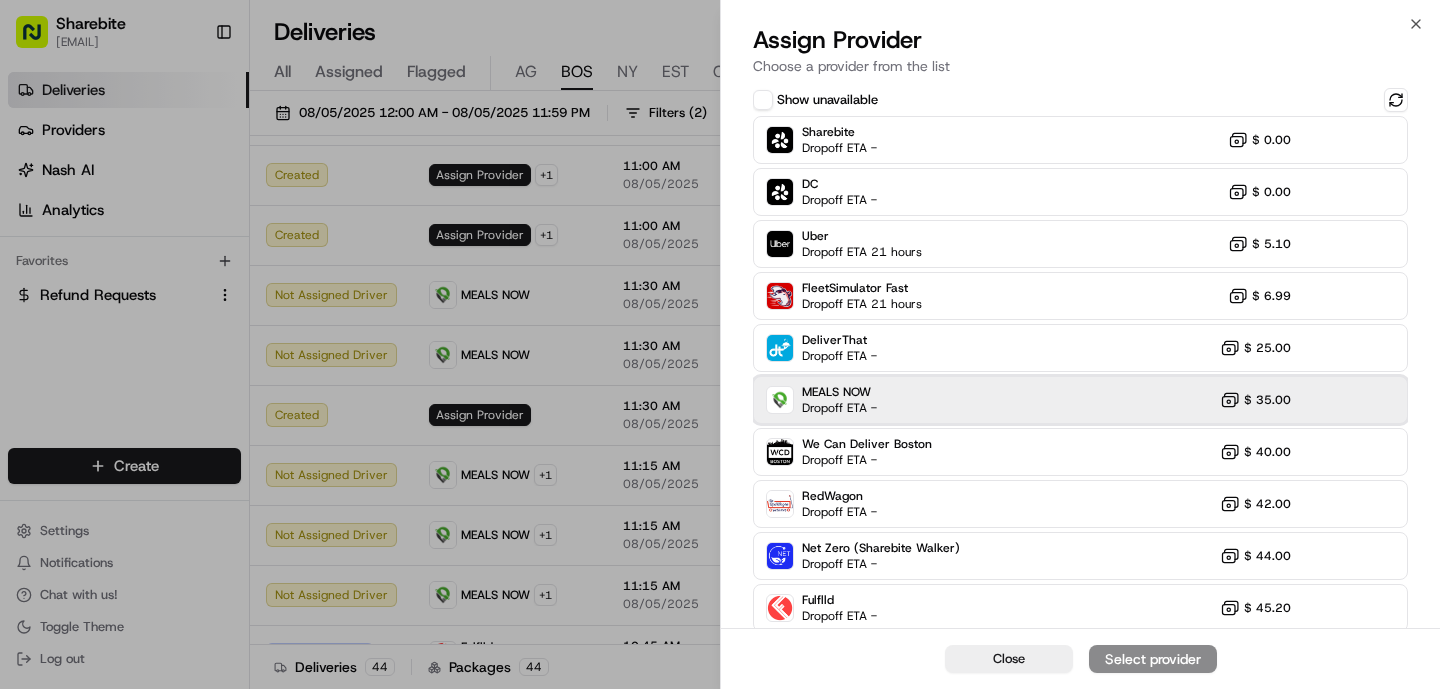 click on "MEALS NOW Dropoff ETA   -" at bounding box center (821, 400) 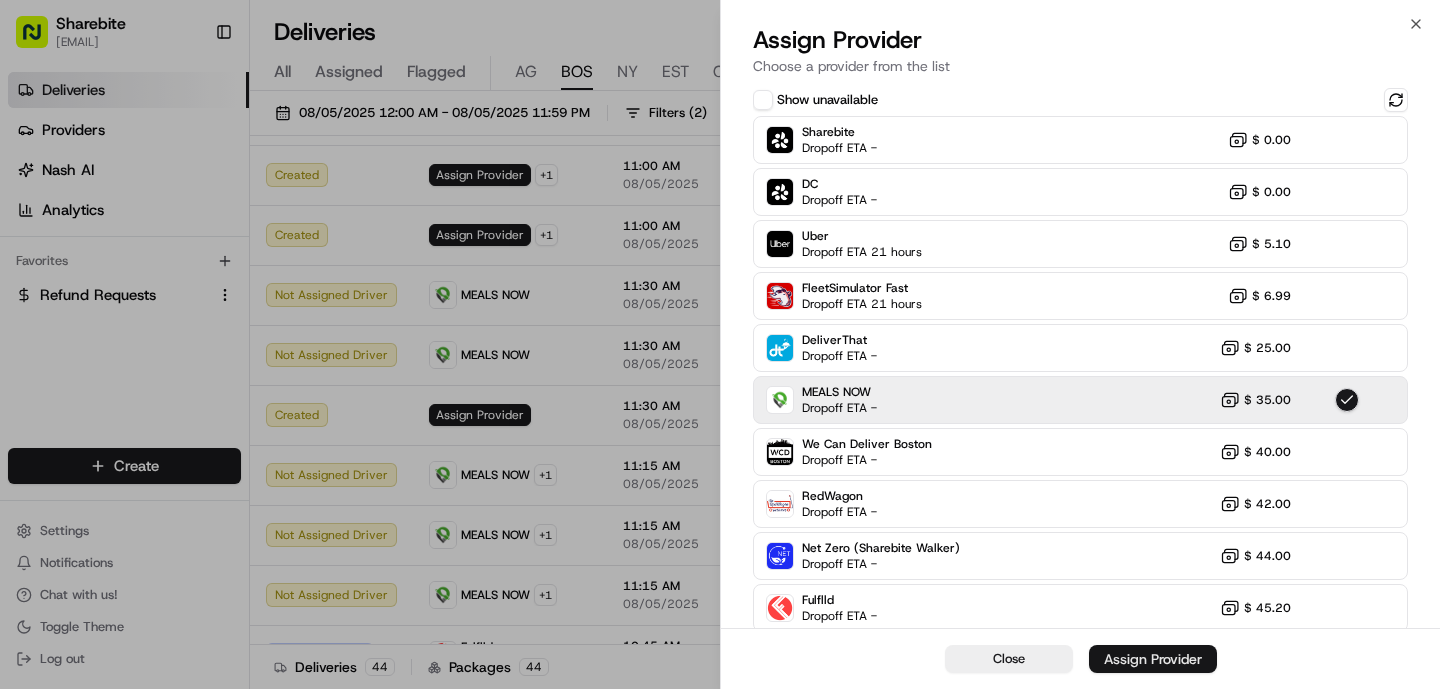 click on "Assign Provider" at bounding box center [1153, 659] 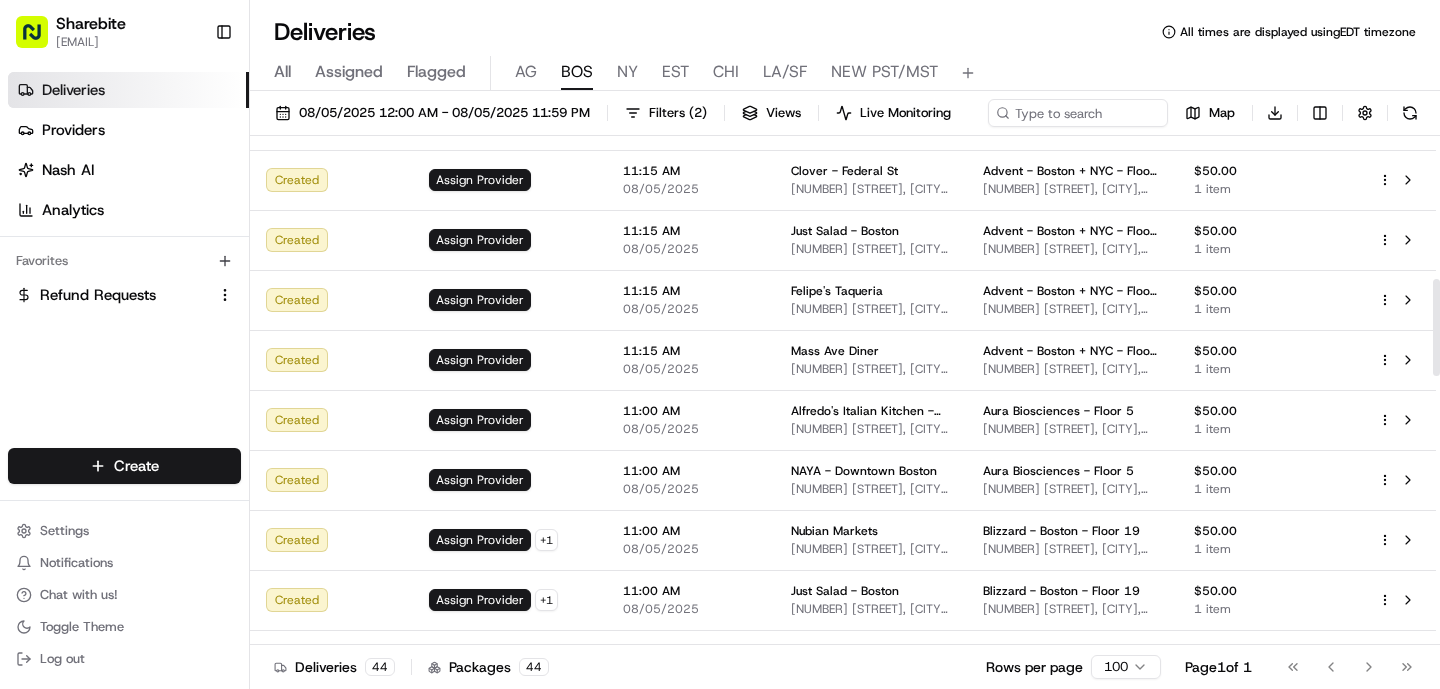 scroll, scrollTop: 754, scrollLeft: 0, axis: vertical 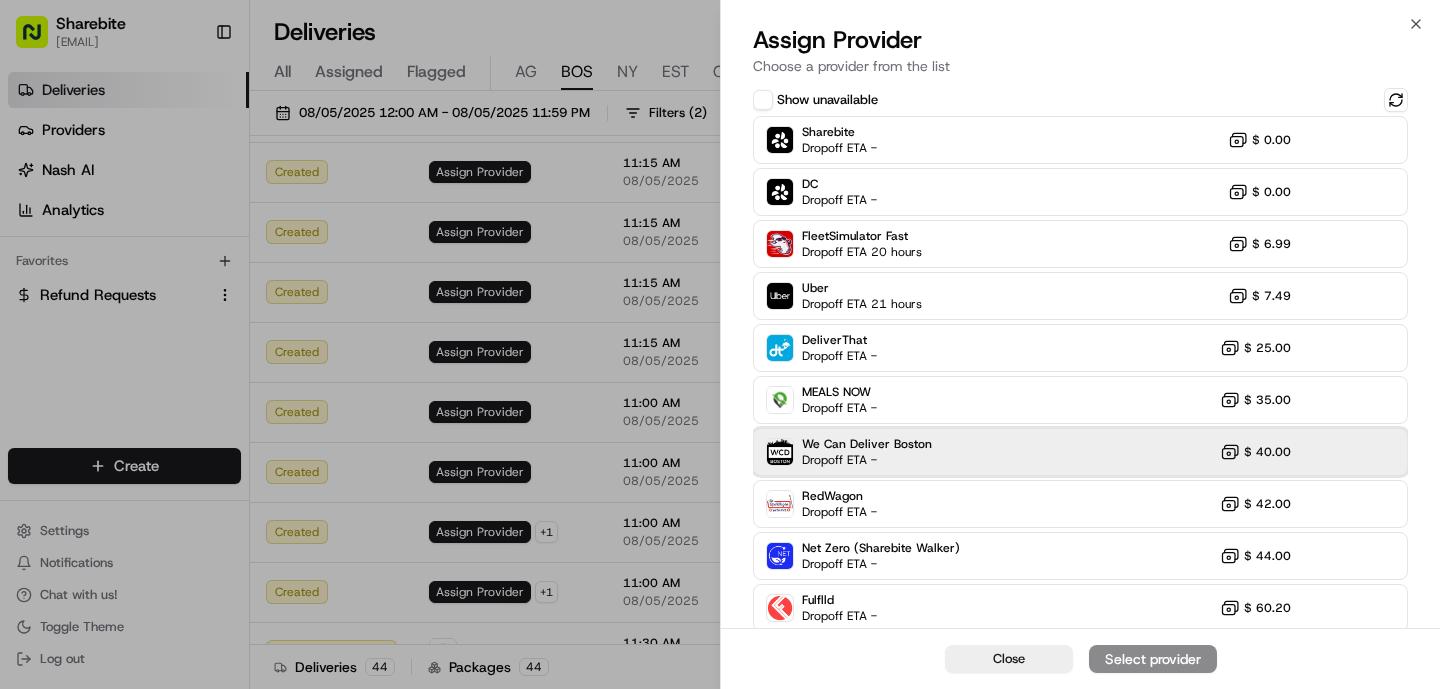 click on "We Can Deliver Boston Dropoff ETA   - $   40.00" at bounding box center [1080, 452] 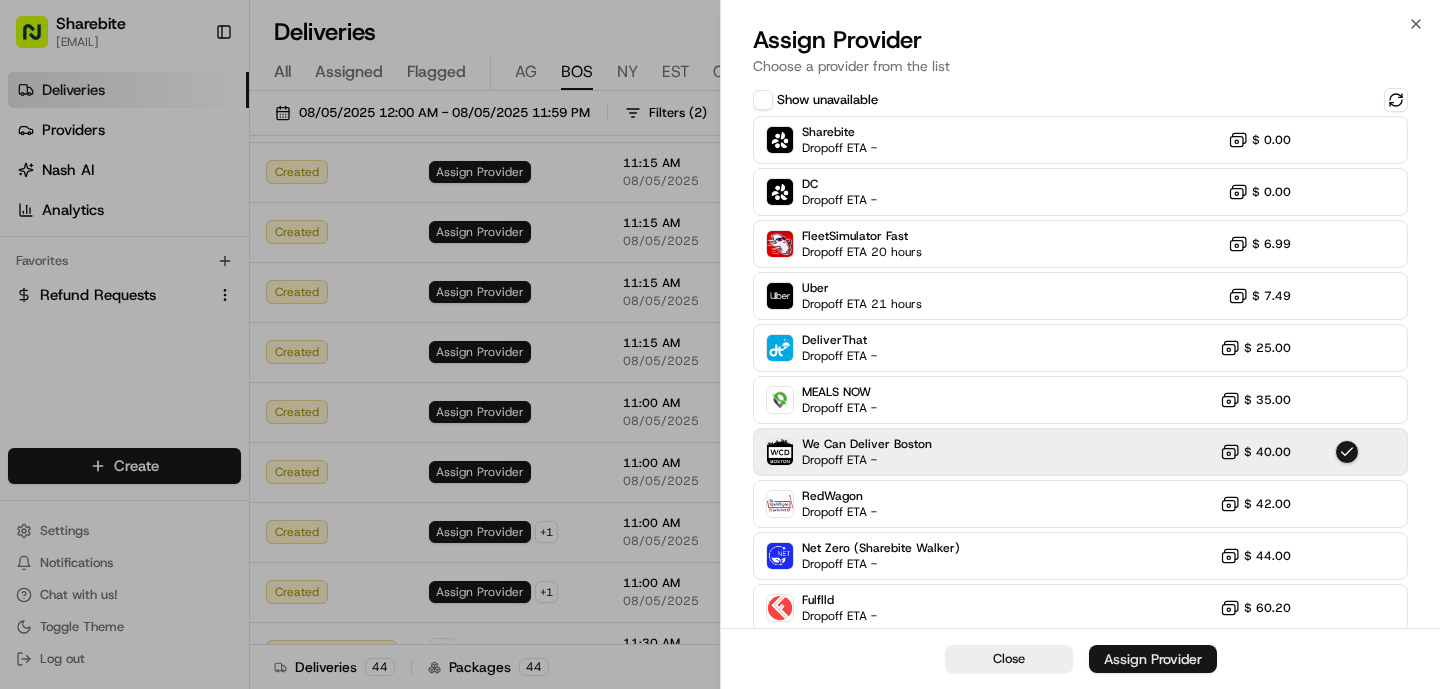 click on "Assign Provider" at bounding box center [1153, 659] 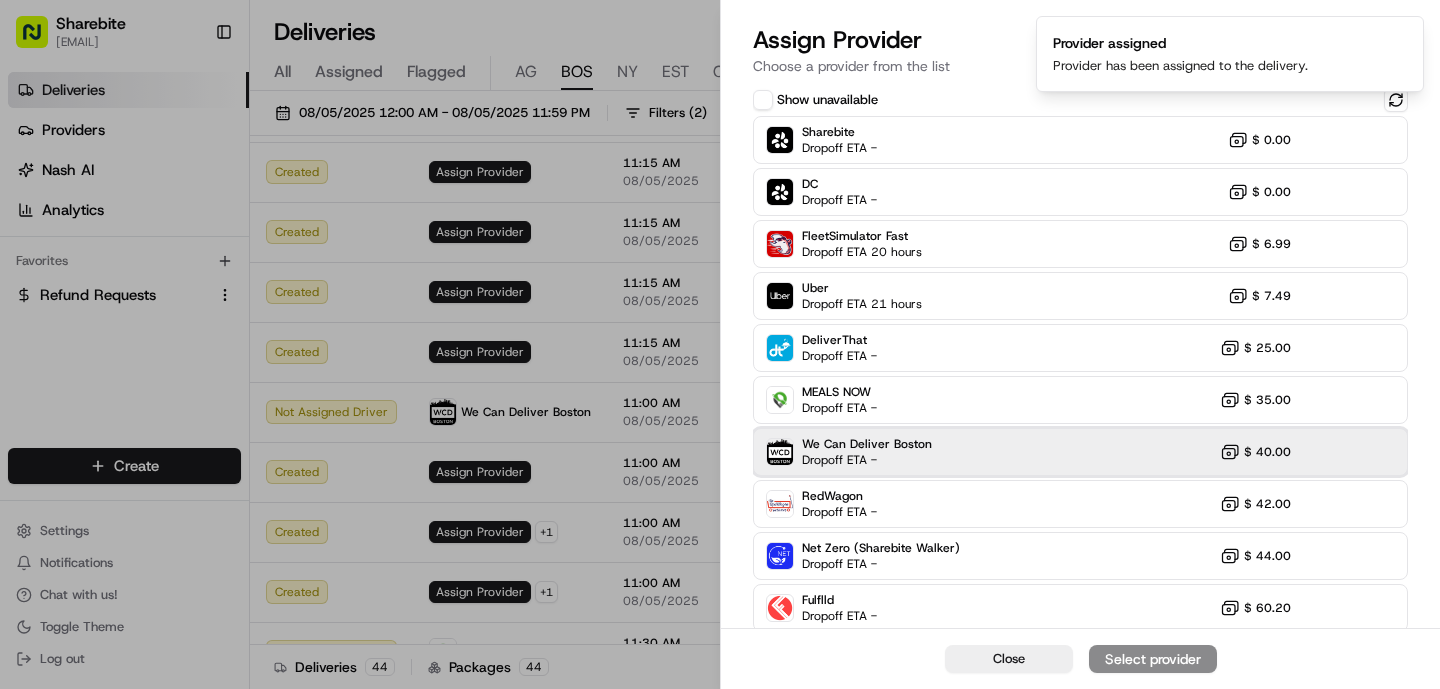 click on "We Can Deliver Boston Dropoff ETA   - $   40.00" at bounding box center (1080, 452) 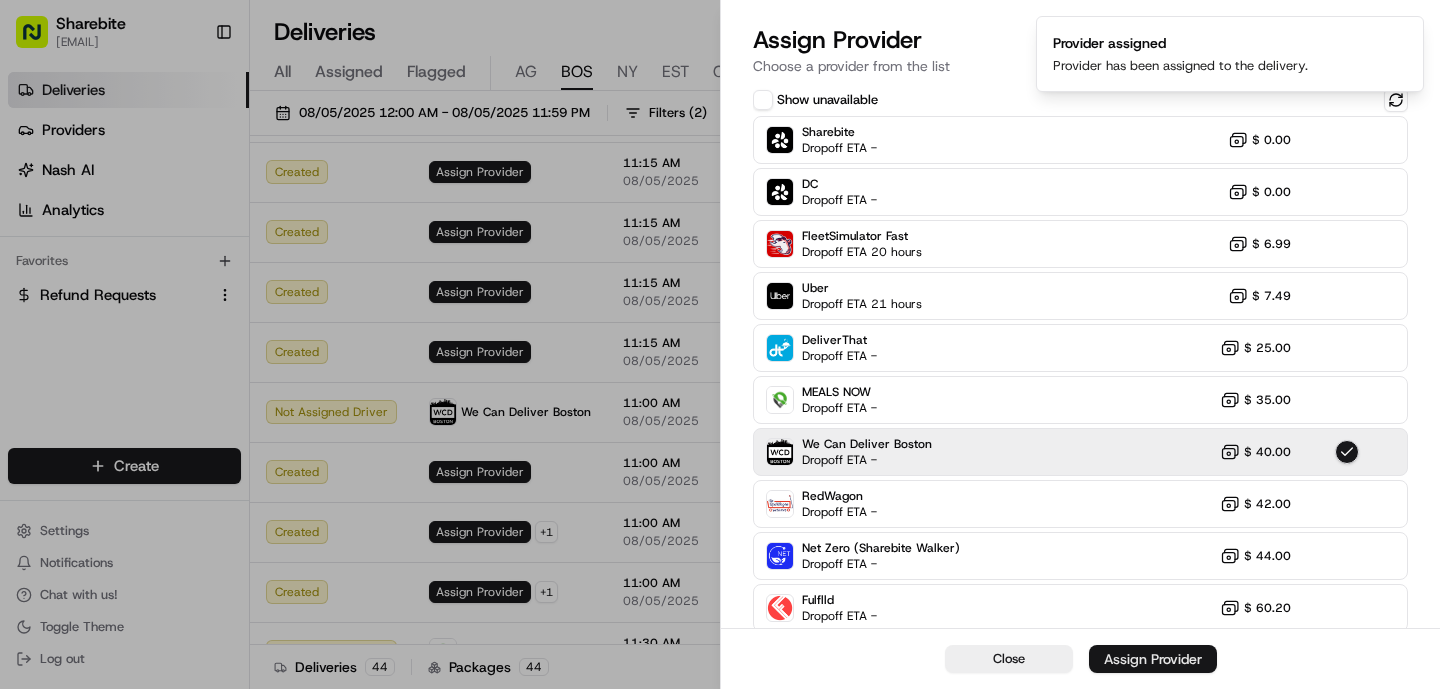 click on "Assign Provider" at bounding box center (1153, 659) 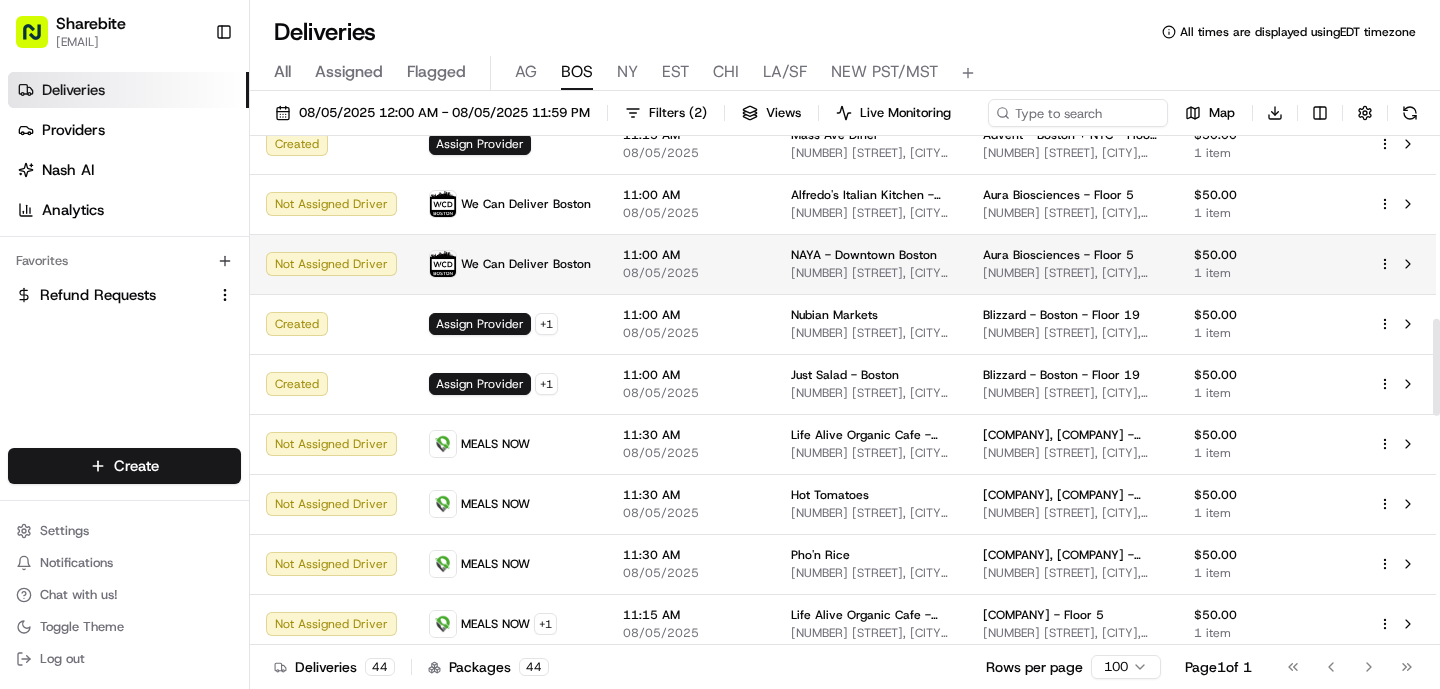 scroll, scrollTop: 941, scrollLeft: 0, axis: vertical 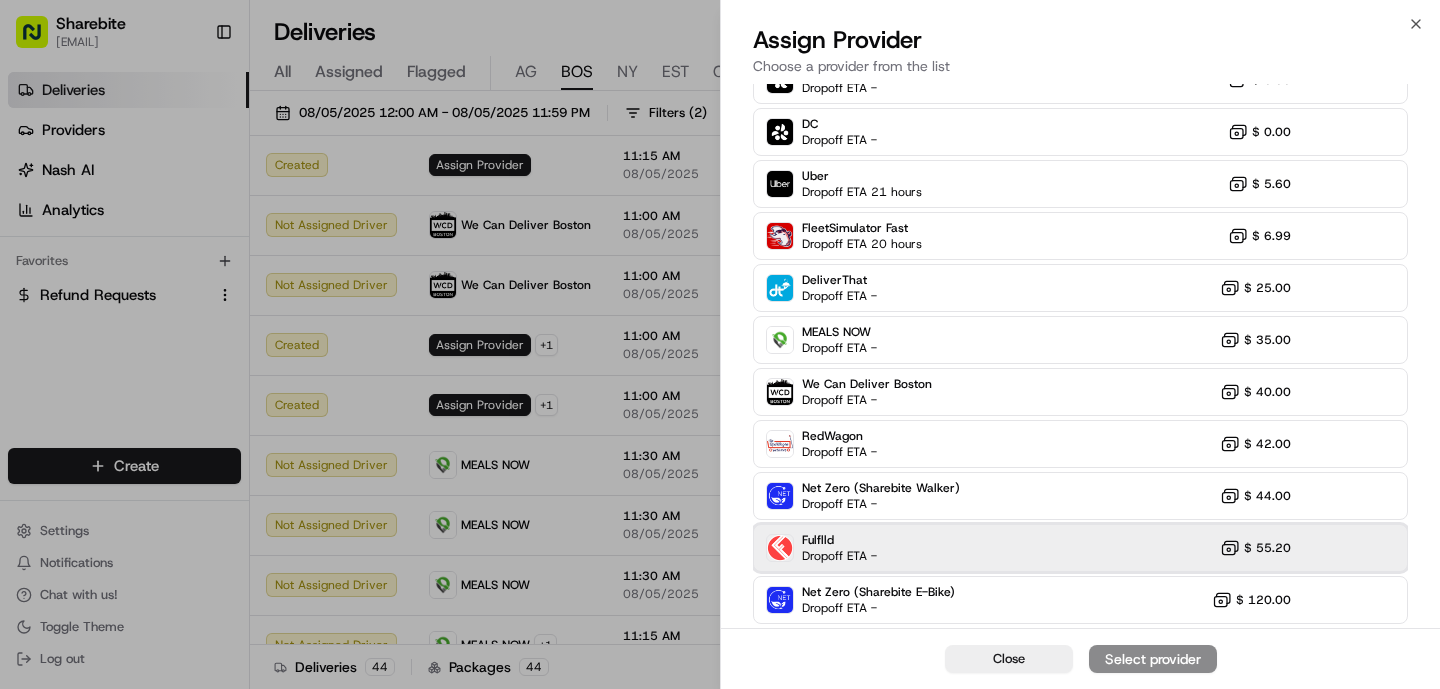 click on "Fulflld" at bounding box center (839, 540) 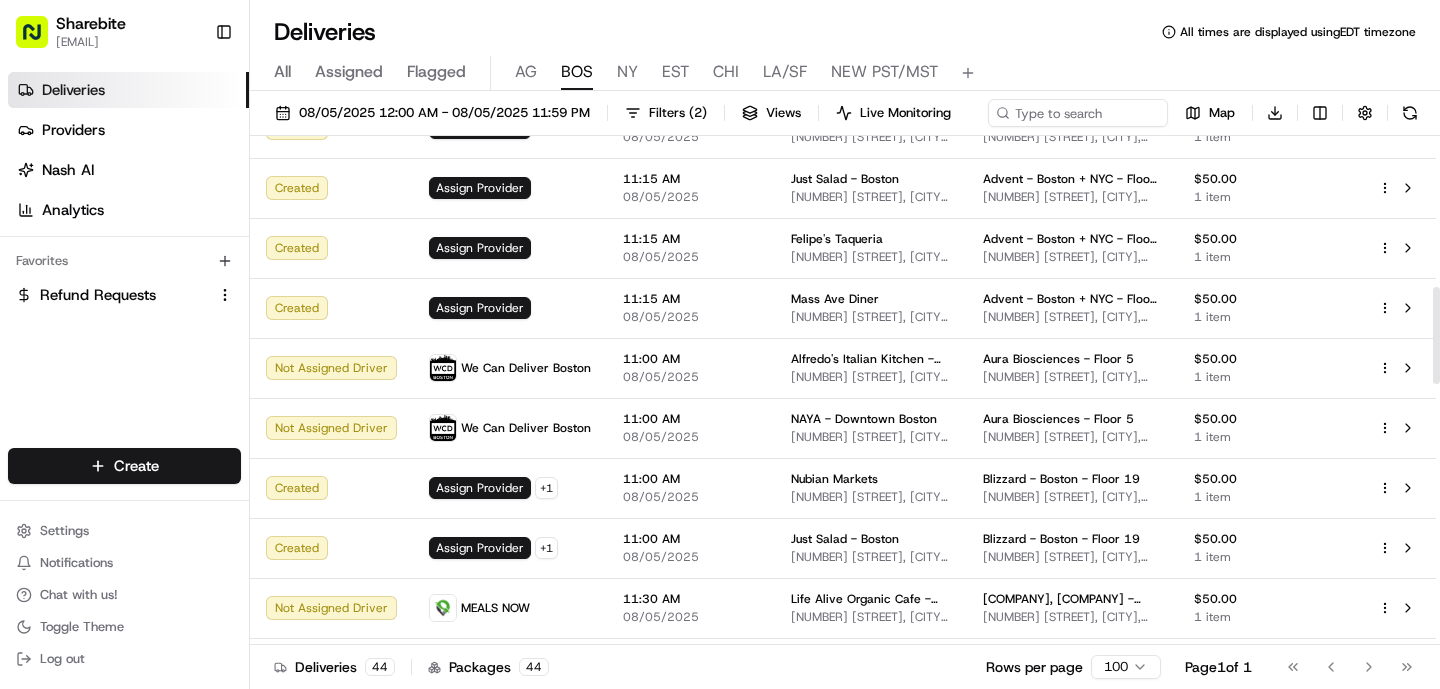 scroll, scrollTop: 795, scrollLeft: 0, axis: vertical 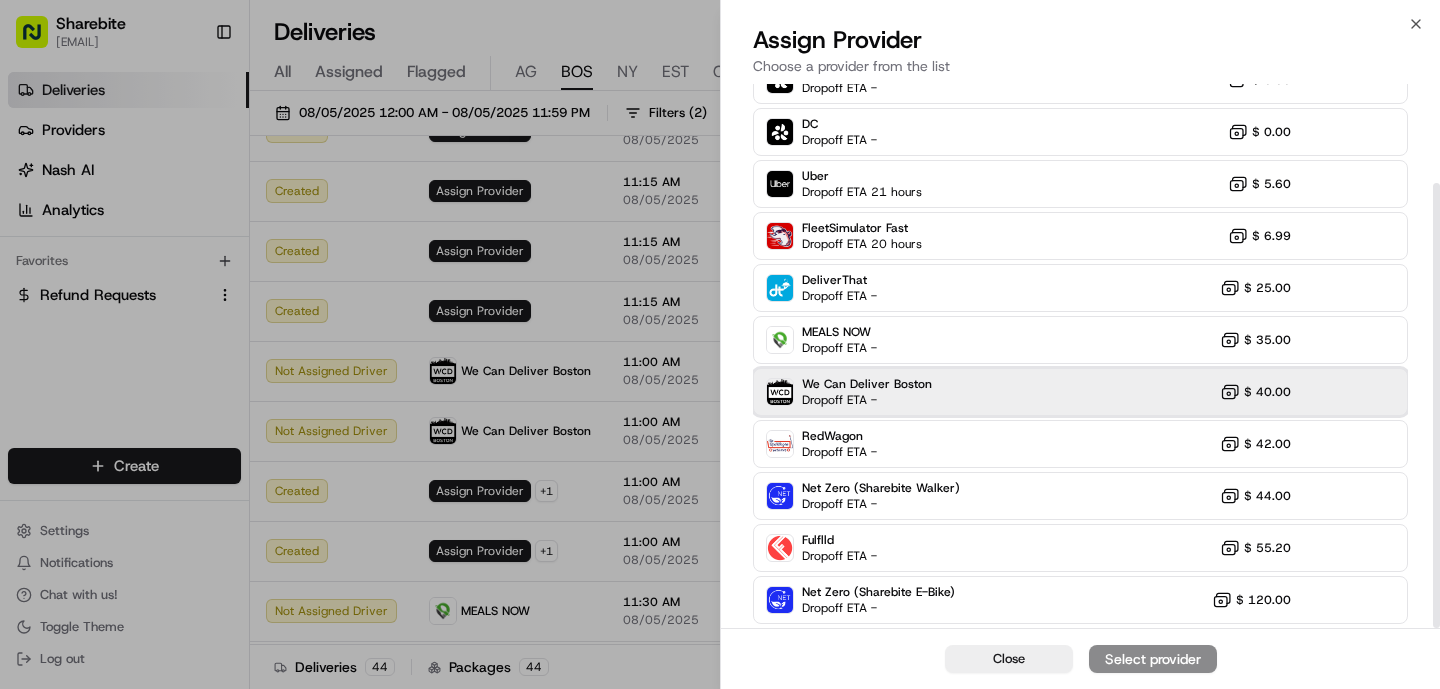 click on "We Can Deliver Boston" at bounding box center [867, 384] 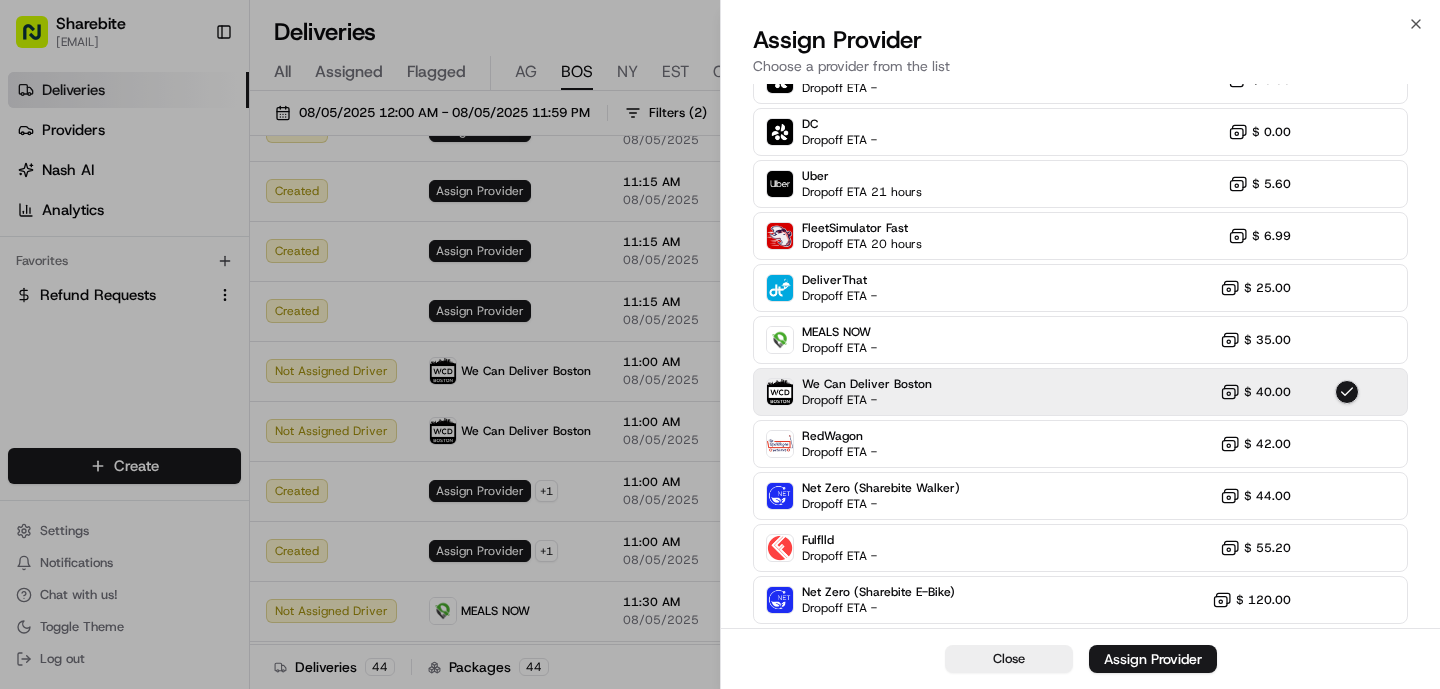 click on "Assign Provider" at bounding box center [1153, 659] 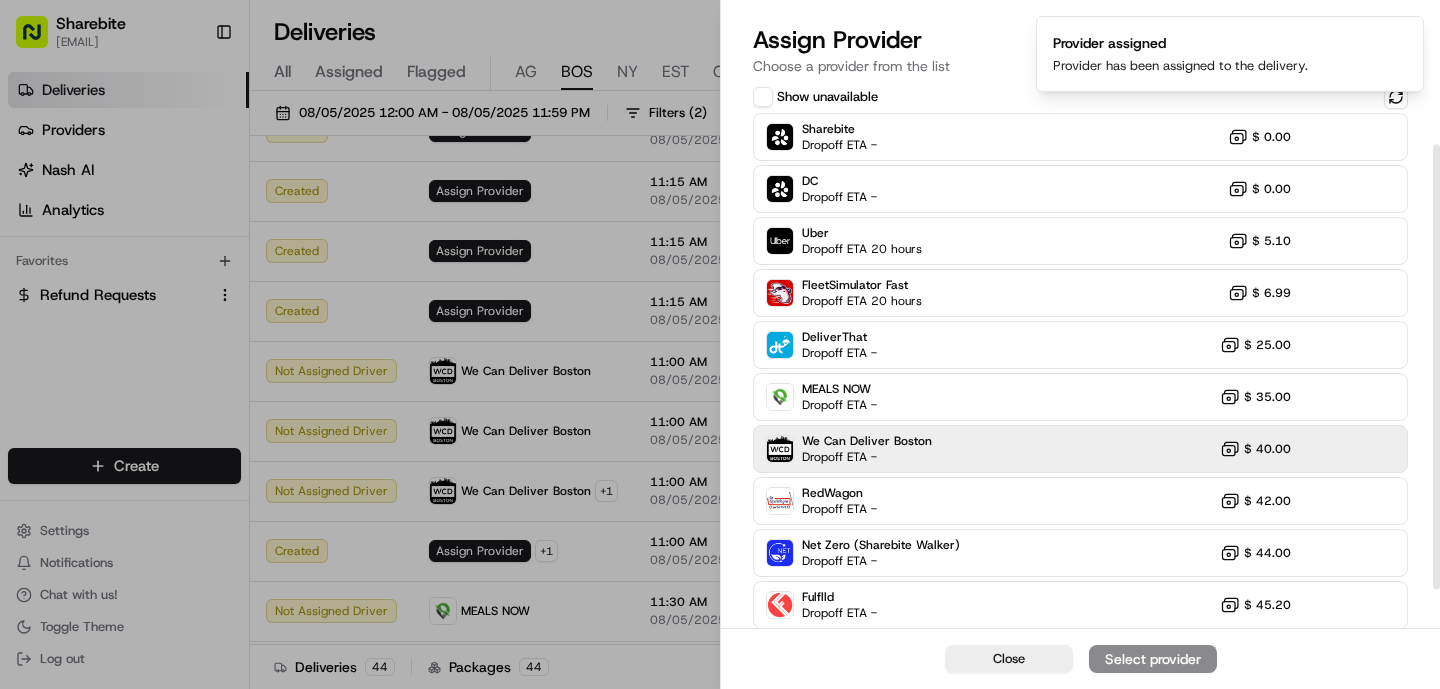 scroll, scrollTop: 121, scrollLeft: 0, axis: vertical 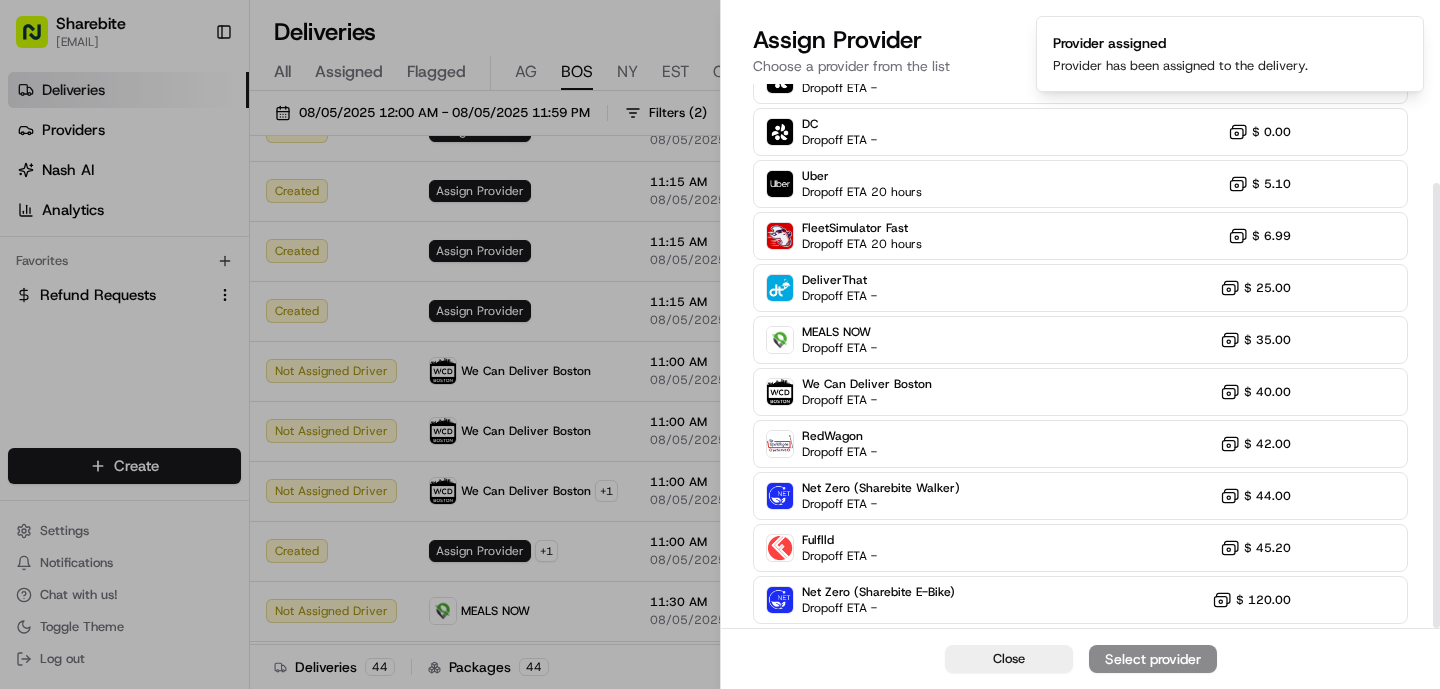 click on "Sharebite Dropoff ETA   - $   0.00 DC Dropoff ETA   - $   0.00 Uber Dropoff ETA   20 hours $   5.10 FleetSimulator Fast Dropoff ETA   20 hours $   6.99 DeliverThat Dropoff ETA   - $   25.00 MEALS NOW Dropoff ETA   - $   35.00 We Can Deliver Boston Dropoff ETA   - $   40.00 RedWagon Dropoff ETA   - $   42.00 Net Zero (Sharebite Walker) Dropoff ETA   - $   44.00 Fulflld Dropoff ETA   - $   45.20 Net Zero (Sharebite E-Bike) Dropoff ETA   - $   120.00" at bounding box center (1080, 340) 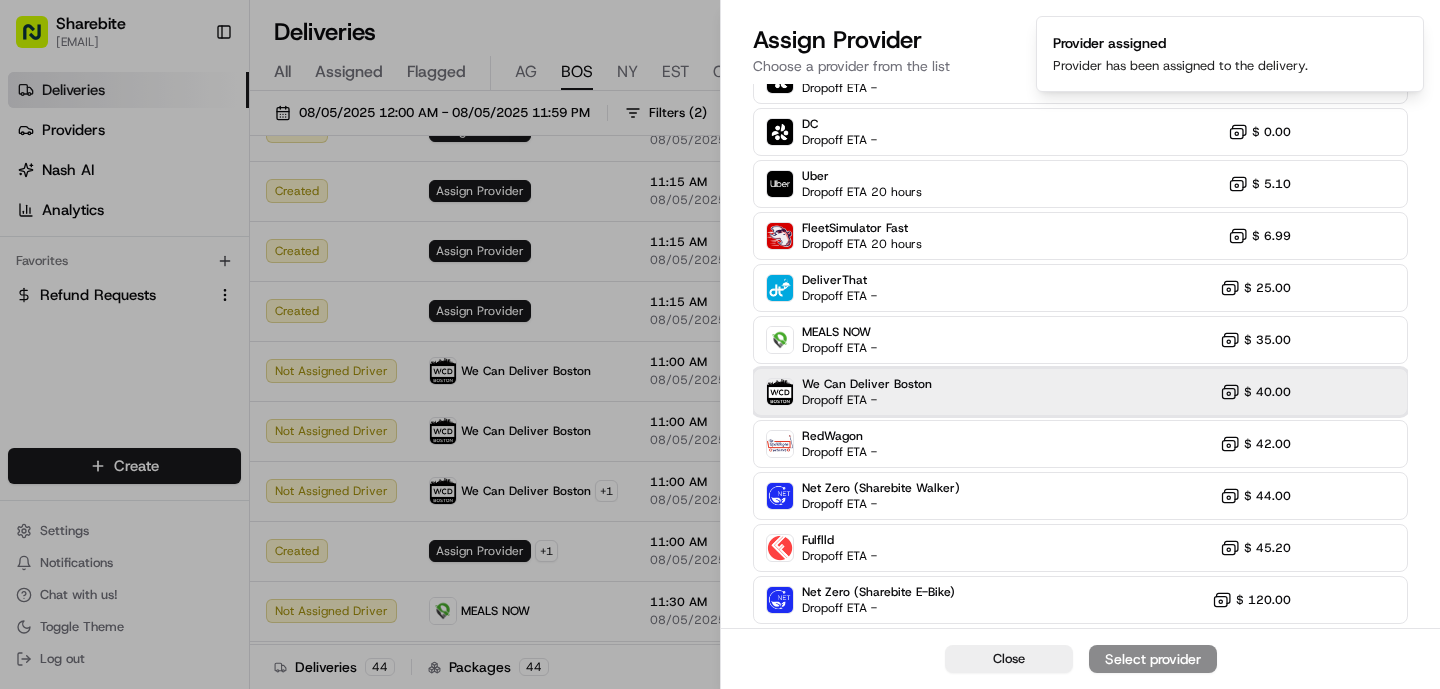 click on "We Can Deliver Boston Dropoff ETA   - $   40.00" at bounding box center (1080, 392) 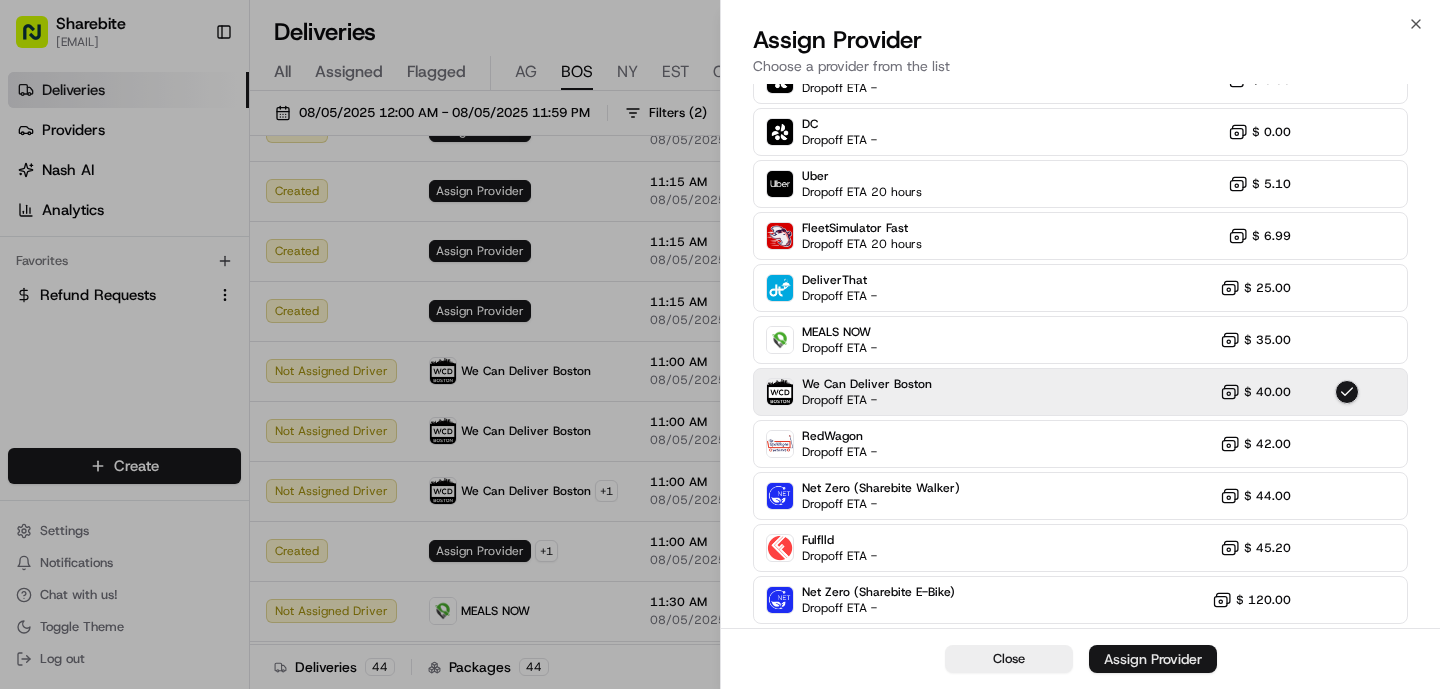 click on "Assign Provider" at bounding box center [1153, 659] 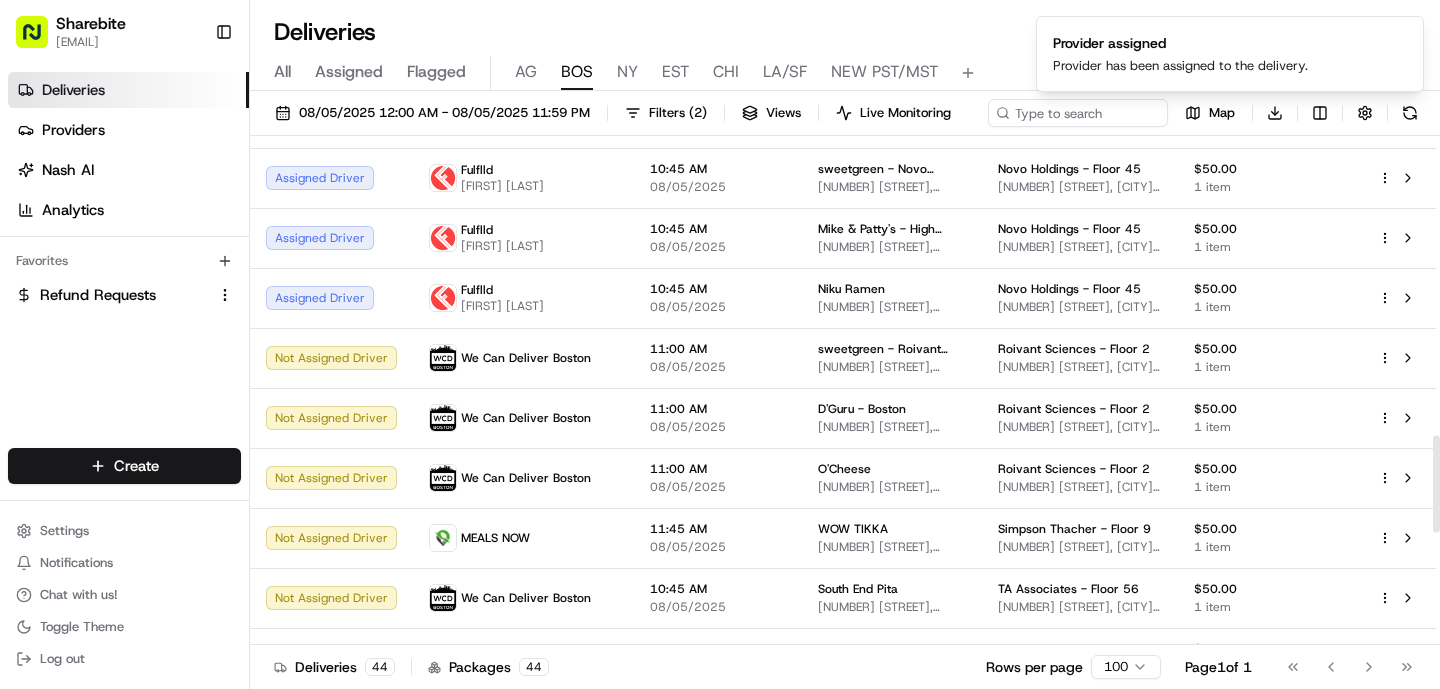 scroll, scrollTop: 1669, scrollLeft: 0, axis: vertical 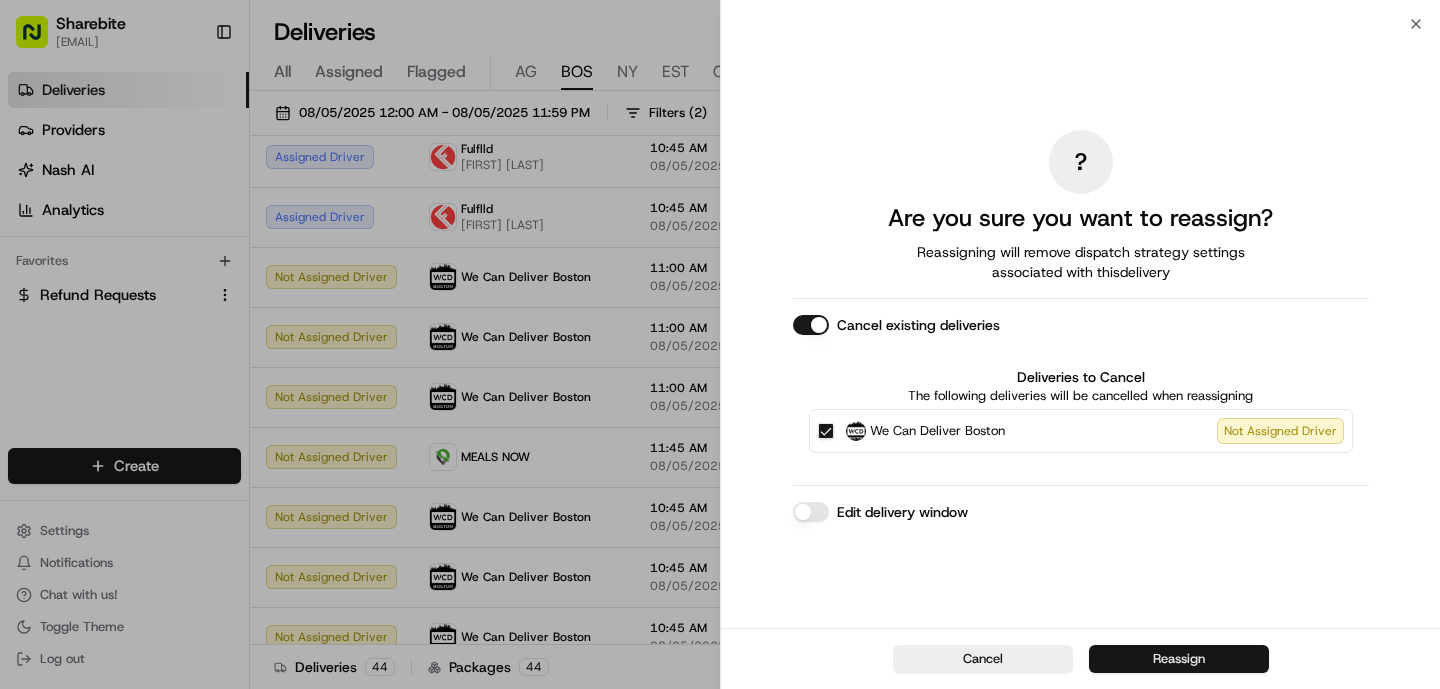 click on "Reassign" at bounding box center [1179, 659] 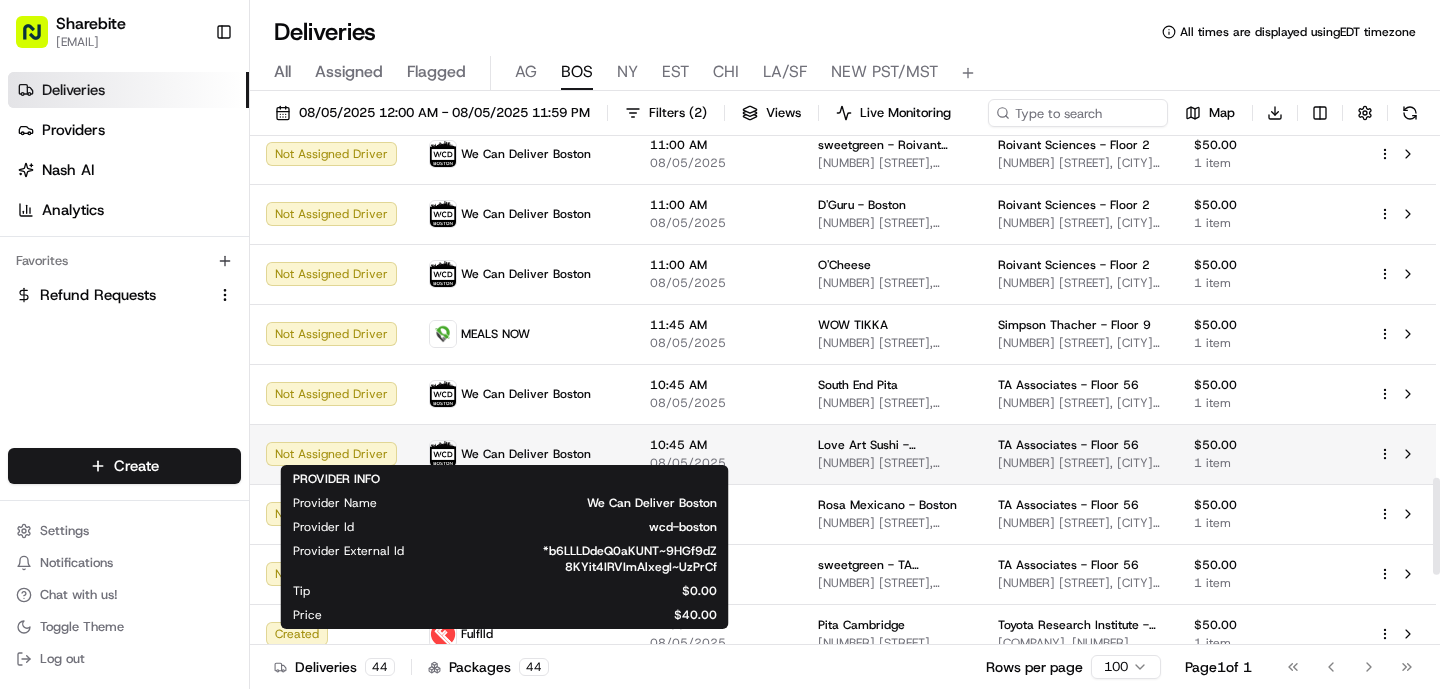 scroll, scrollTop: 1799, scrollLeft: 0, axis: vertical 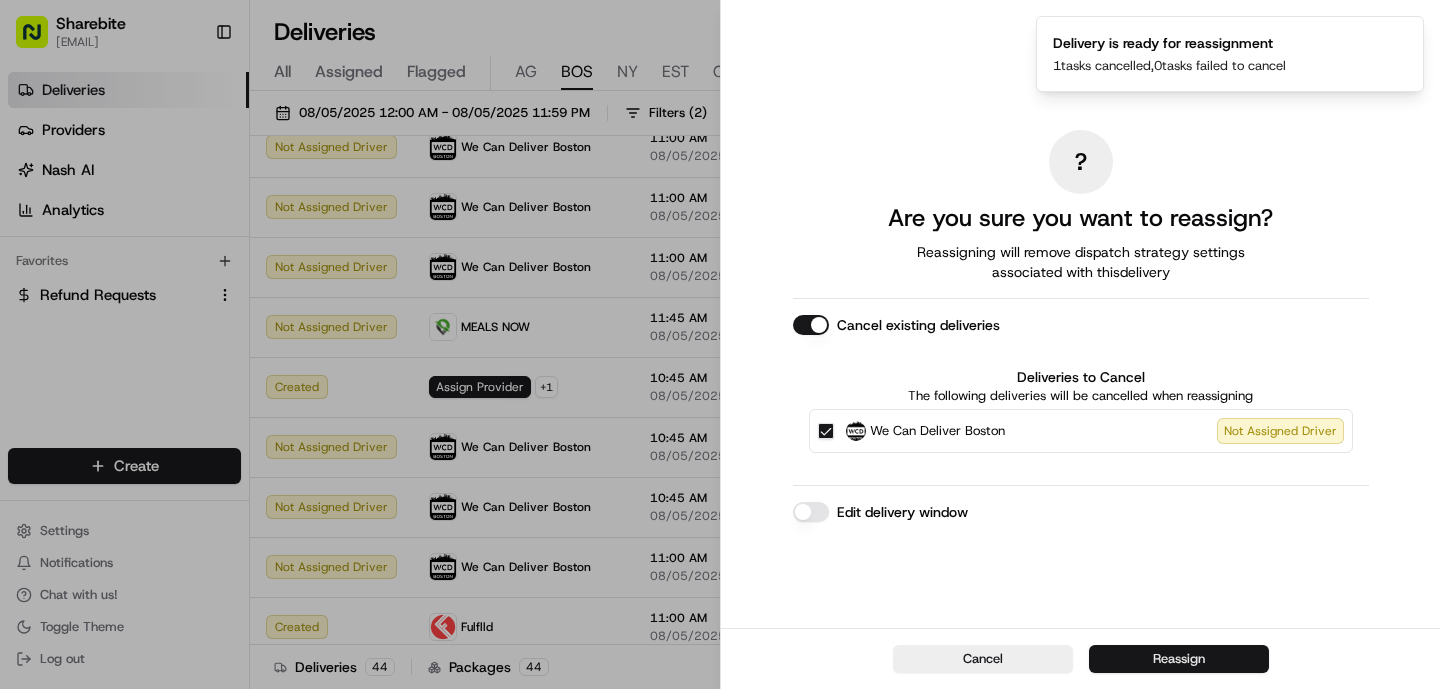 click on "Reassign" at bounding box center [1179, 659] 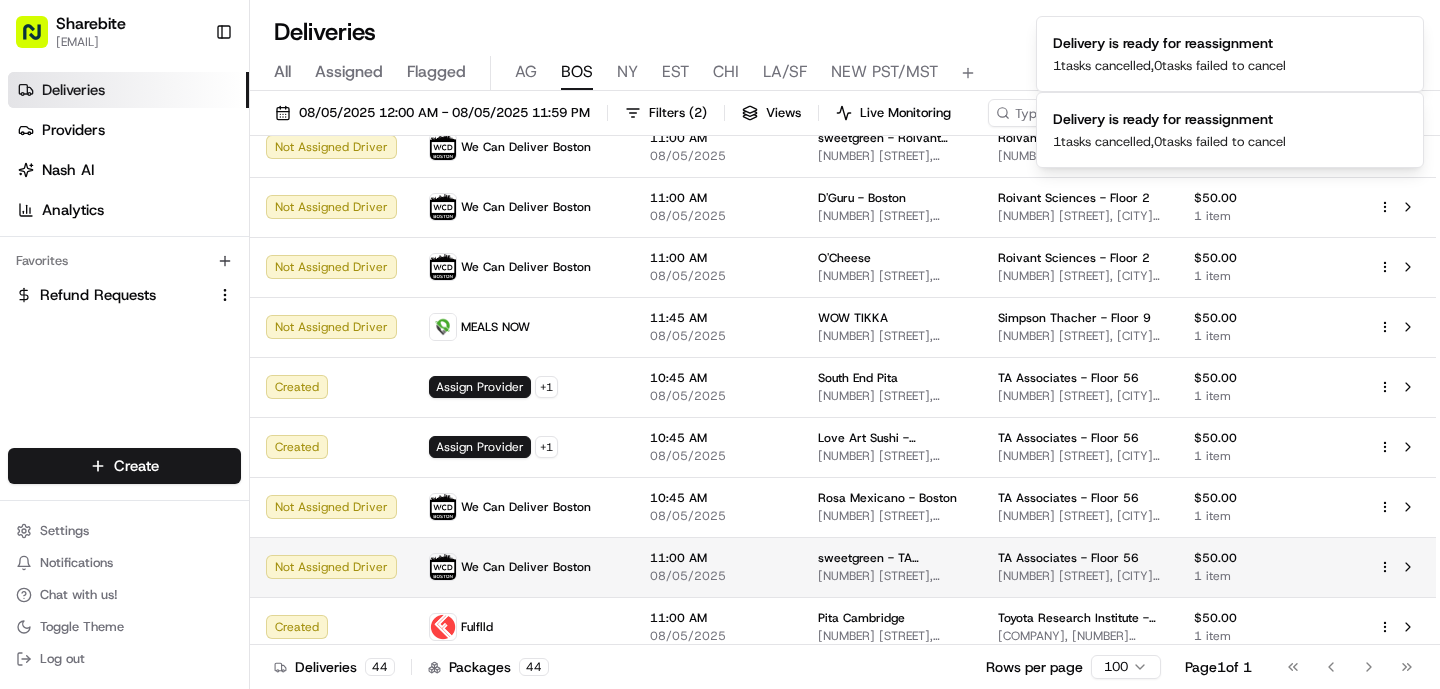 click on "We Can Deliver Boston" at bounding box center (510, 567) 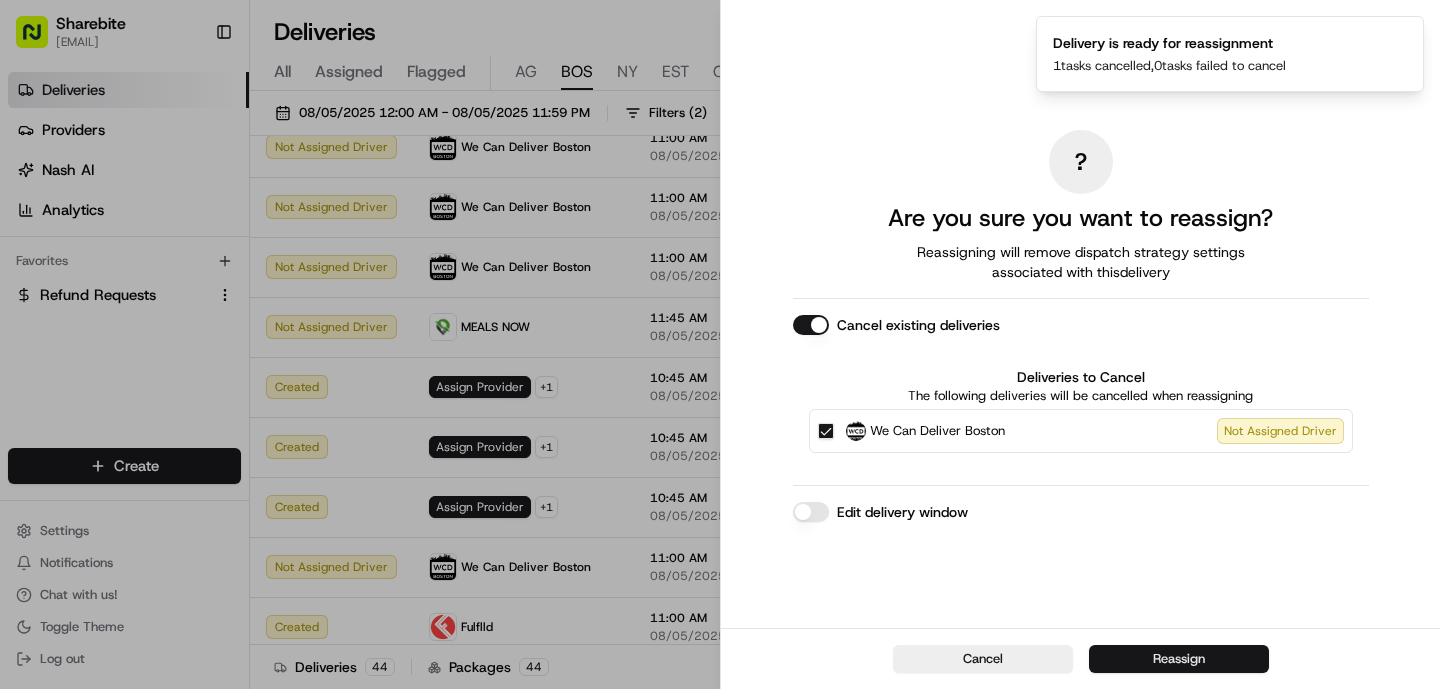 click on "Reassign" at bounding box center (1179, 659) 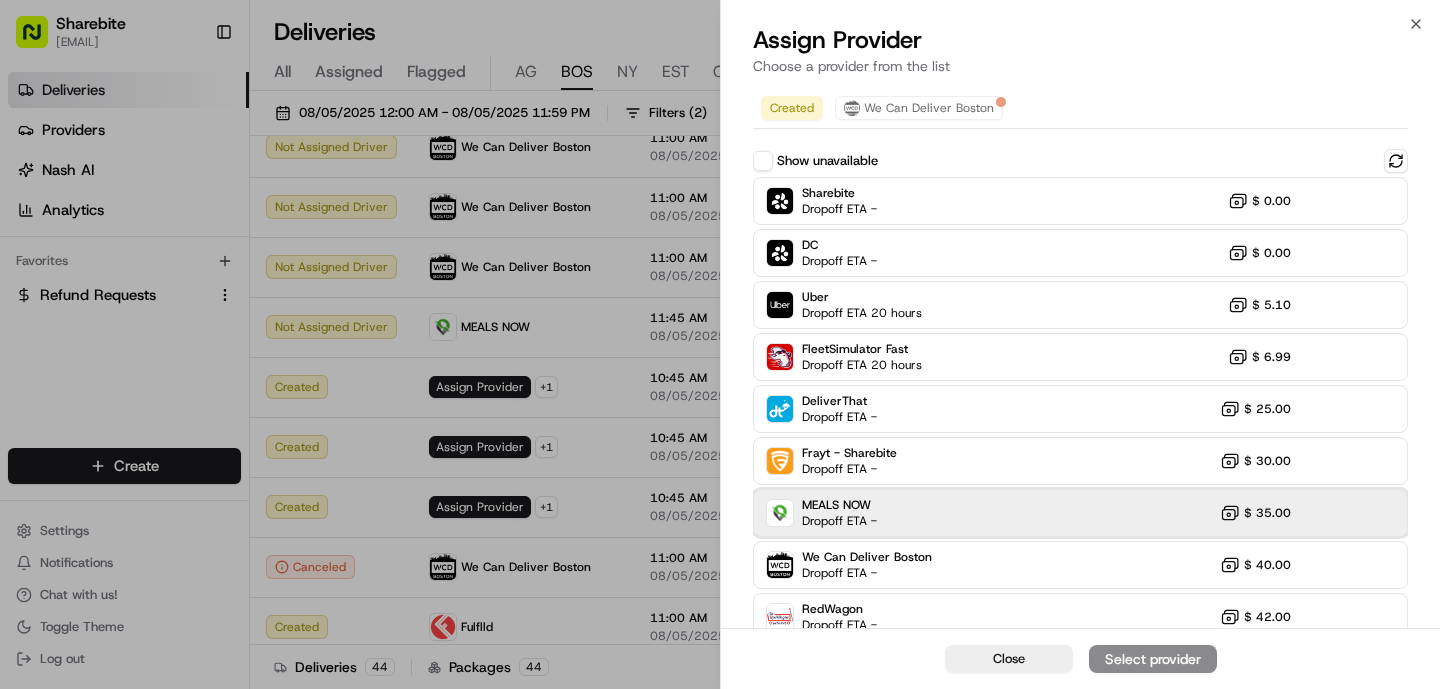 click on "MEALS NOW Dropoff ETA   - $   35.00" at bounding box center [1080, 513] 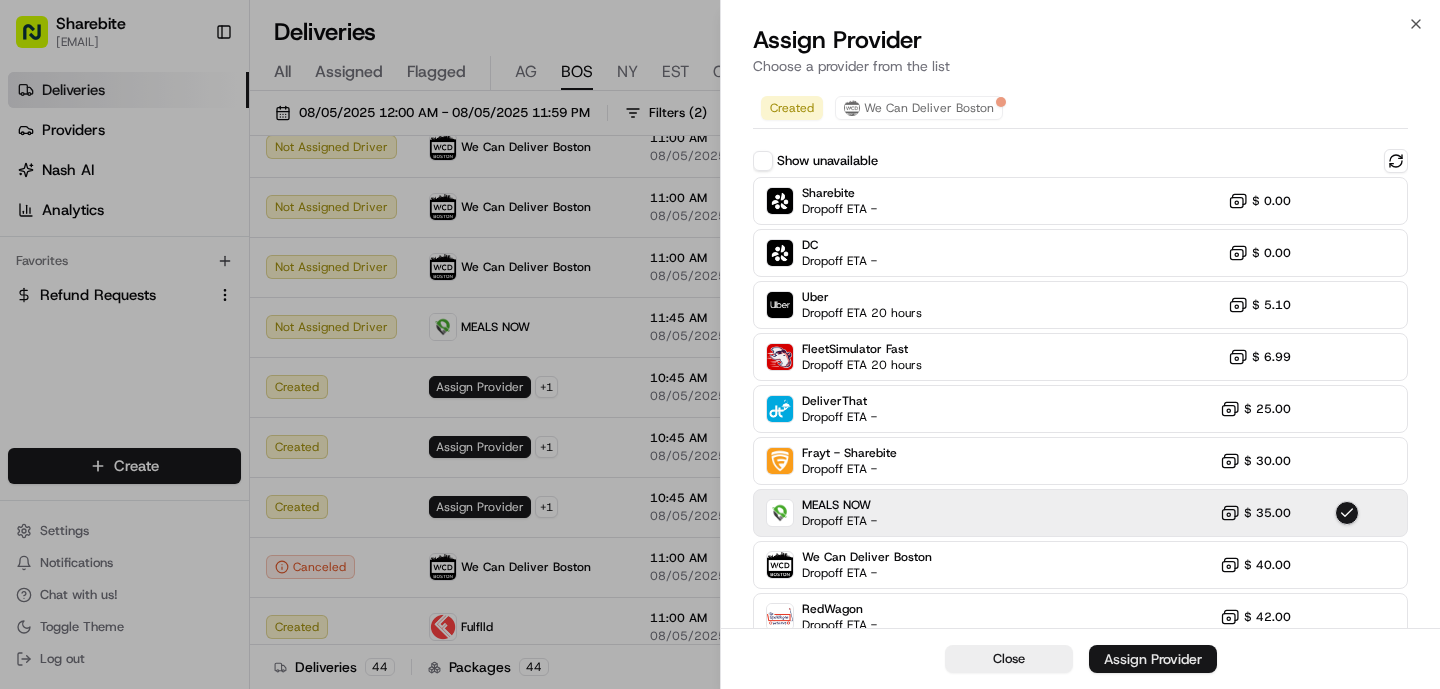 click on "Assign Provider" at bounding box center (1153, 659) 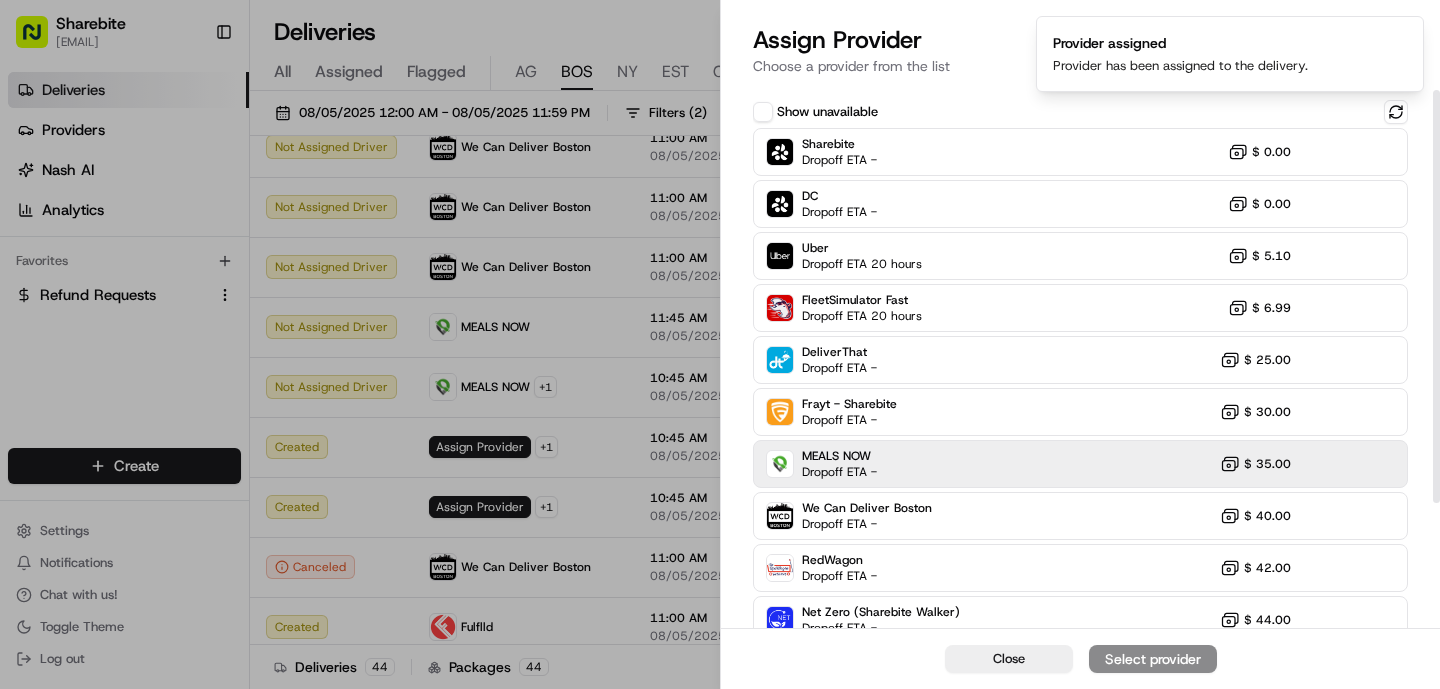 scroll, scrollTop: 173, scrollLeft: 0, axis: vertical 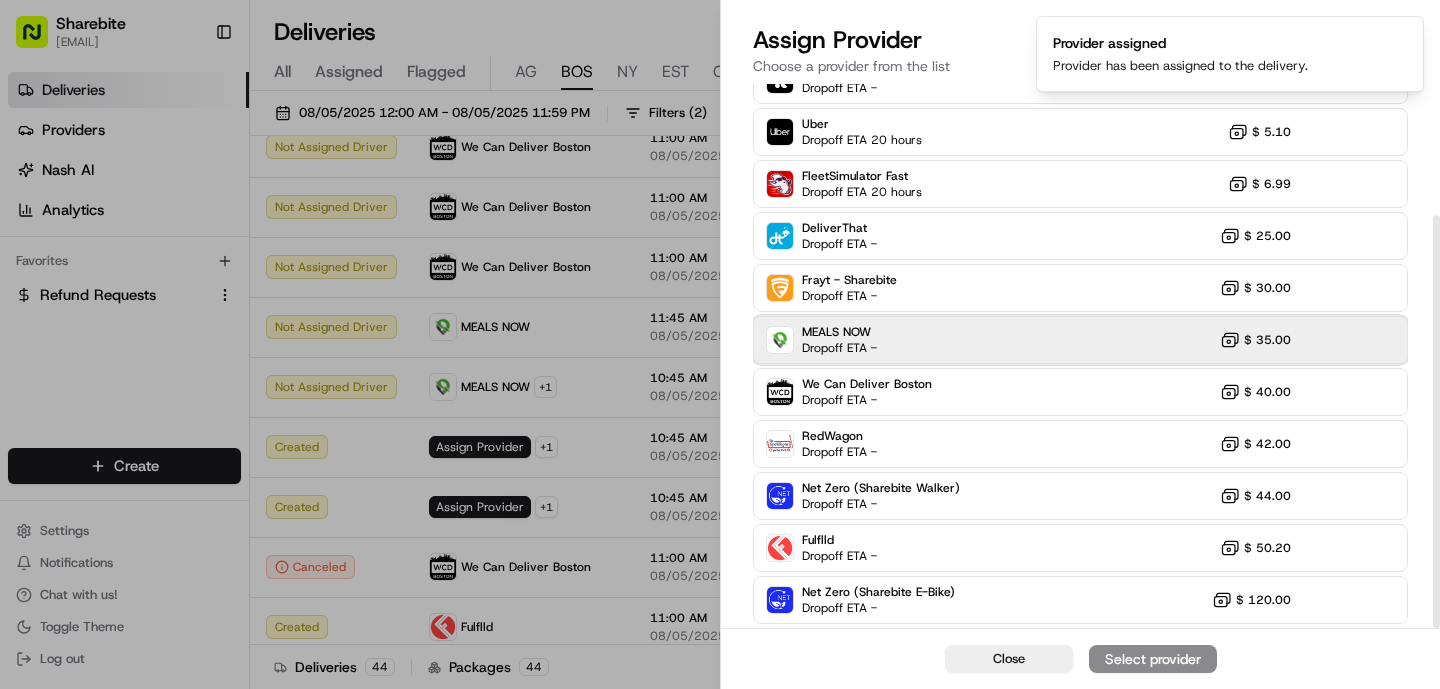 click on "MEALS NOW Dropoff ETA   - $   35.00" at bounding box center (1080, 340) 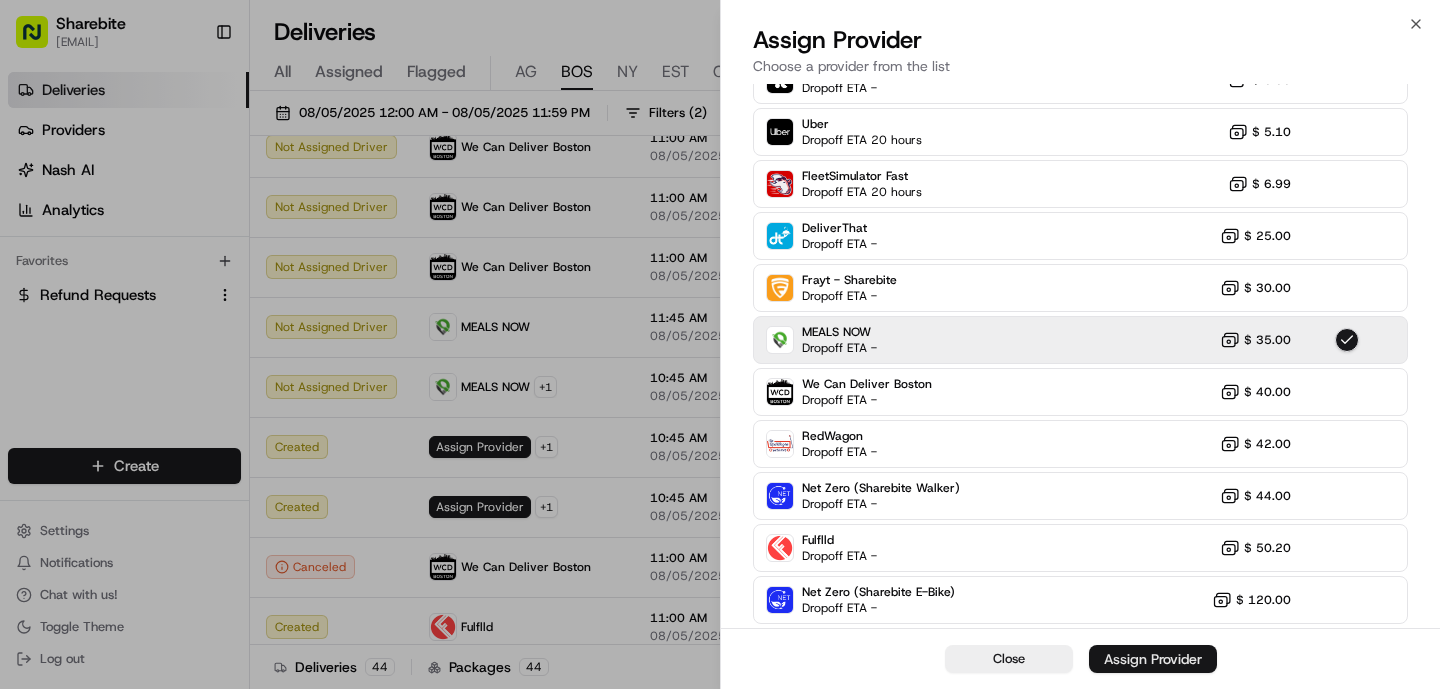 click on "Assign Provider" at bounding box center (1153, 659) 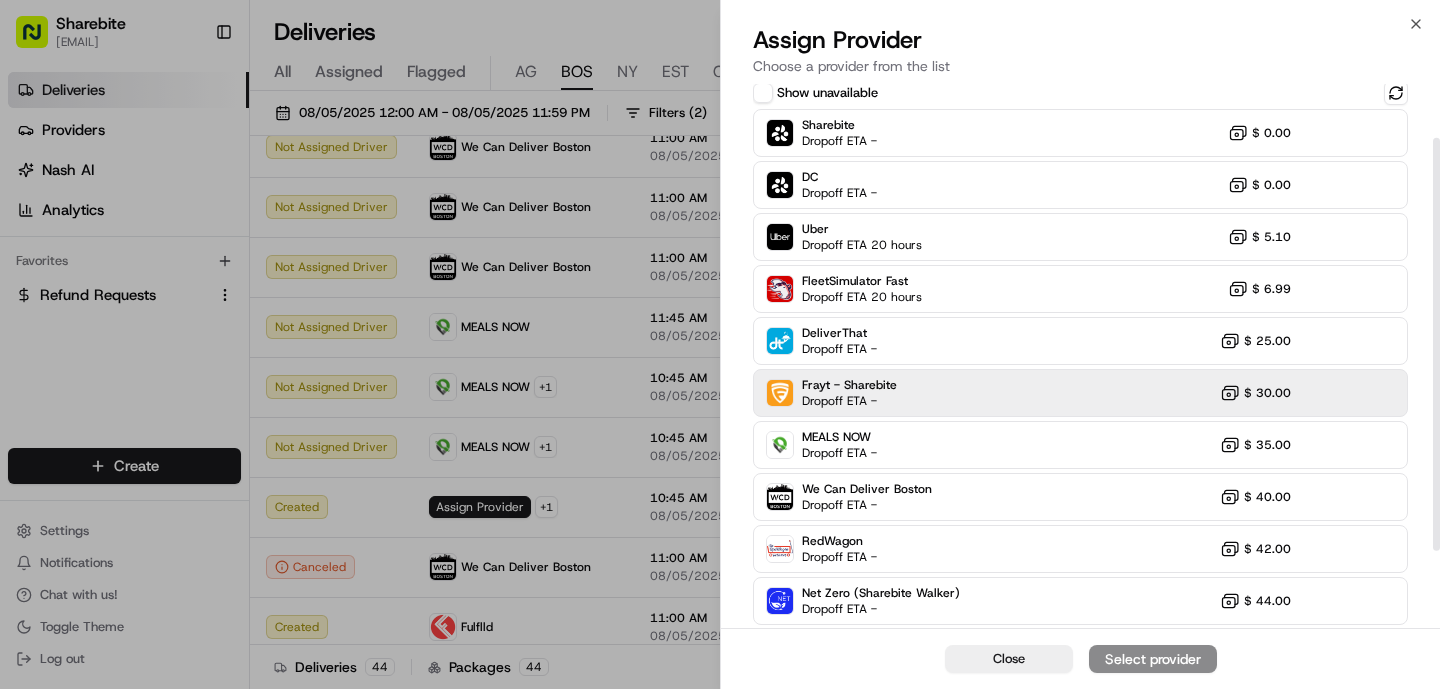 scroll, scrollTop: 71, scrollLeft: 0, axis: vertical 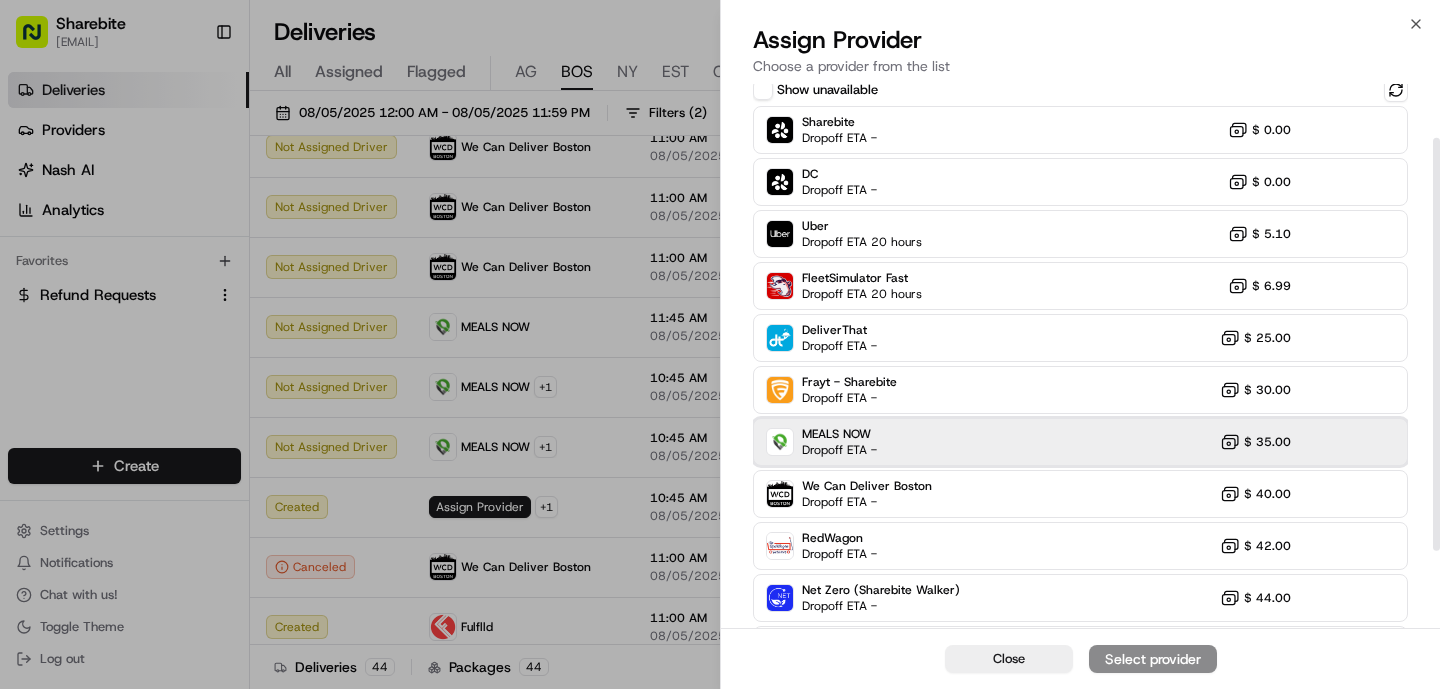 click on "MEALS NOW Dropoff ETA   - $   35.00" at bounding box center [1080, 442] 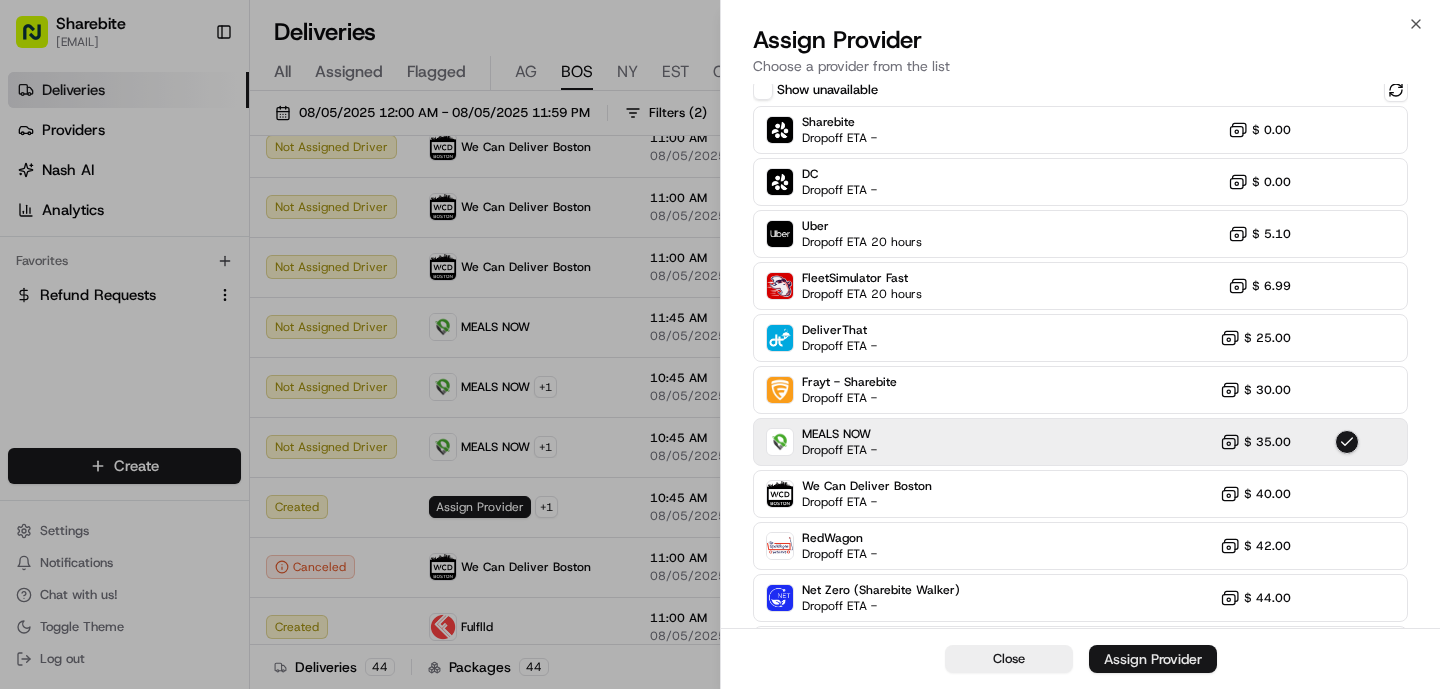 click on "Assign Provider" at bounding box center (1153, 659) 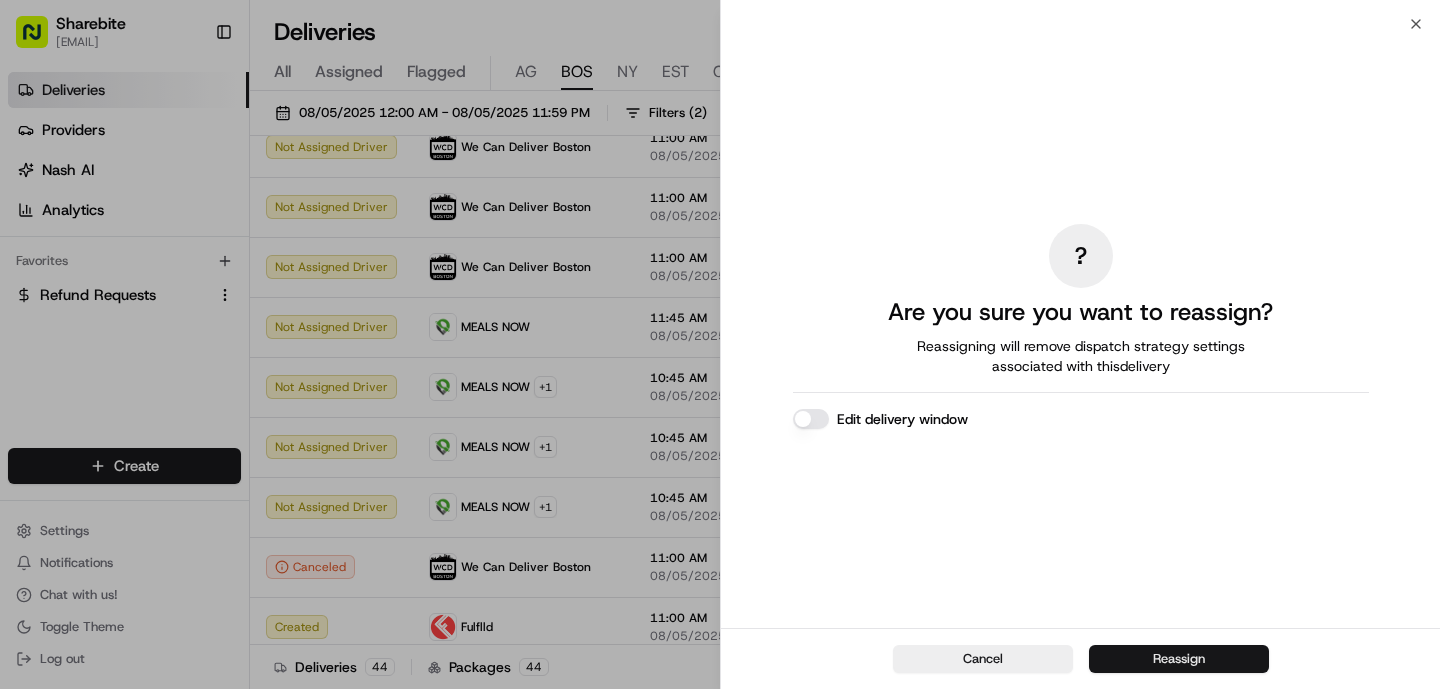click on "Reassign" at bounding box center [1179, 659] 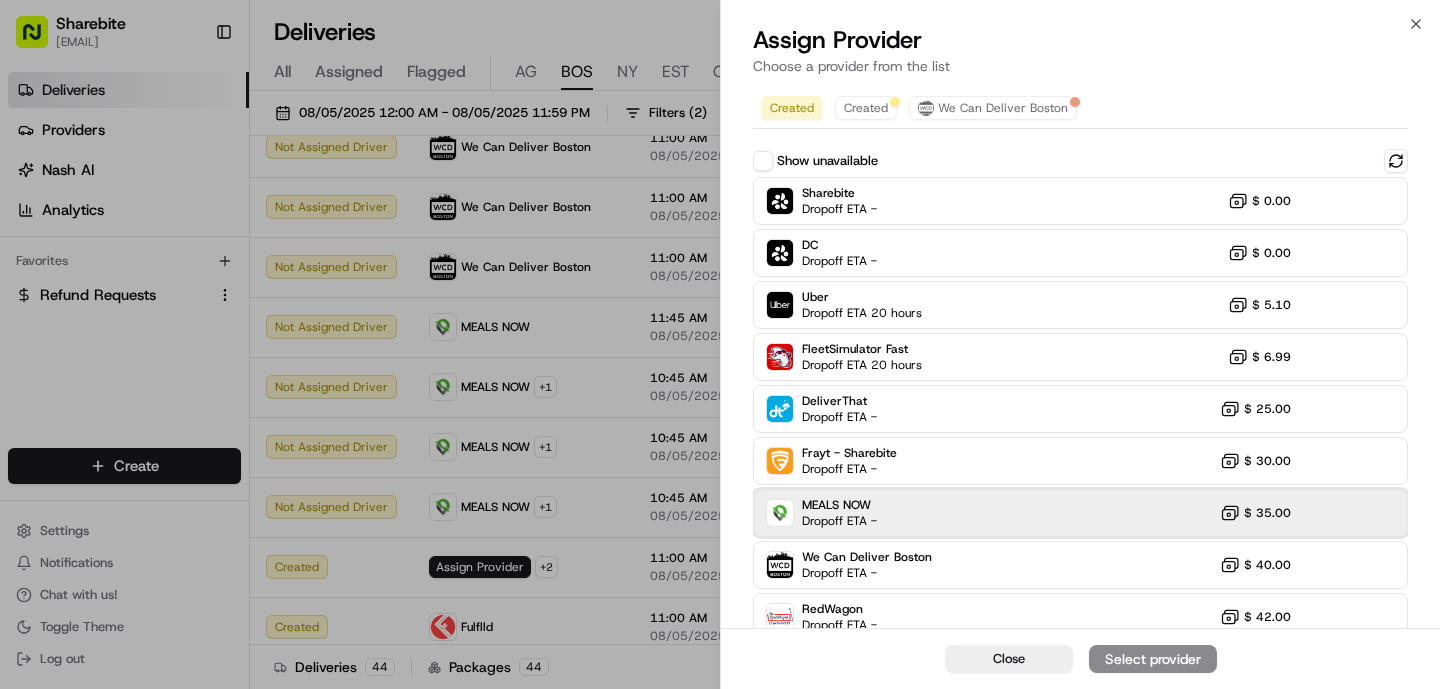 click on "MEALS NOW Dropoff ETA   - $   35.00" at bounding box center (1080, 513) 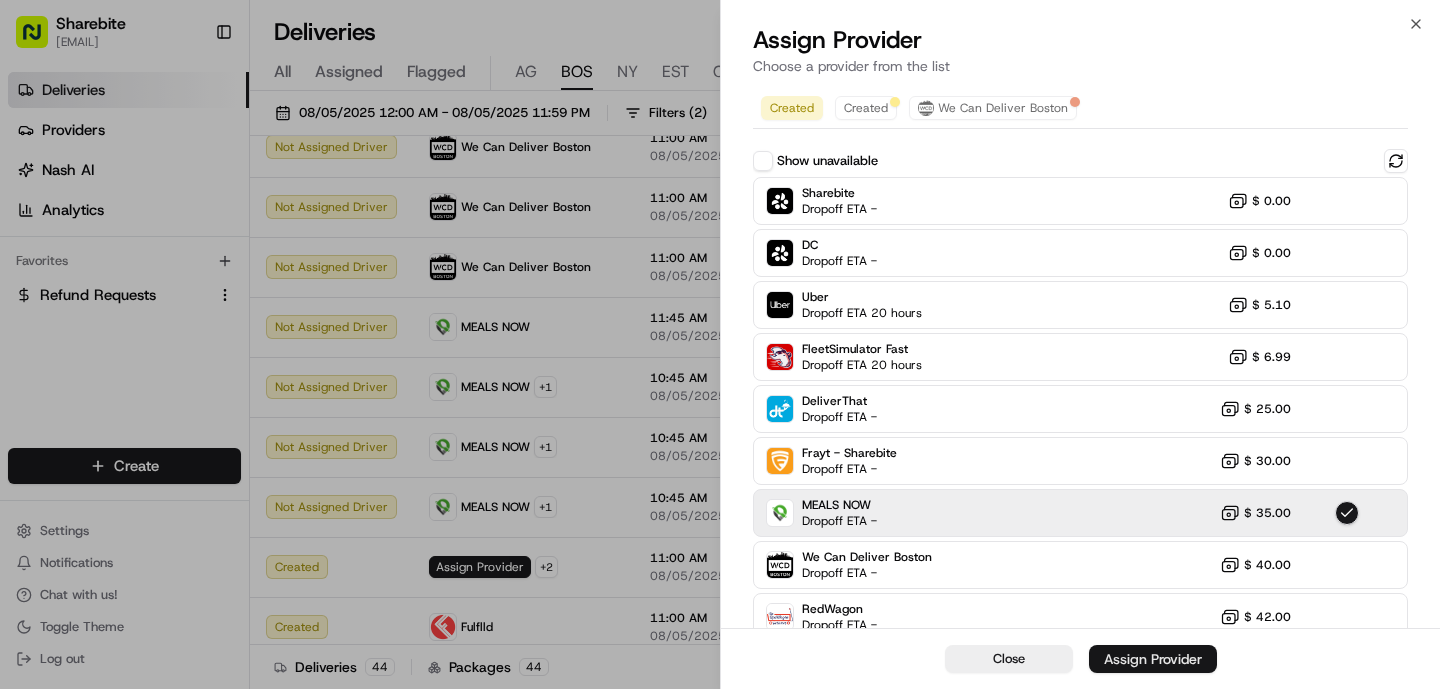 click on "Assign Provider" at bounding box center (1153, 659) 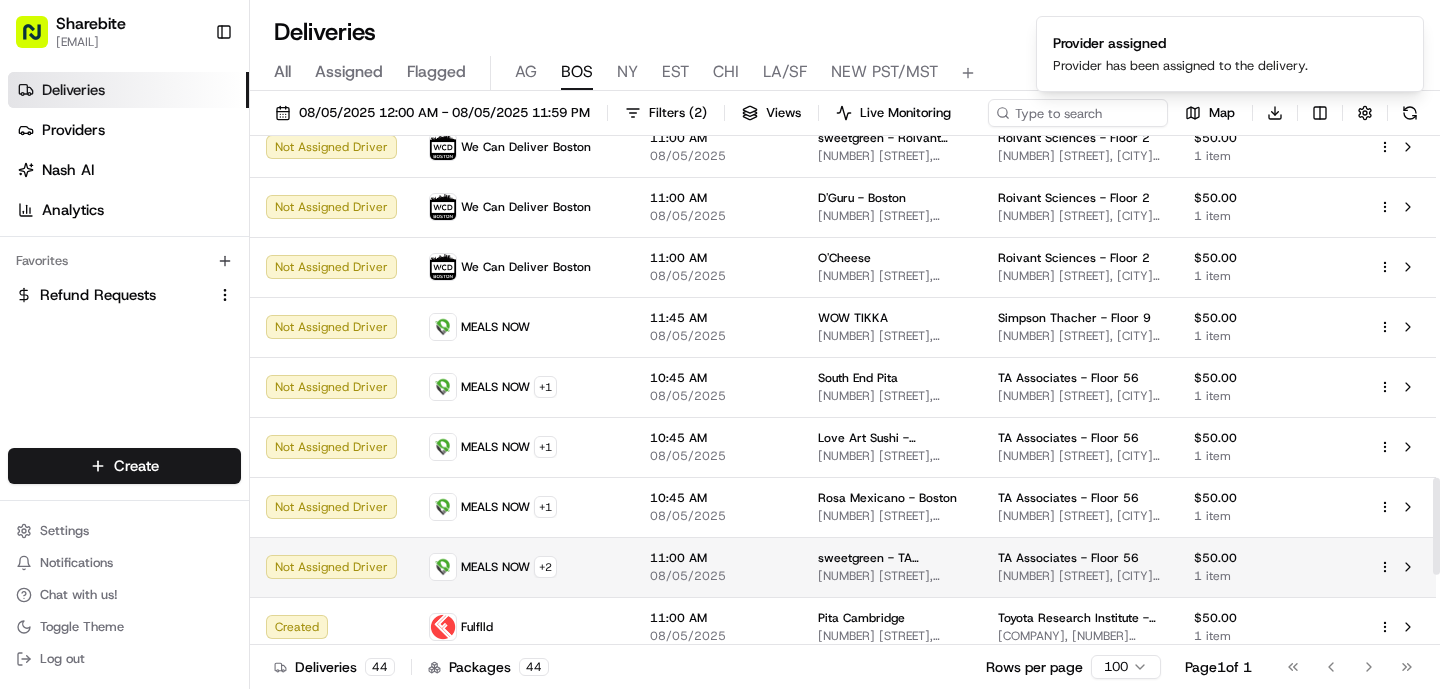 click on "Sharebite o.tucker@[EMAIL] Toggle Sidebar Deliveries Providers Nash AI Analytics Favorites Refund Requests Main Menu Members & Organization Organization Users Roles Preferences Customization Tracking Orchestration Automations Dispatch Strategy Locations Pickup Locations Dropoff Locations Billing Billing Refund Requests Integrations Notification Triggers Webhooks API Keys Request Logs Create Settings Notifications Chat with us! Toggle Theme Log out Deliveries All times are displayed using EDT timezone All Assigned Flagged AG BOS NY EST CHI LA/SF NEW PST/MST [DATE] 12:00 AM - [DATE] 11:59 PM Filters ( 2 ) Views Live Monitoring Map Download Status Provider Original Pickup Time Pickup Location Dropoff Location Package Merchant Action Created Assign Provider 11:15 AM [DATE] [RESTAURANT_NAME] [NUMBER] [STREET], [CITY], [STATE] [POSTAL_CODE], [COUNTRY] Advent - Boston + NYC - Floor 34 [NUMBER] [STREET], [CITY], [STATE] [POSTAL_CODE], [COUNTRY] $50.00 1 item Created Assign Provider 11:15 AM [DATE] Mass Ave Diner 1" at bounding box center [720, 344] 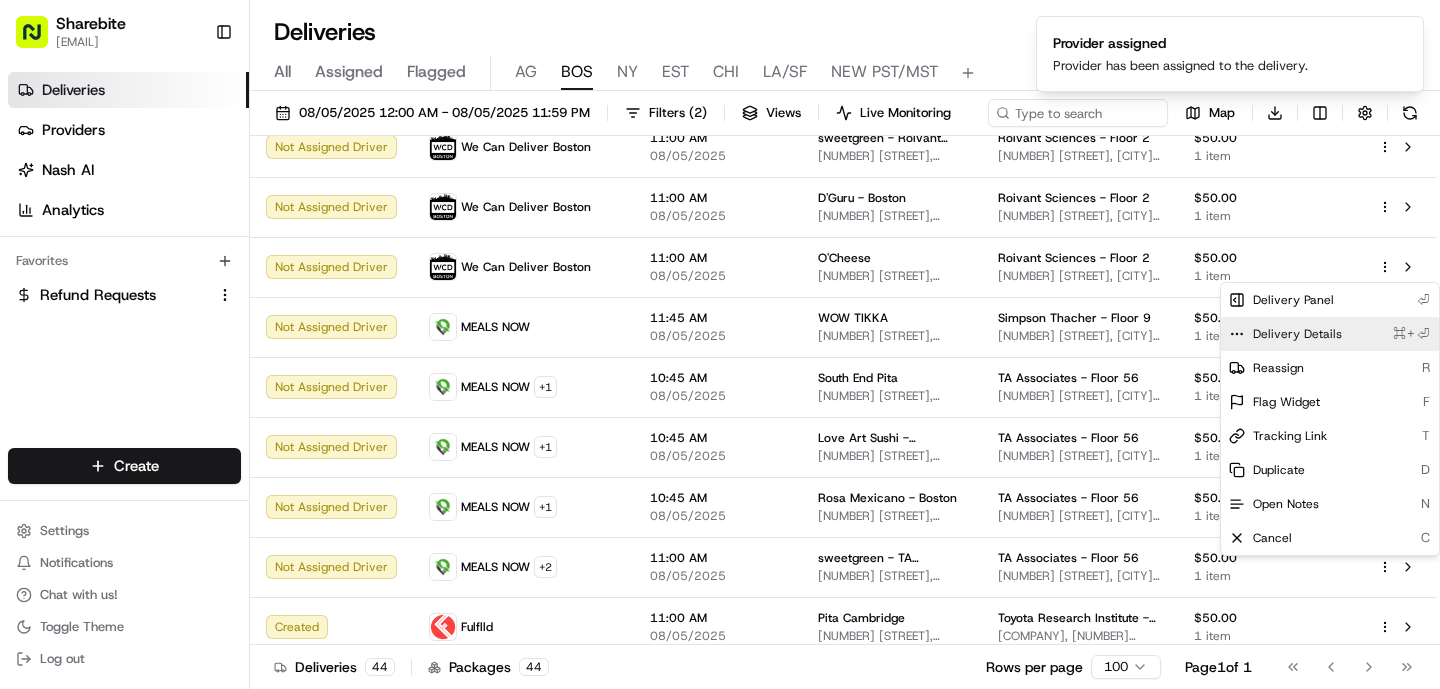 click on "Delivery Details ⌘+⏎" at bounding box center [1330, 334] 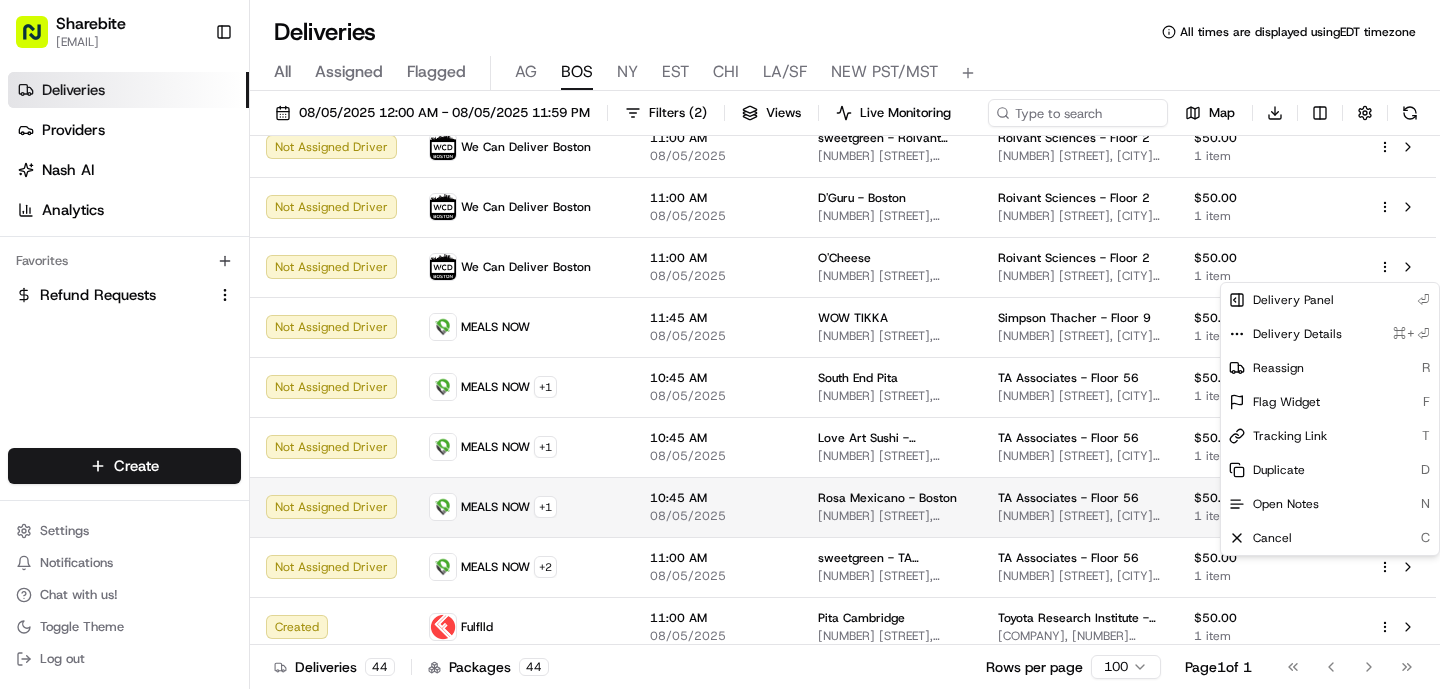 click on "Sharebite o.tucker@[EMAIL] Toggle Sidebar Deliveries Providers Nash AI Analytics Favorites Refund Requests Main Menu Members & Organization Organization Users Roles Preferences Customization Tracking Orchestration Automations Dispatch Strategy Locations Pickup Locations Dropoff Locations Billing Billing Refund Requests Integrations Notification Triggers Webhooks API Keys Request Logs Create Settings Notifications Chat with us! Toggle Theme Log out Deliveries All times are displayed using EDT timezone All Assigned Flagged AG BOS NY EST CHI LA/SF NEW PST/MST [DATE] 12:00 AM - [DATE] 11:59 PM Filters ( 2 ) Views Live Monitoring Map Download Status Provider Original Pickup Time Pickup Location Dropoff Location Package Merchant Action Created Assign Provider 11:15 AM [DATE] [RESTAURANT_NAME] [NUMBER] [STREET], [CITY], [STATE] [POSTAL_CODE], [COUNTRY] Advent - Boston + NYC - Floor 34 [NUMBER] [STREET], [CITY], [STATE] [POSTAL_CODE], [COUNTRY] $50.00 1 item Created Assign Provider 11:15 AM [DATE] Mass Ave Diner 1" at bounding box center [720, 344] 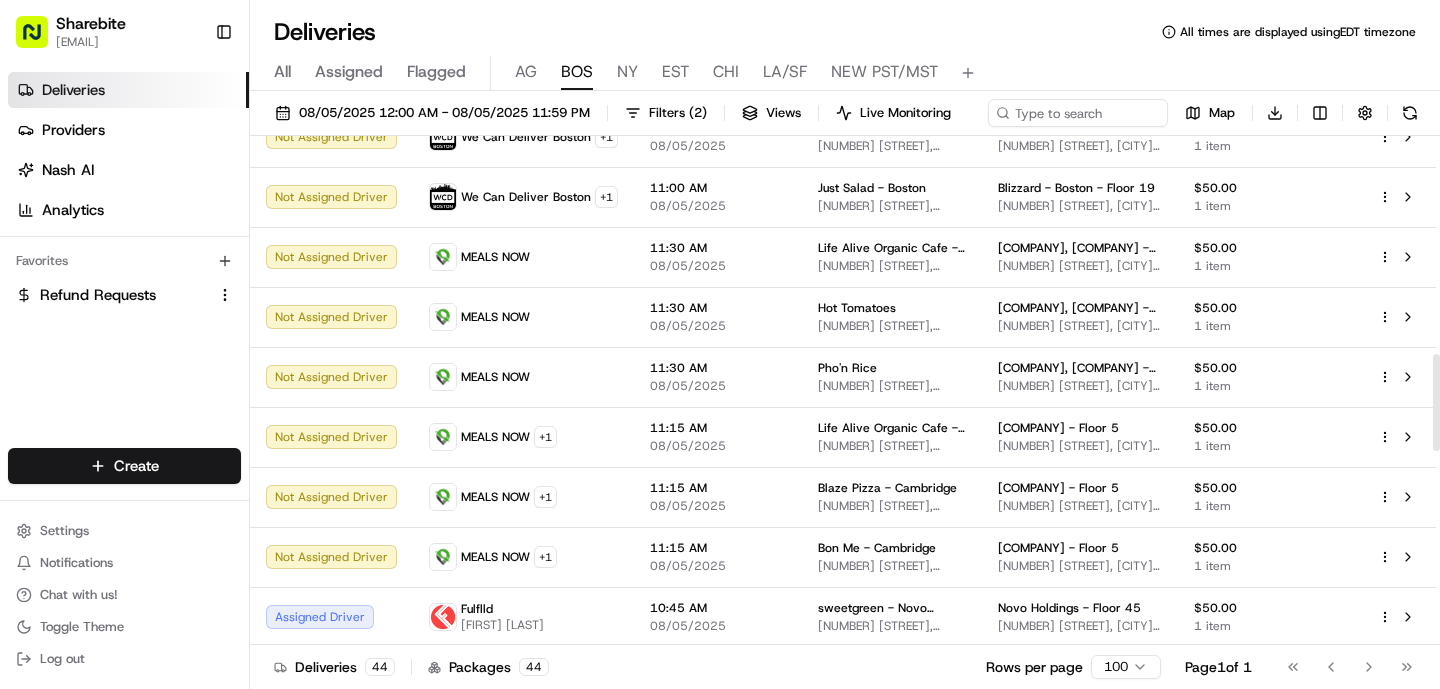 scroll, scrollTop: 1148, scrollLeft: 0, axis: vertical 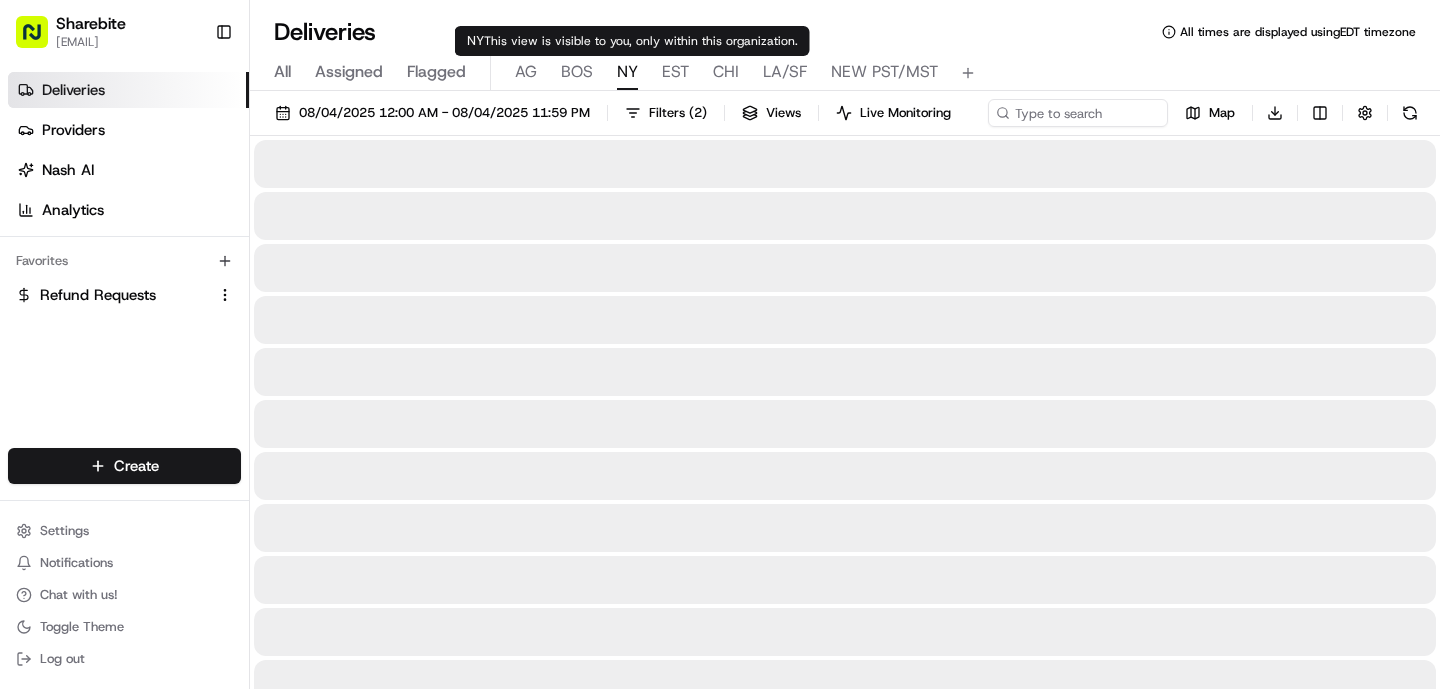 click on "NY" at bounding box center [627, 72] 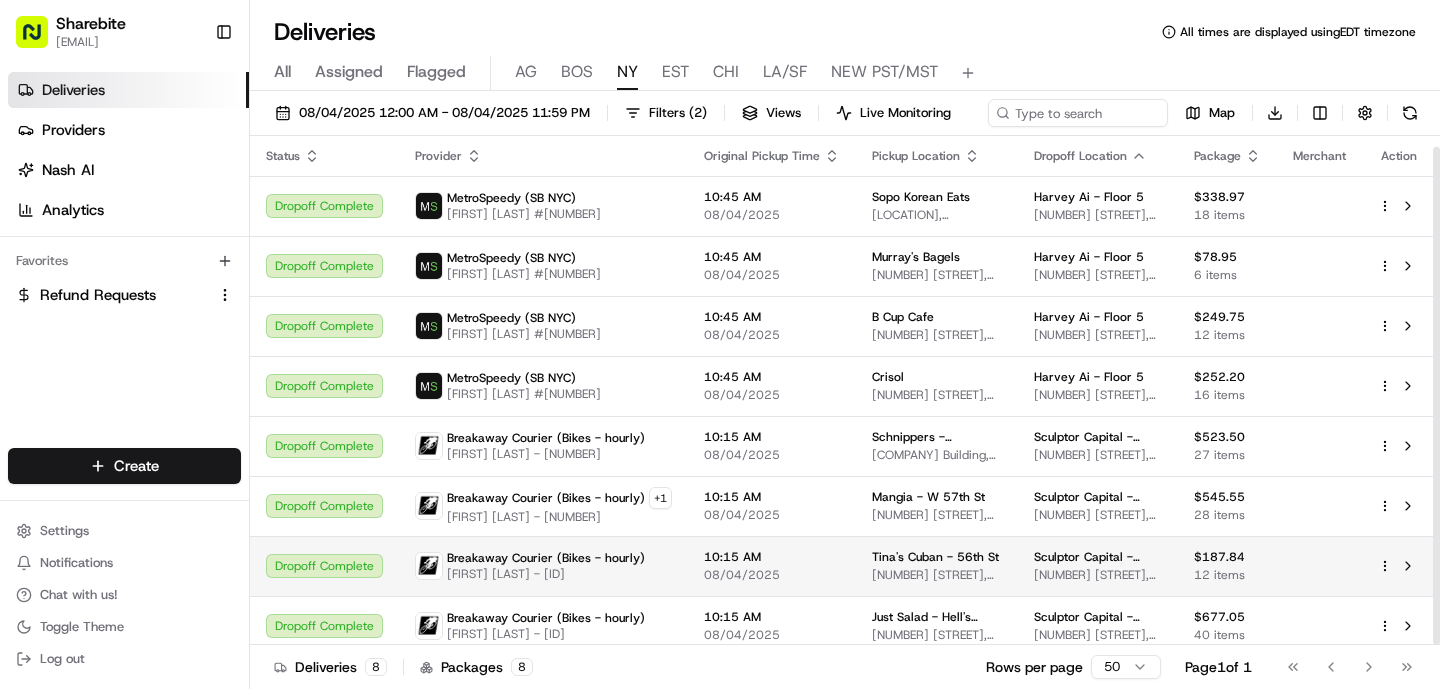 scroll, scrollTop: 11, scrollLeft: 0, axis: vertical 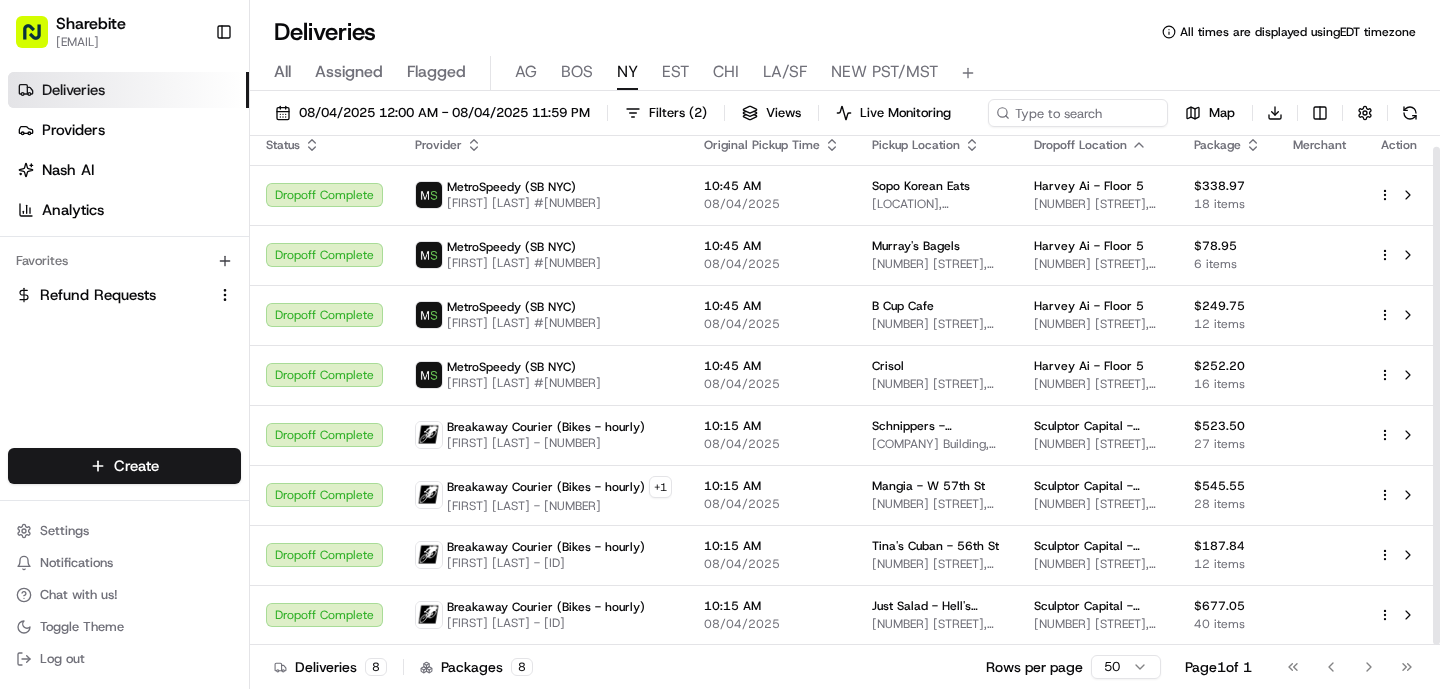 click on "BOS" at bounding box center (577, 72) 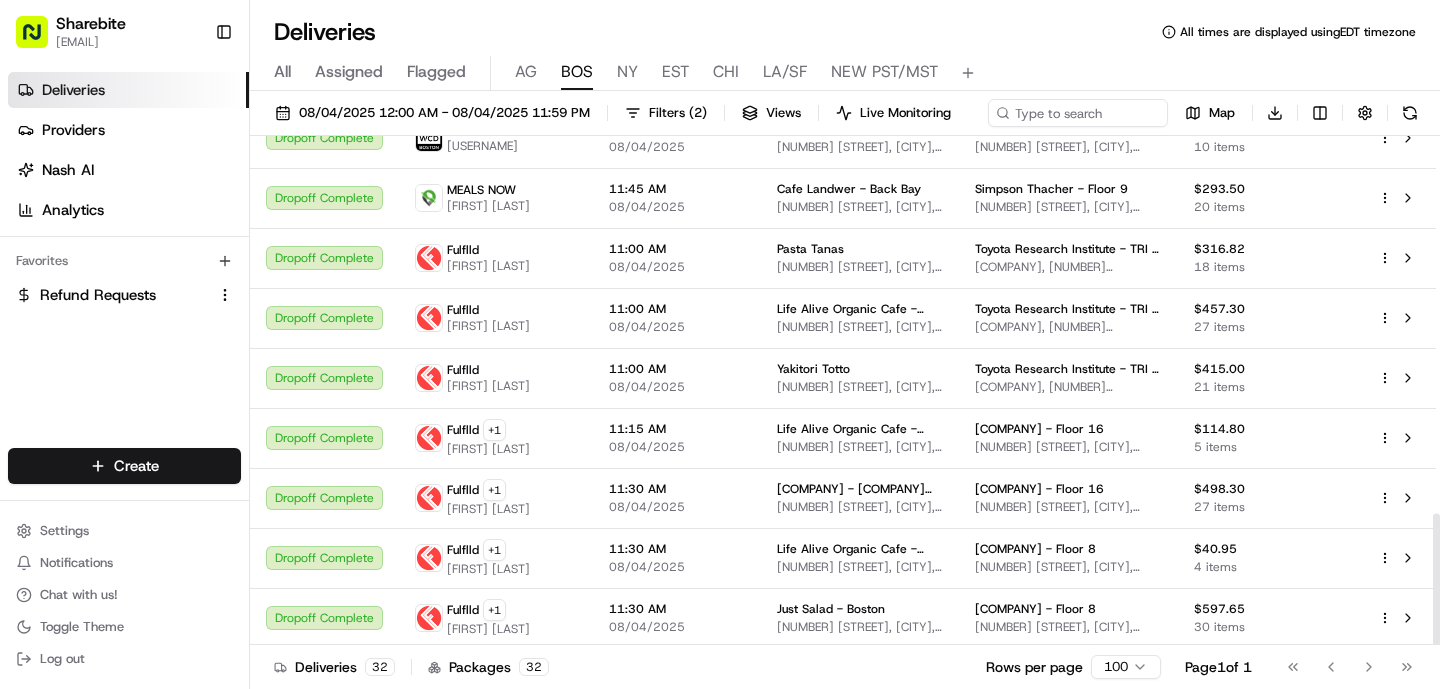 scroll, scrollTop: 1461, scrollLeft: 0, axis: vertical 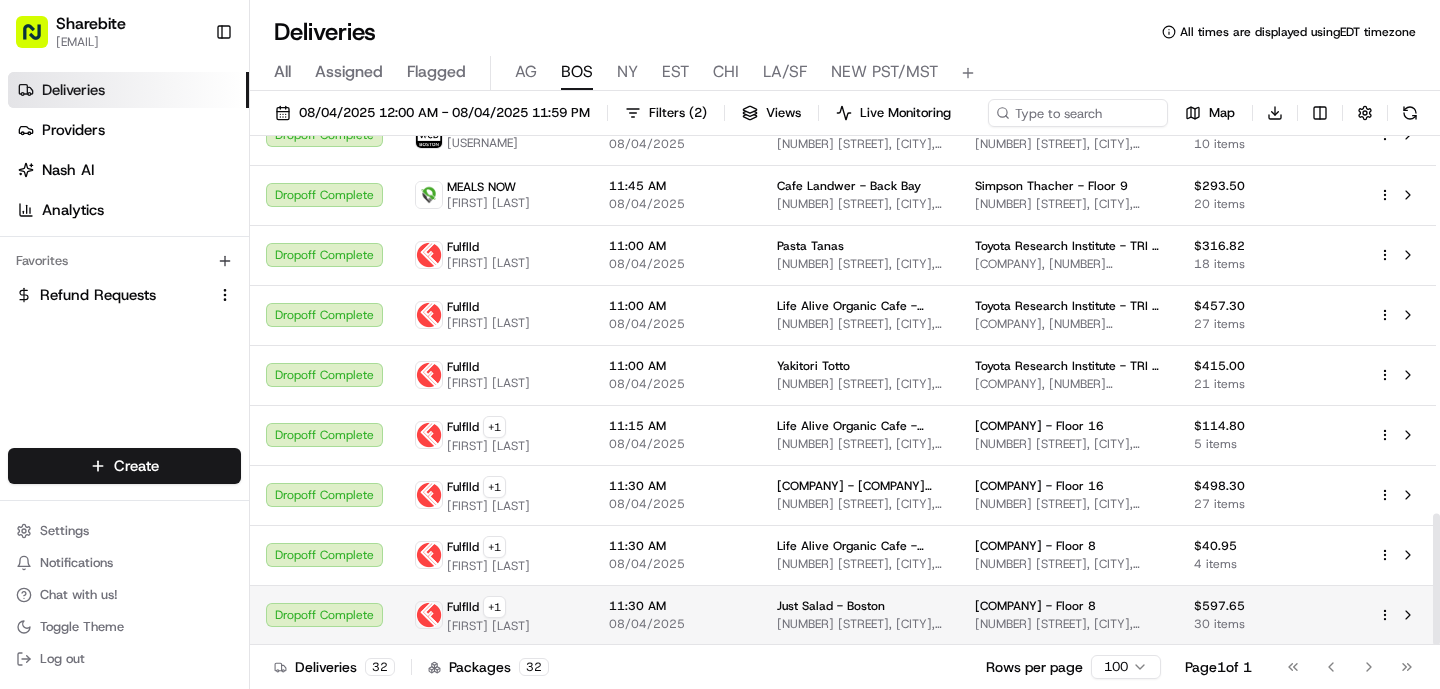 click on "08/04/2025" at bounding box center (677, 624) 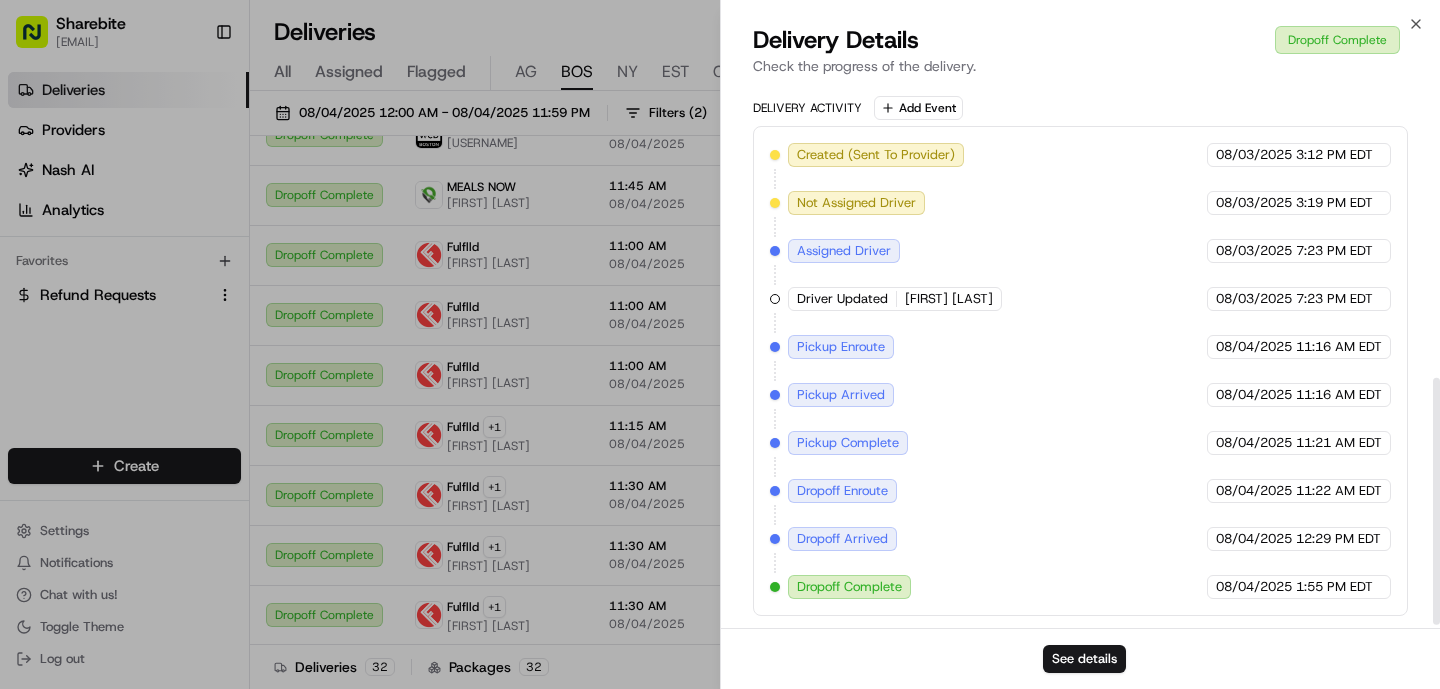 scroll, scrollTop: 0, scrollLeft: 0, axis: both 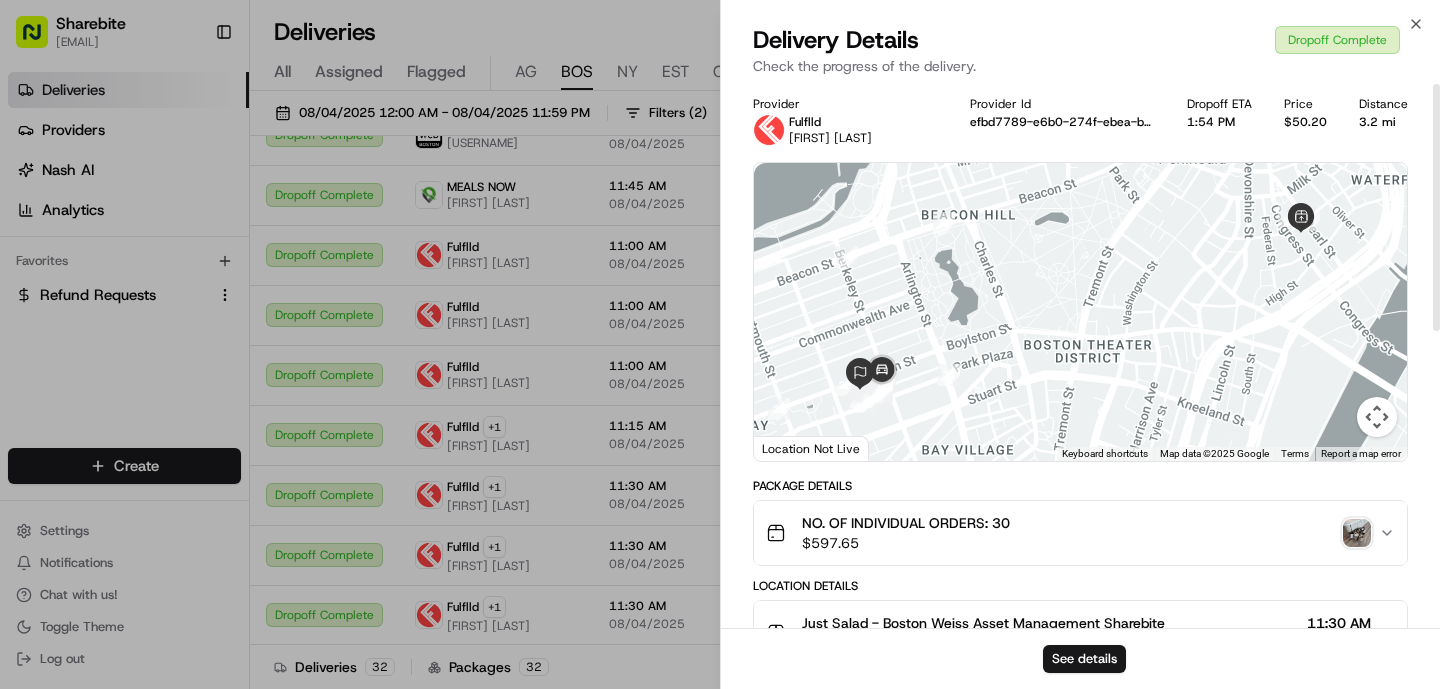 click at bounding box center [1357, 533] 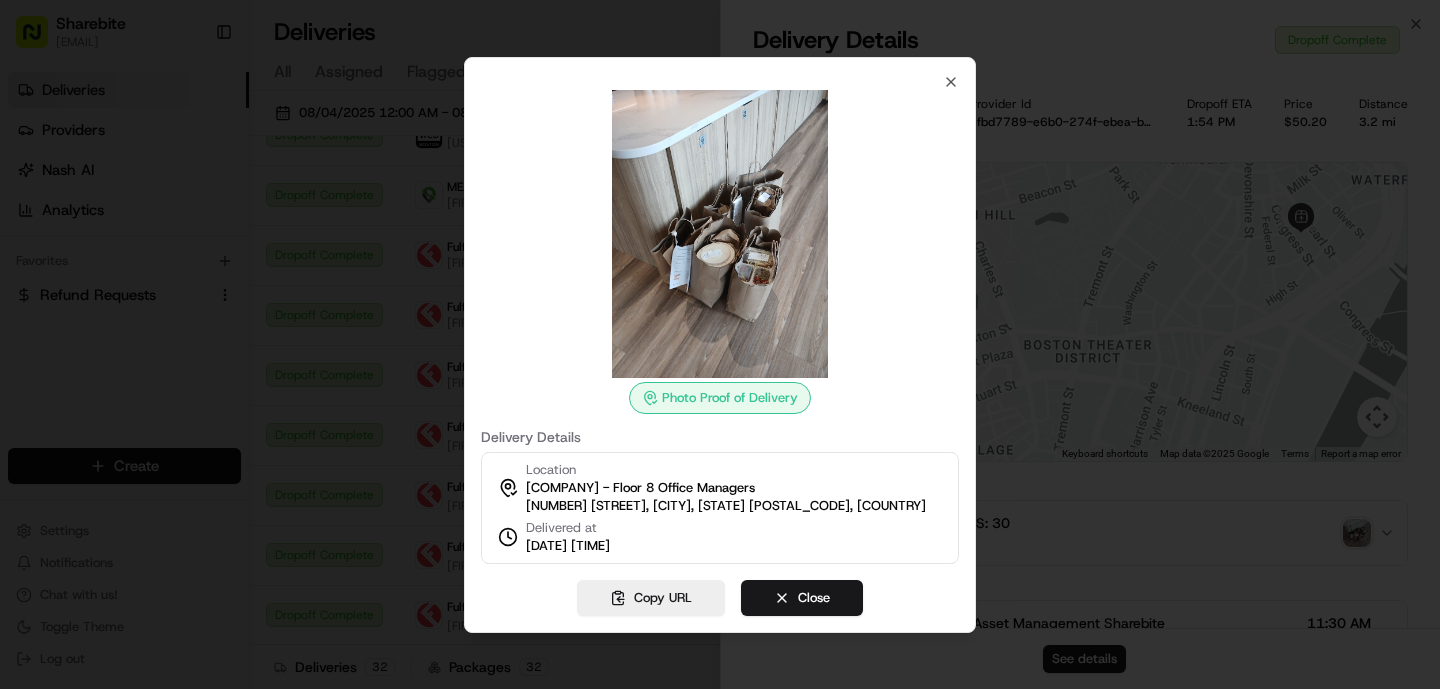 click at bounding box center (720, 344) 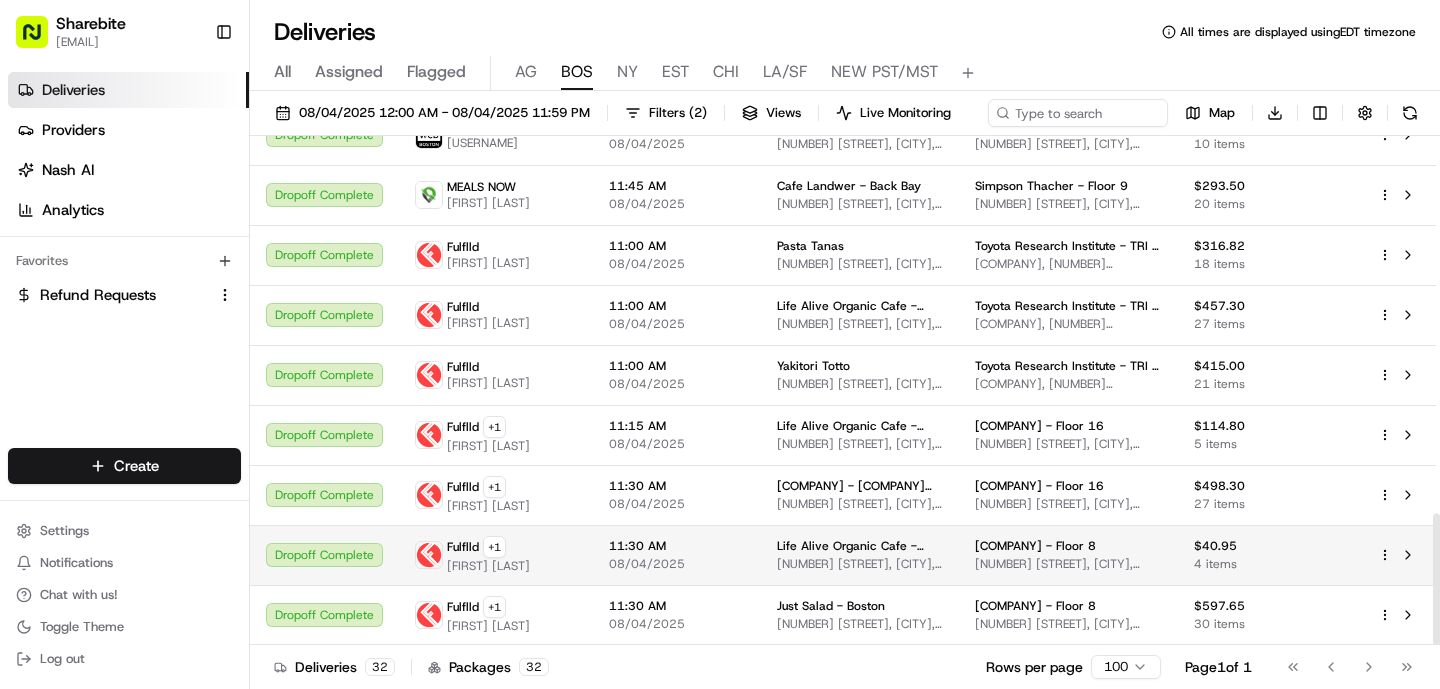 click on "Fulflld + 1 [FIRST] [LAST]" at bounding box center (496, 555) 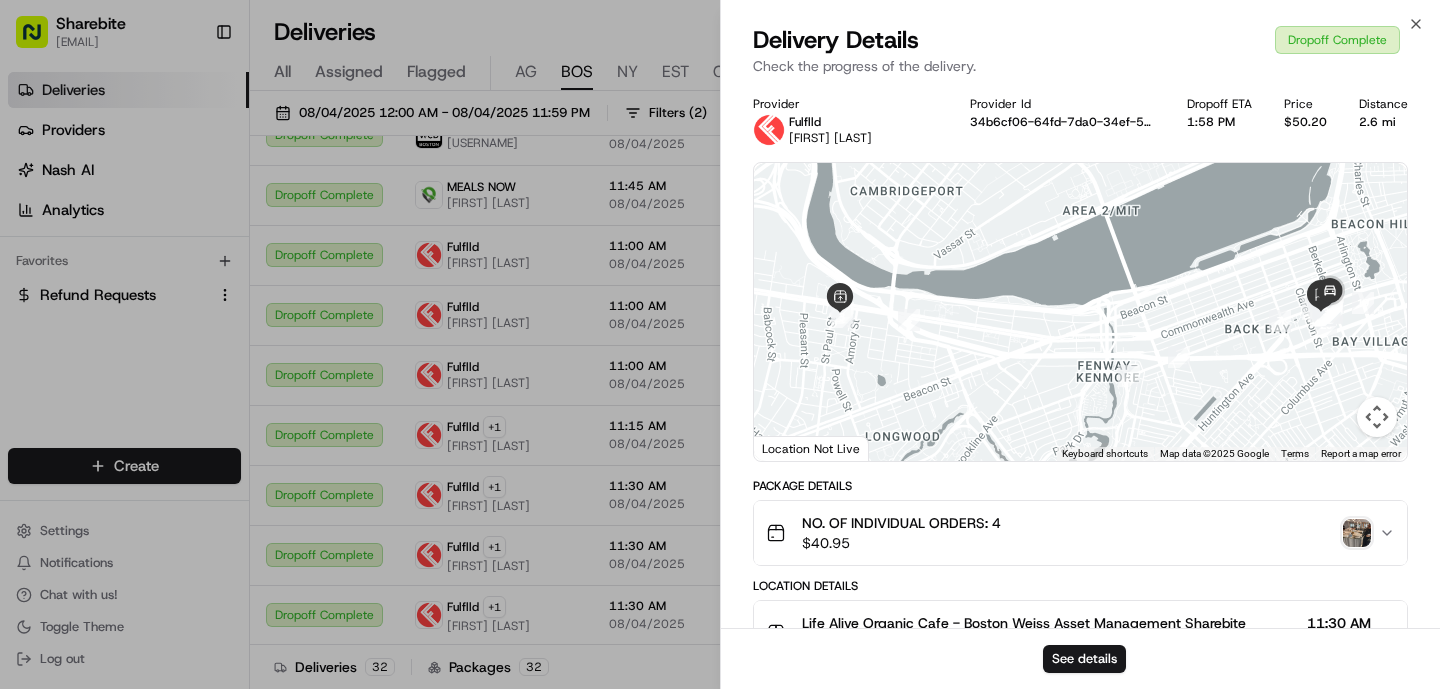 click at bounding box center (1357, 533) 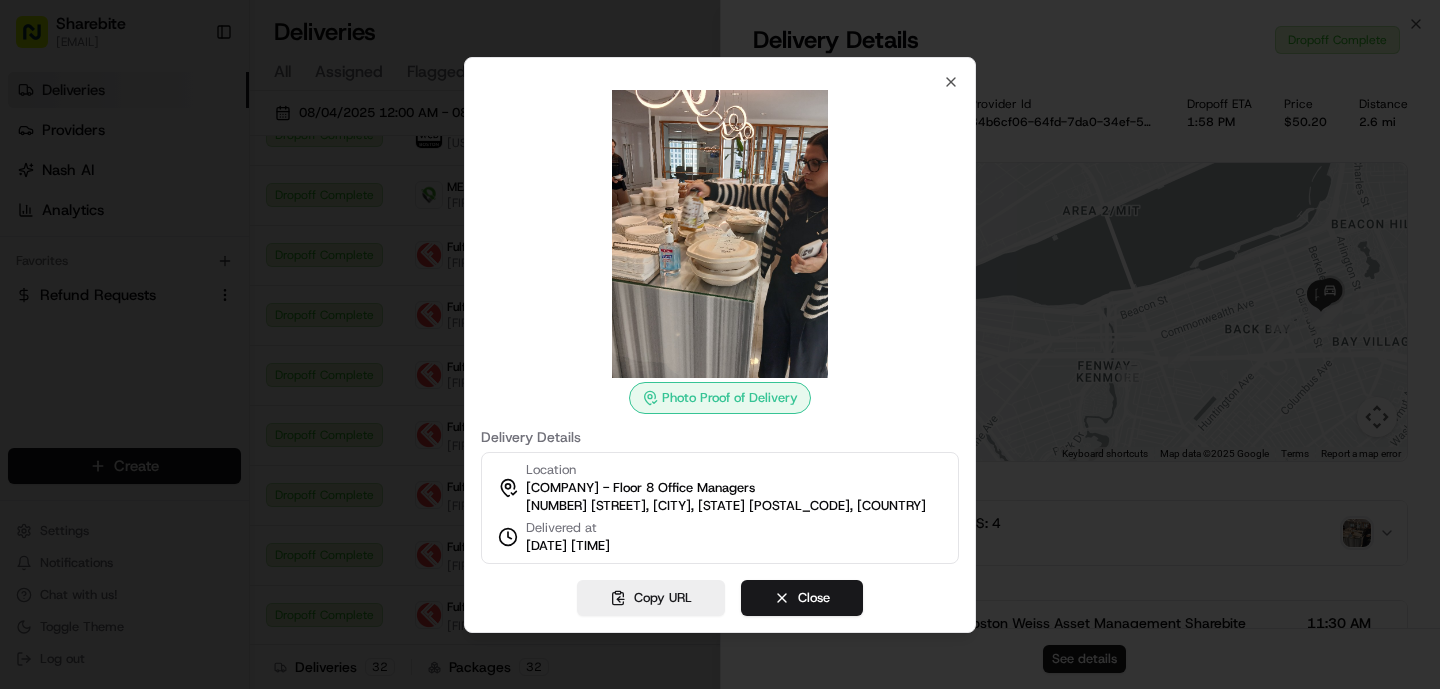 click on "Photo Proof of Delivery Delivery Details Location [COMPANY] - Floor 8 Office Managers [NUMBER] [STREET], [CITY], [STATE] [POSTAL_CODE], [COUNTRY] Delivered at [DATE] [TIME] Copy URL Close Close" at bounding box center [720, 345] 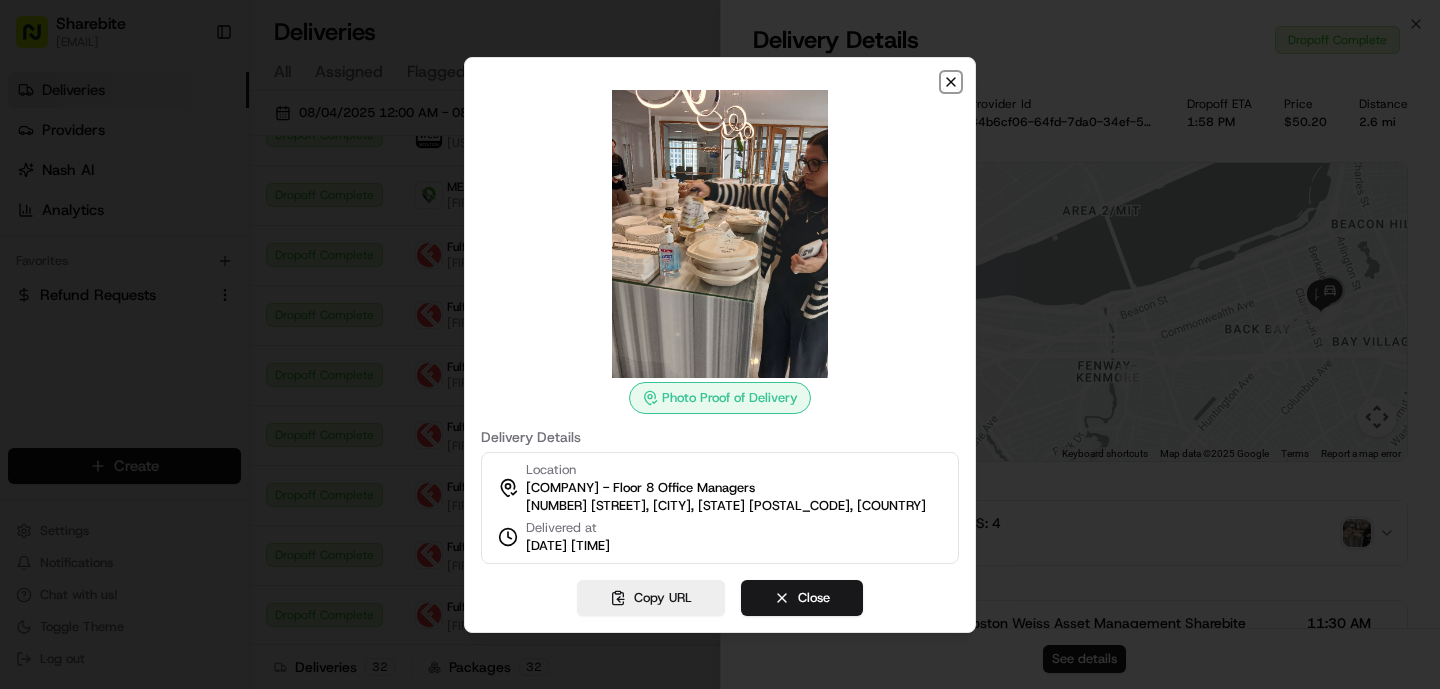 click 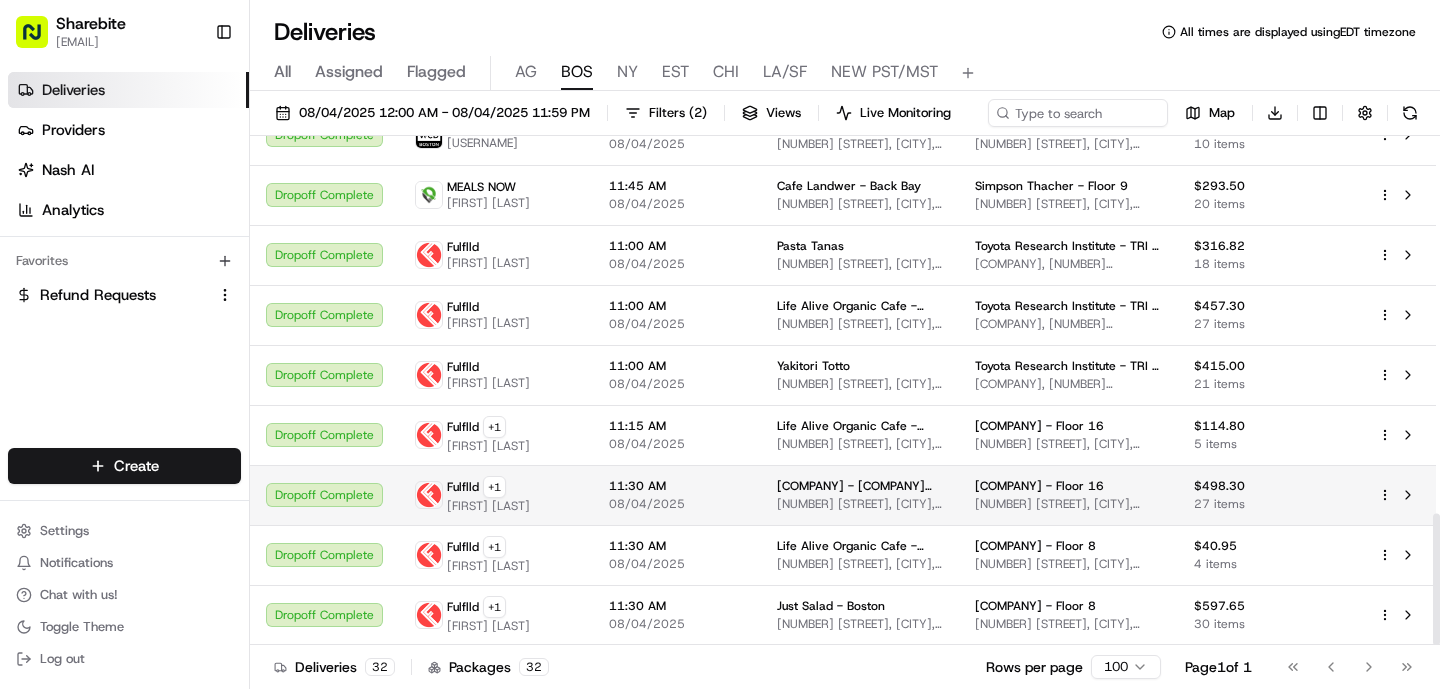 click on "[TIME] [DATE]" at bounding box center (677, 495) 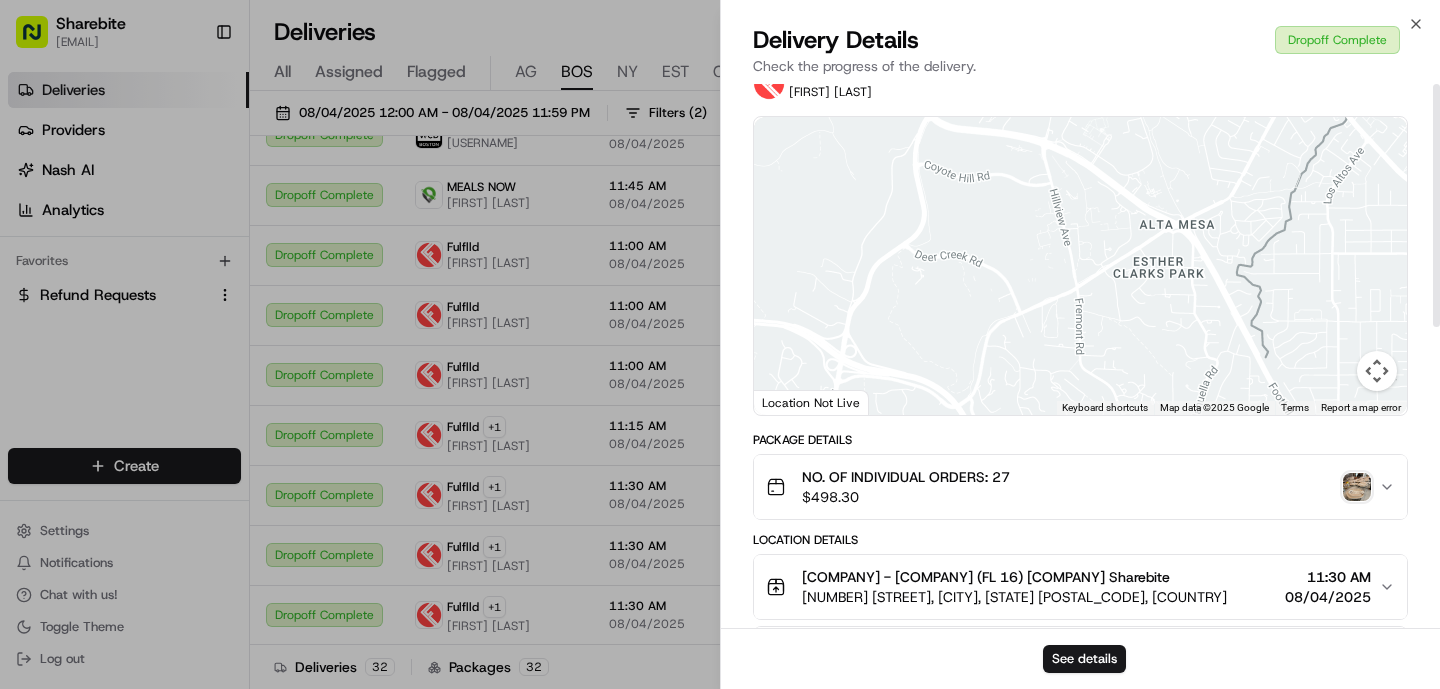 scroll, scrollTop: 0, scrollLeft: 0, axis: both 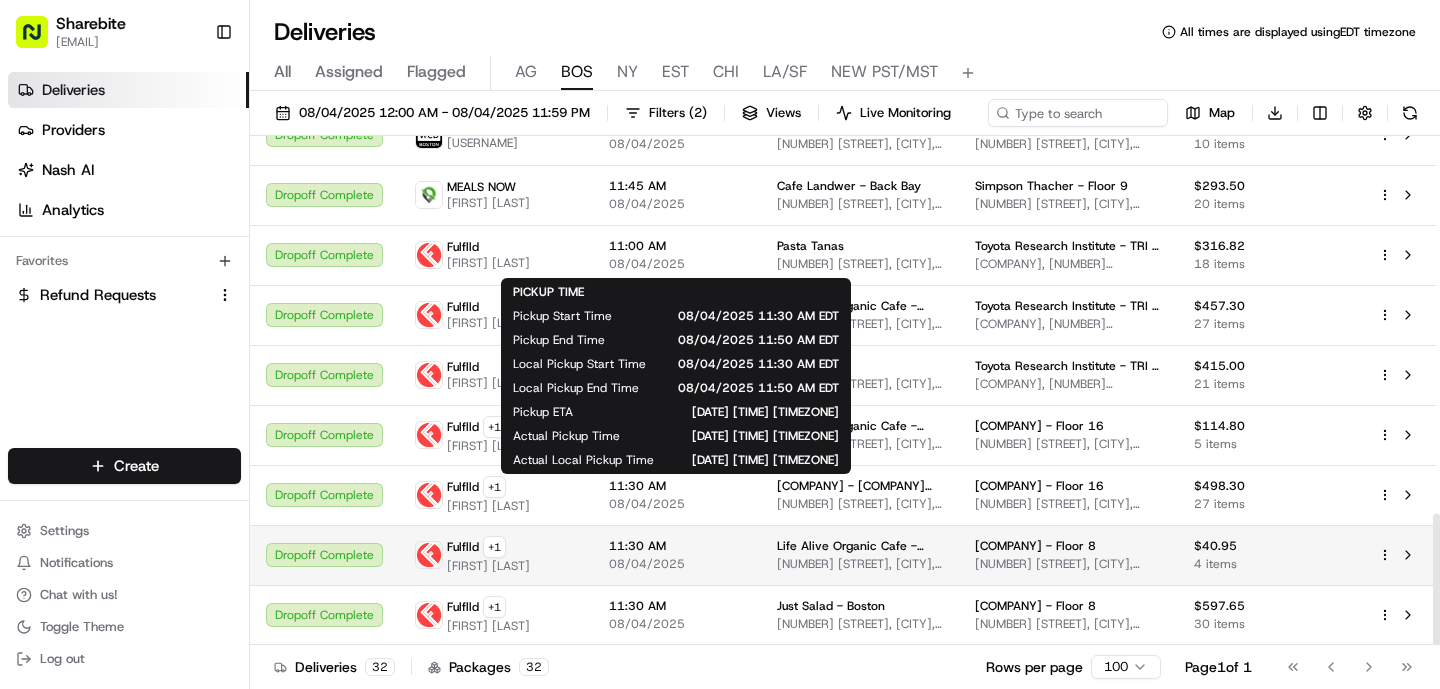 click on "11:30 AM" at bounding box center (677, 546) 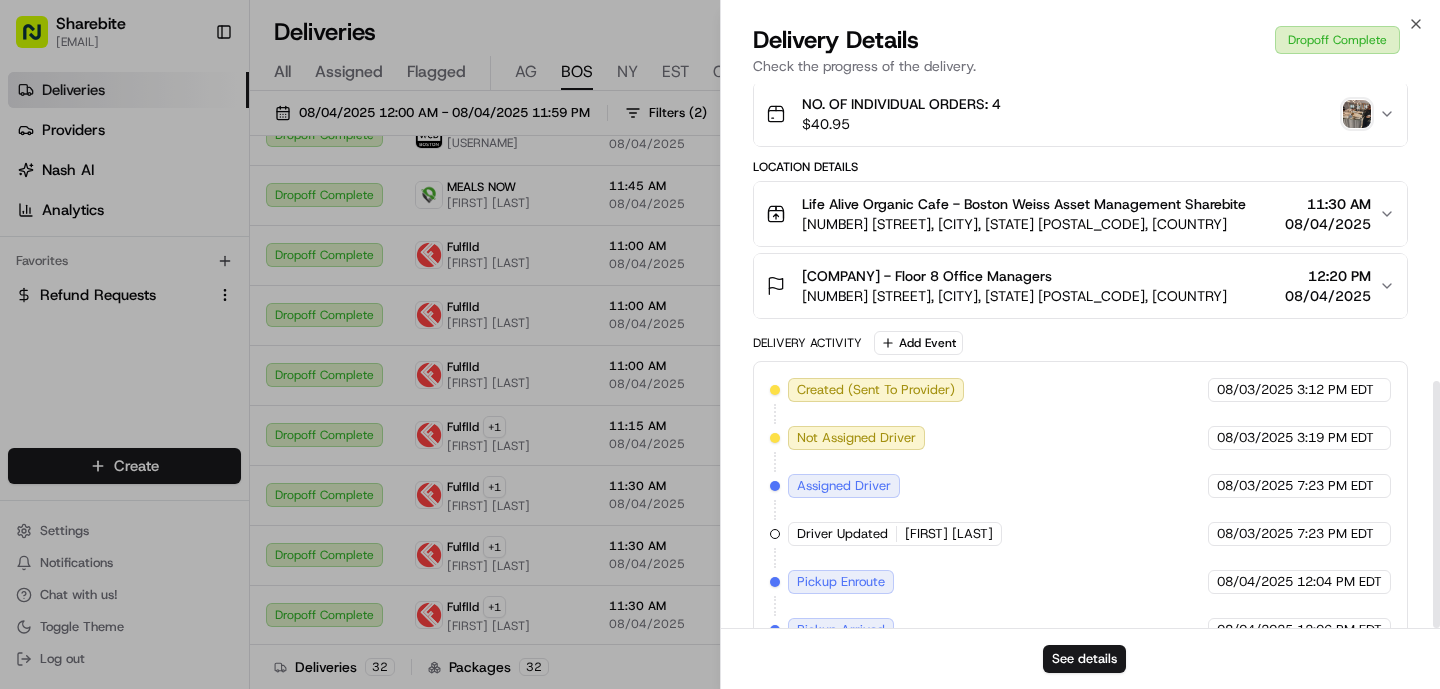 scroll, scrollTop: 654, scrollLeft: 0, axis: vertical 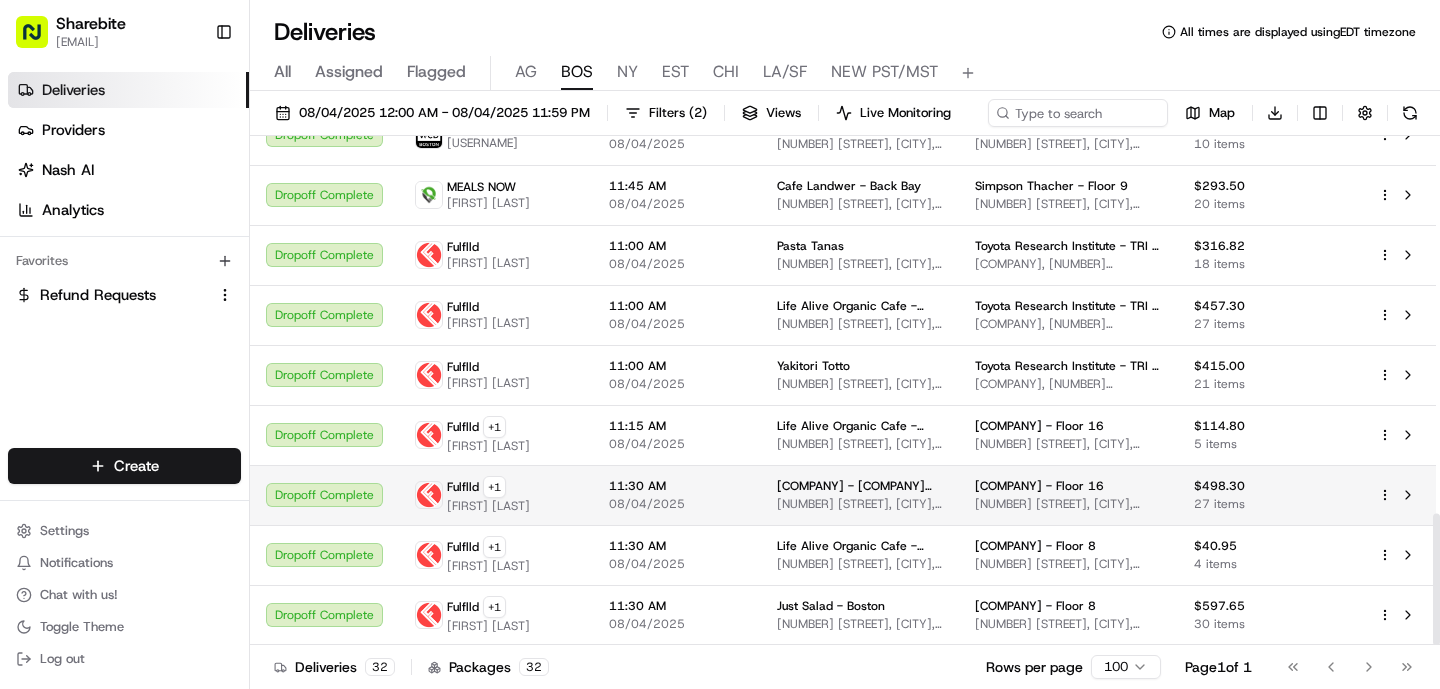 click on "Fulflld + 1 [FIRST] [LAST]" at bounding box center [496, 495] 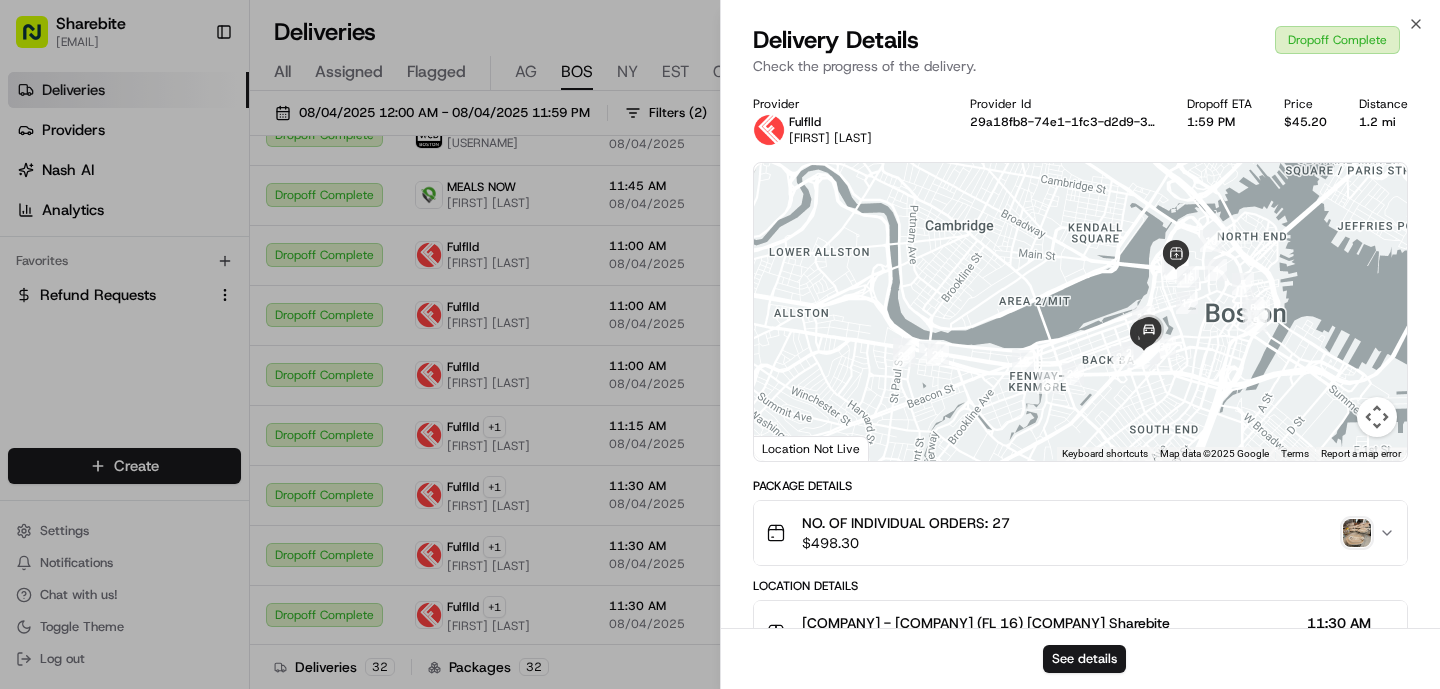 scroll, scrollTop: 674, scrollLeft: 0, axis: vertical 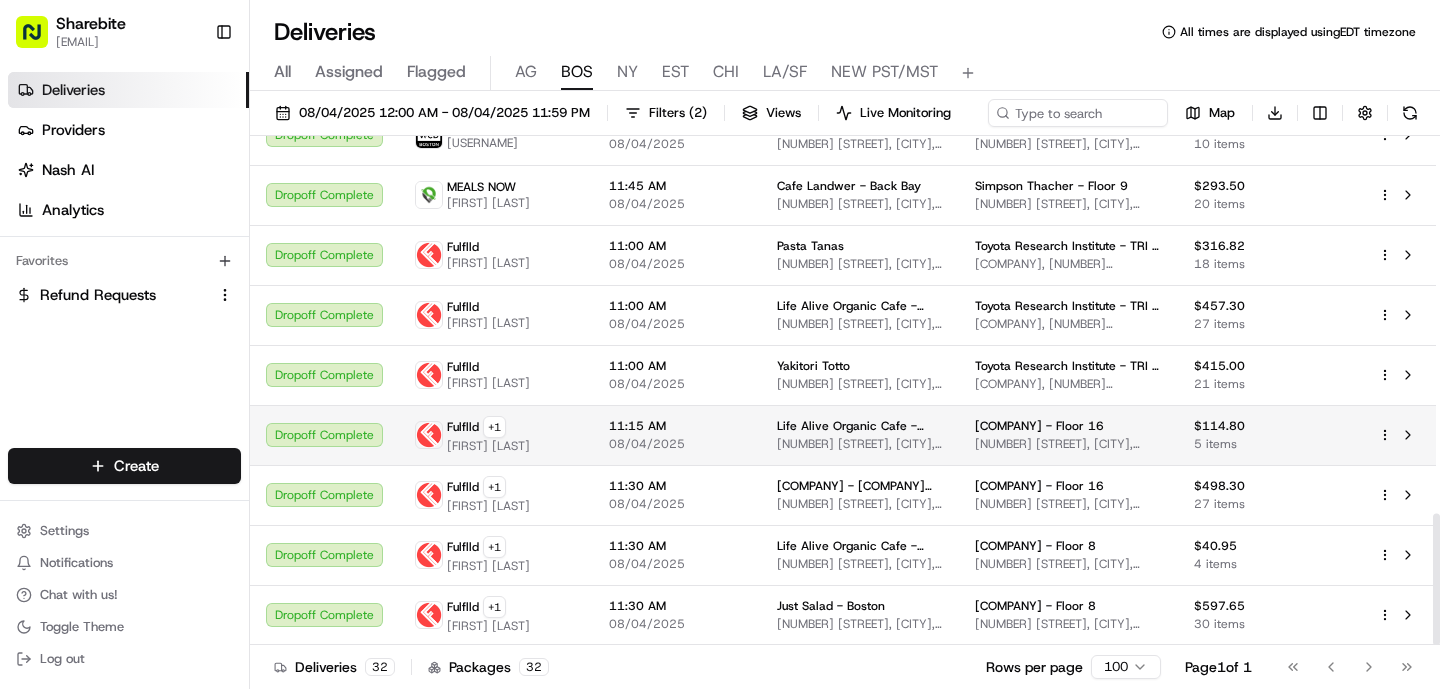 click on "08/04/2025" at bounding box center [677, 444] 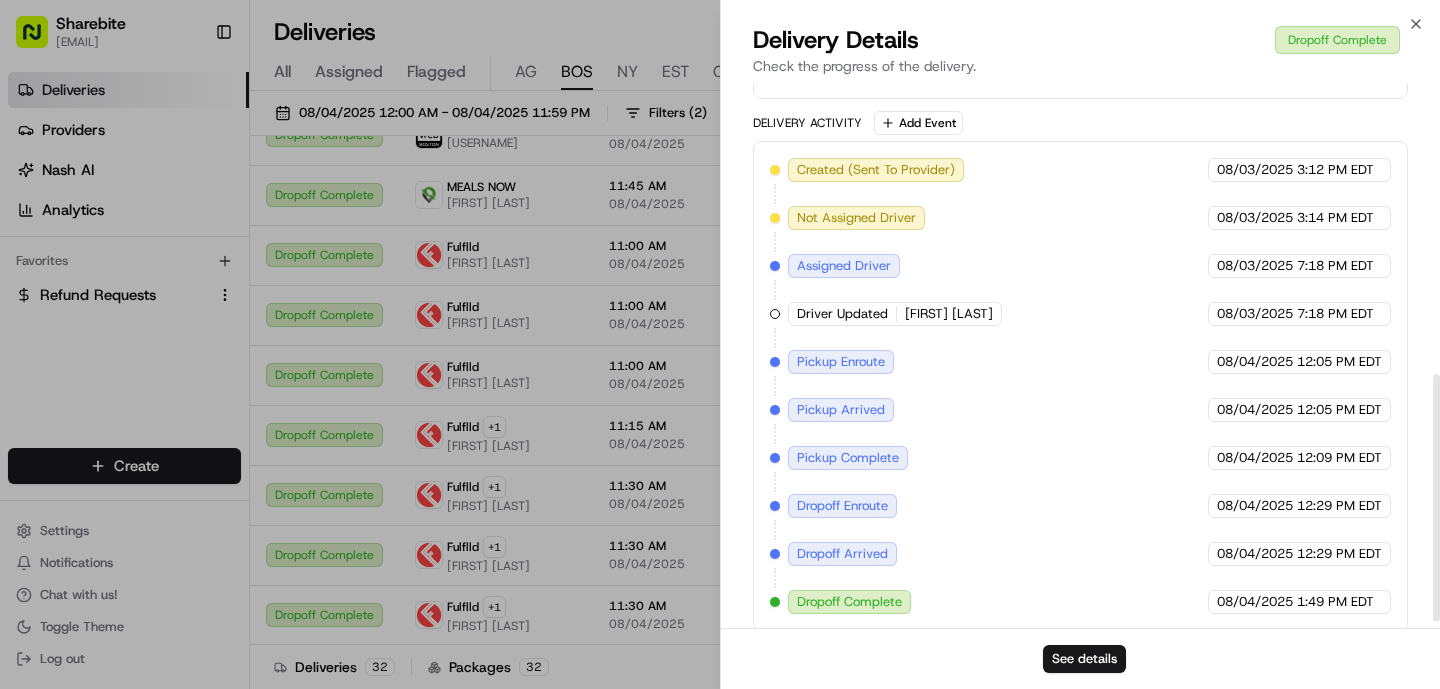 scroll, scrollTop: 654, scrollLeft: 0, axis: vertical 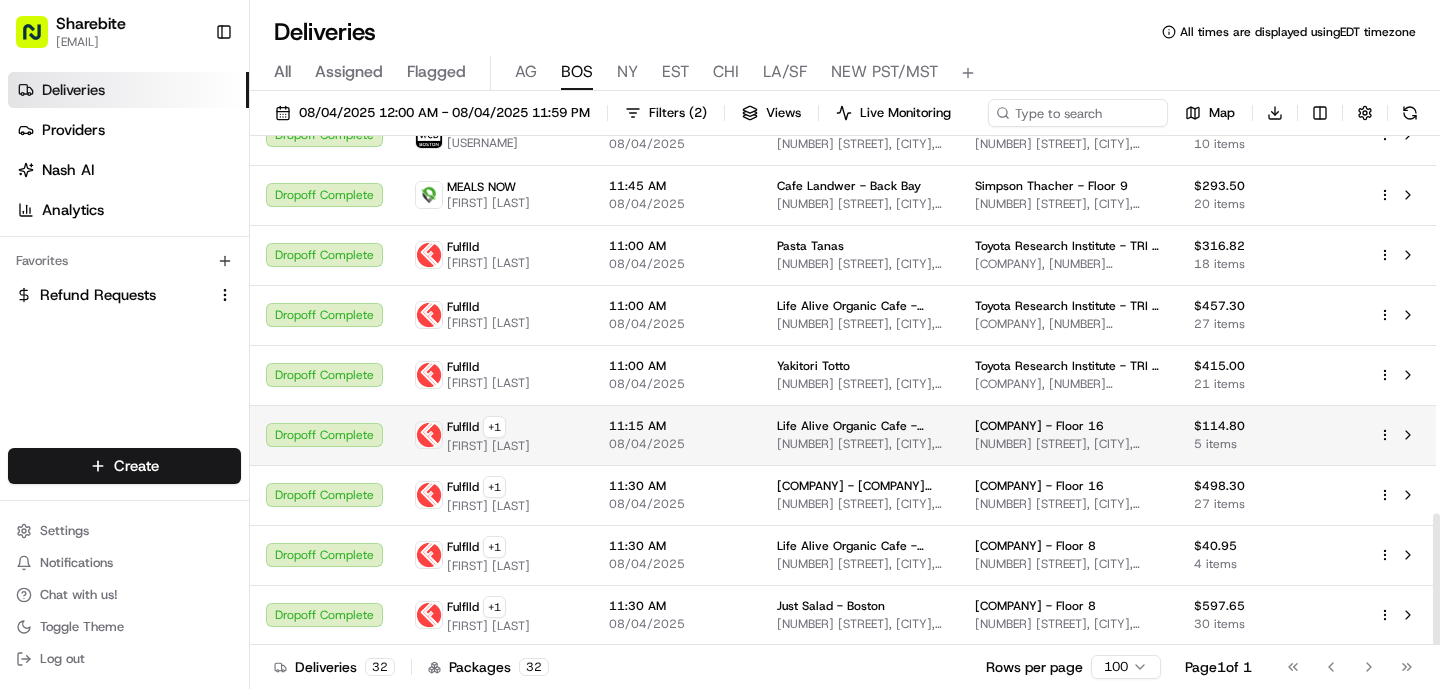 click on "[NUMBER] [STREET], [CITY], [STATE] [POSTAL_CODE], [COUNTRY]" at bounding box center [1068, 444] 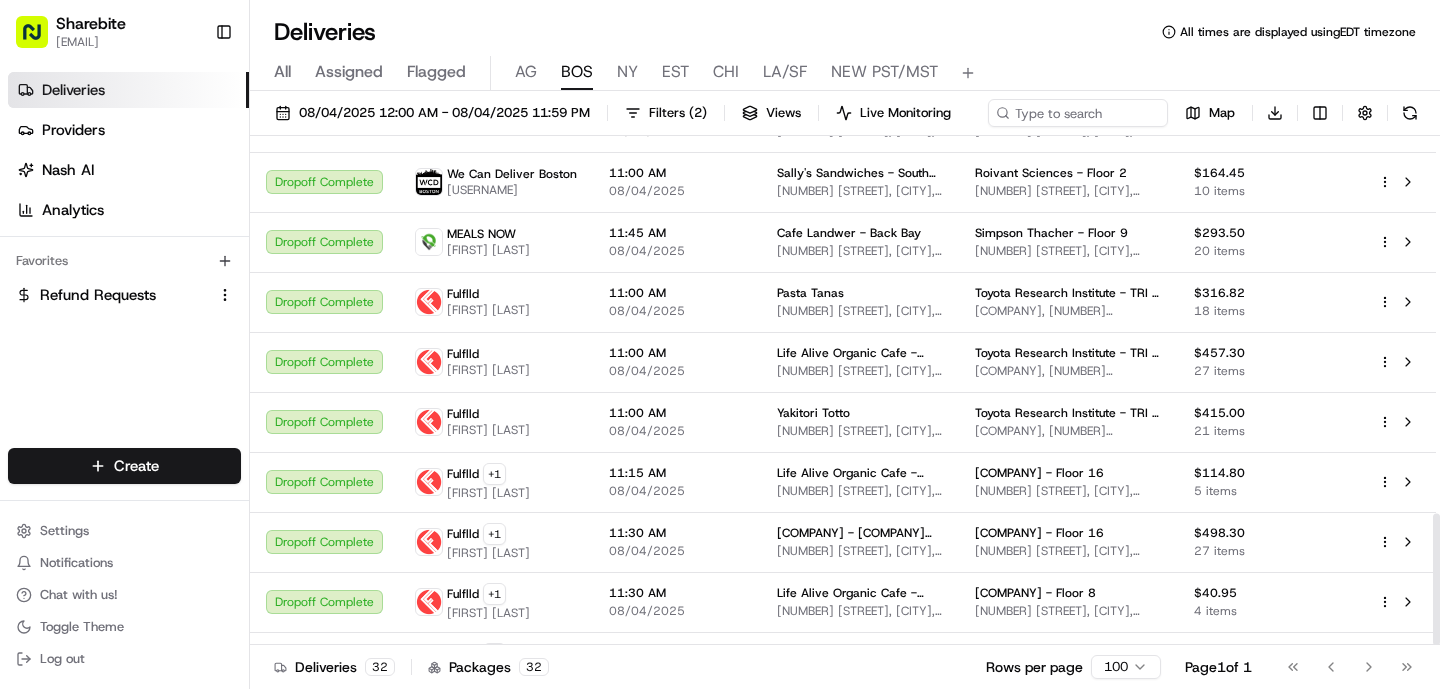 scroll, scrollTop: 1461, scrollLeft: 0, axis: vertical 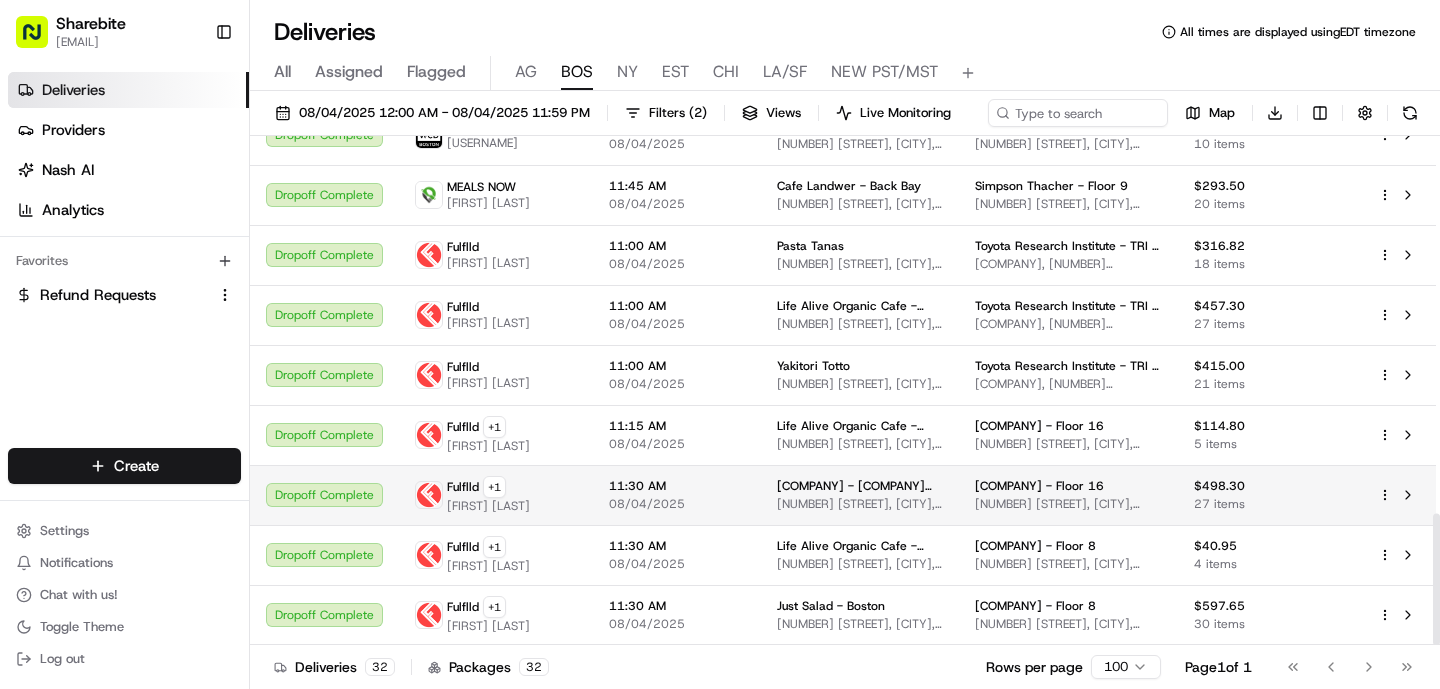 click on "[COMPANY] - Floor 16" at bounding box center [1039, 486] 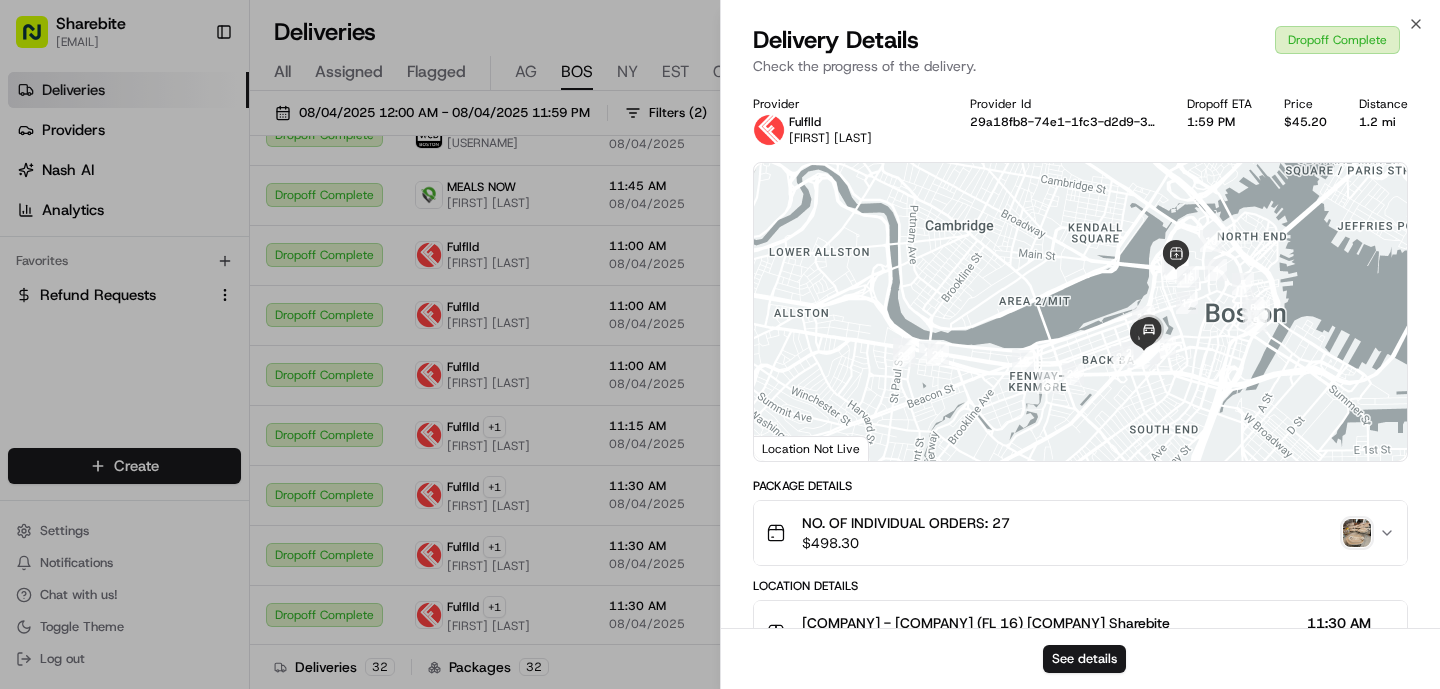 click on "Package Details" at bounding box center [1080, 486] 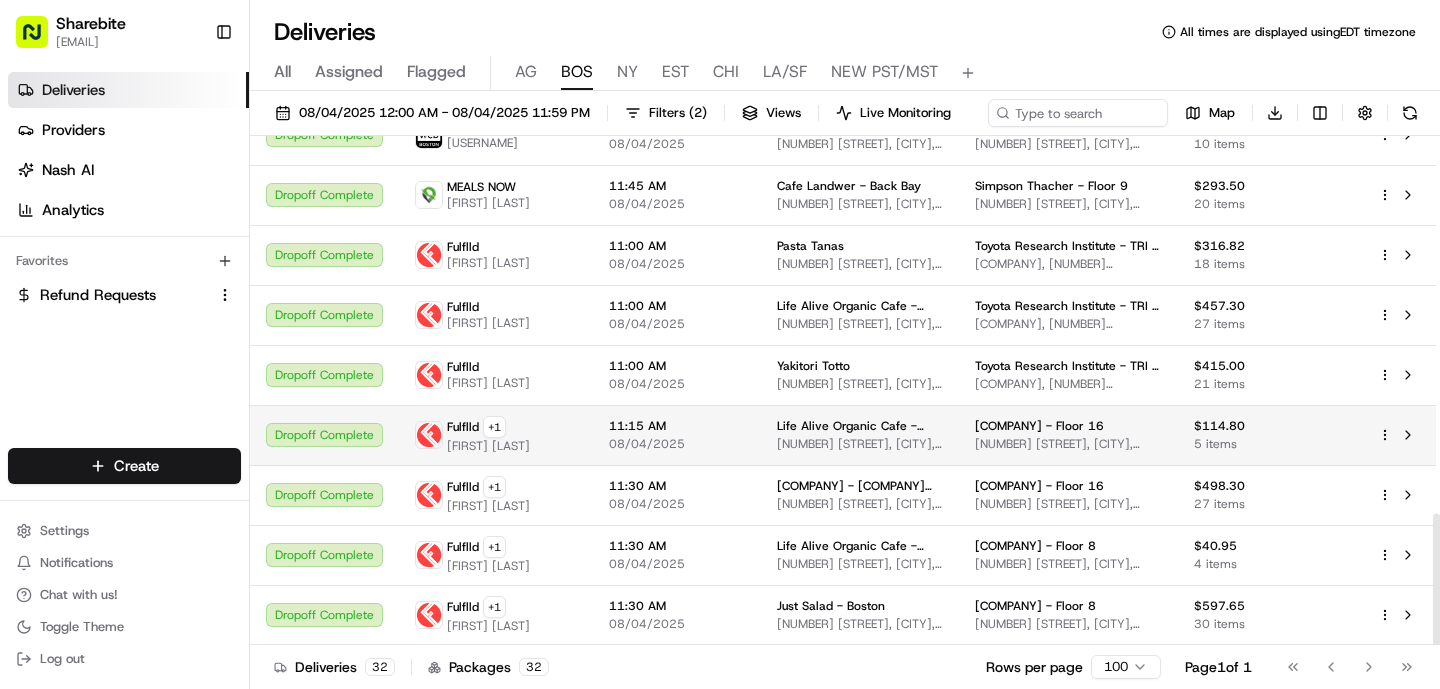 click on "08/04/2025" at bounding box center [677, 444] 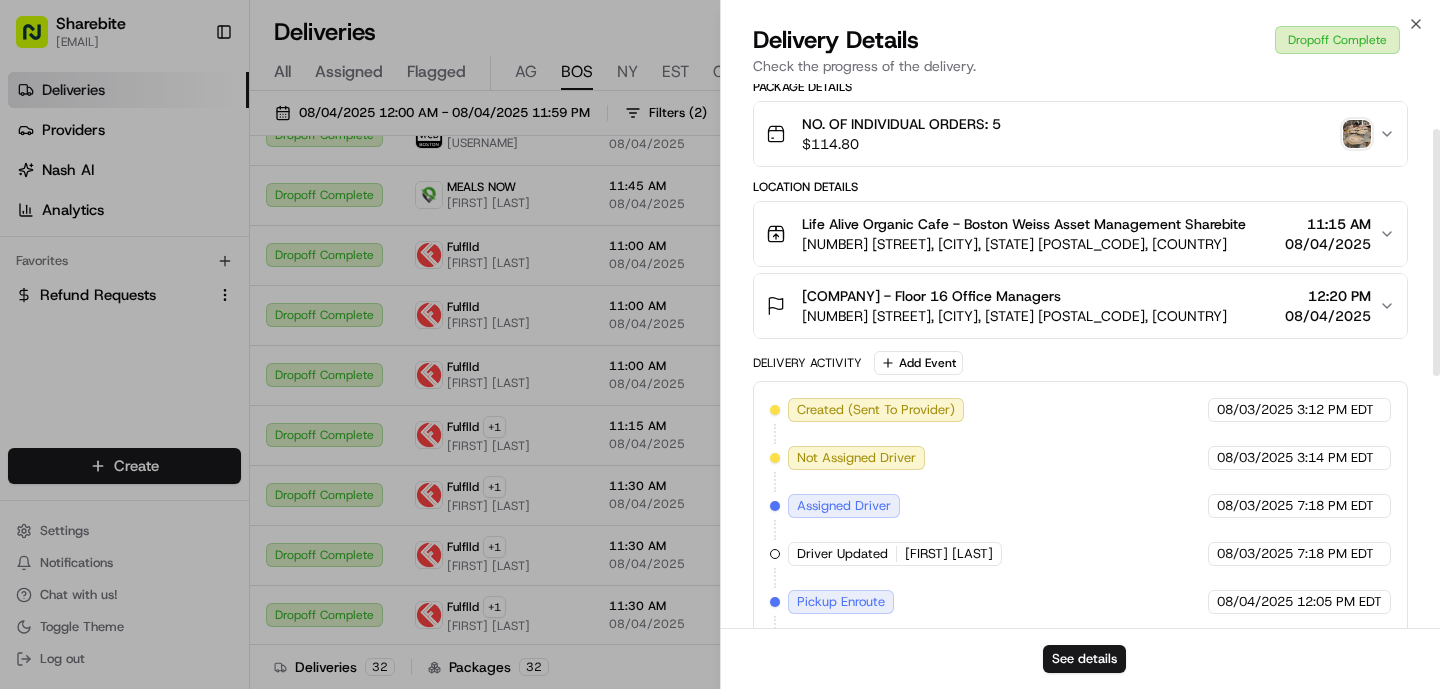 scroll, scrollTop: 654, scrollLeft: 0, axis: vertical 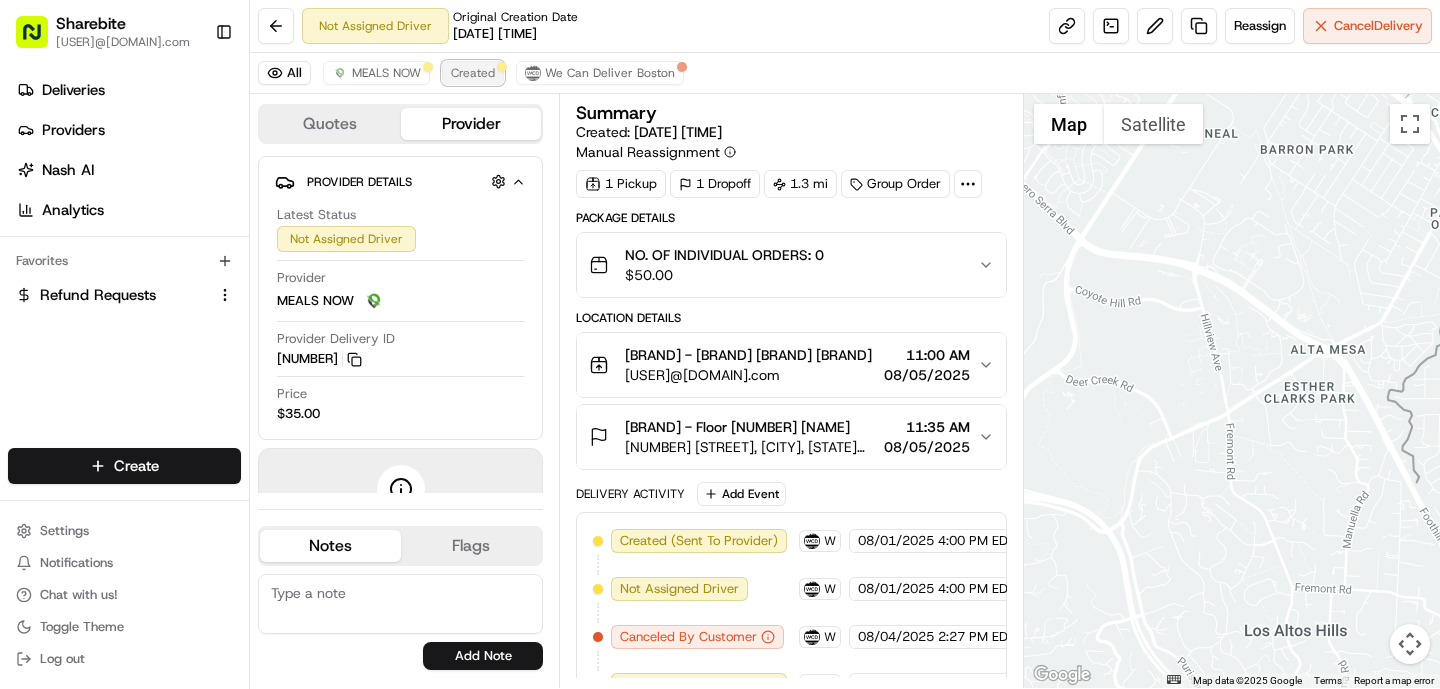 click on "Created" at bounding box center [473, 73] 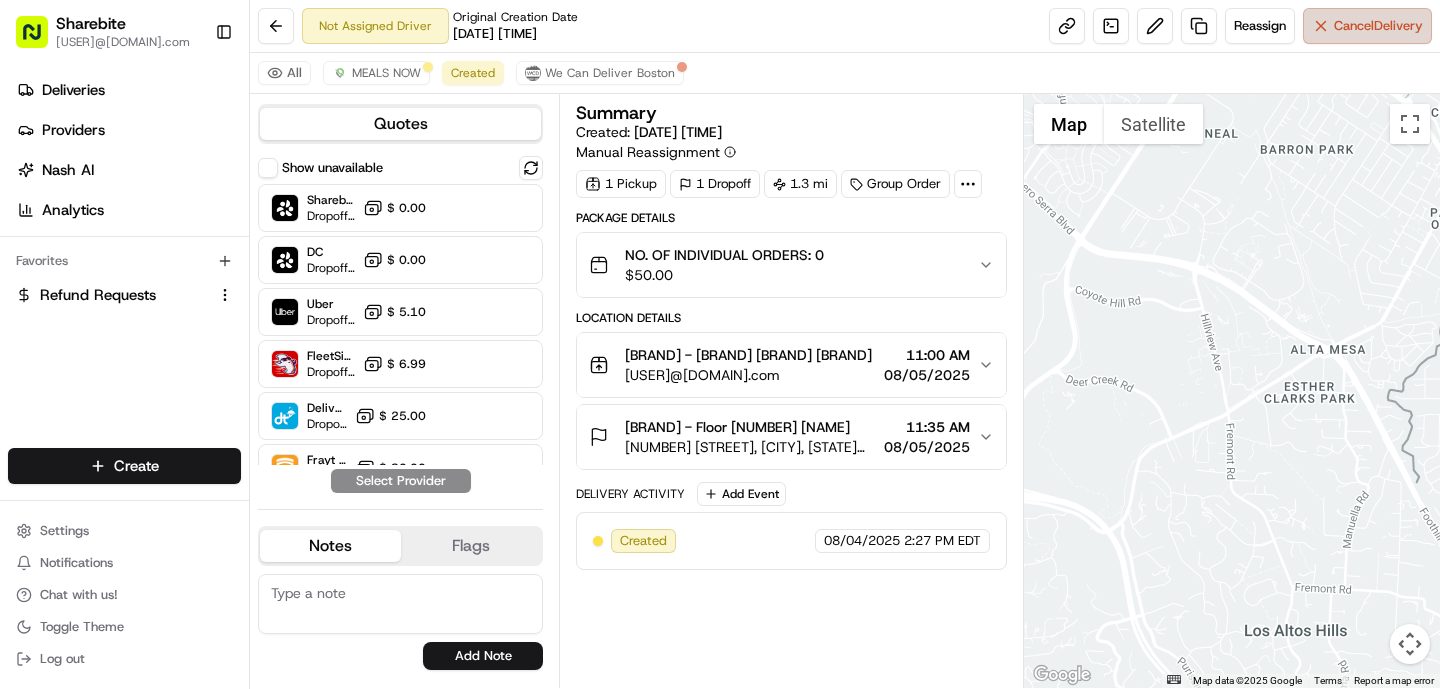 click on "Cancel  Delivery" at bounding box center [1378, 26] 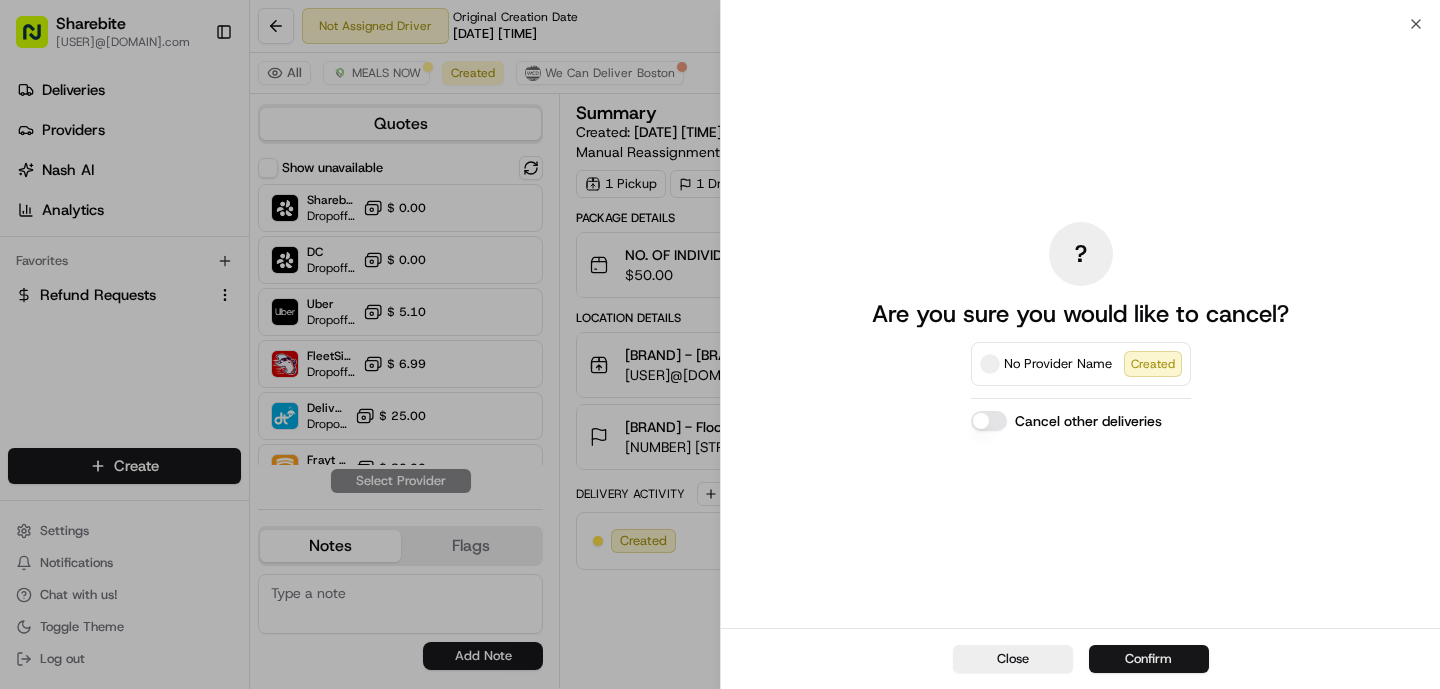 click on "Confirm" at bounding box center [1149, 659] 